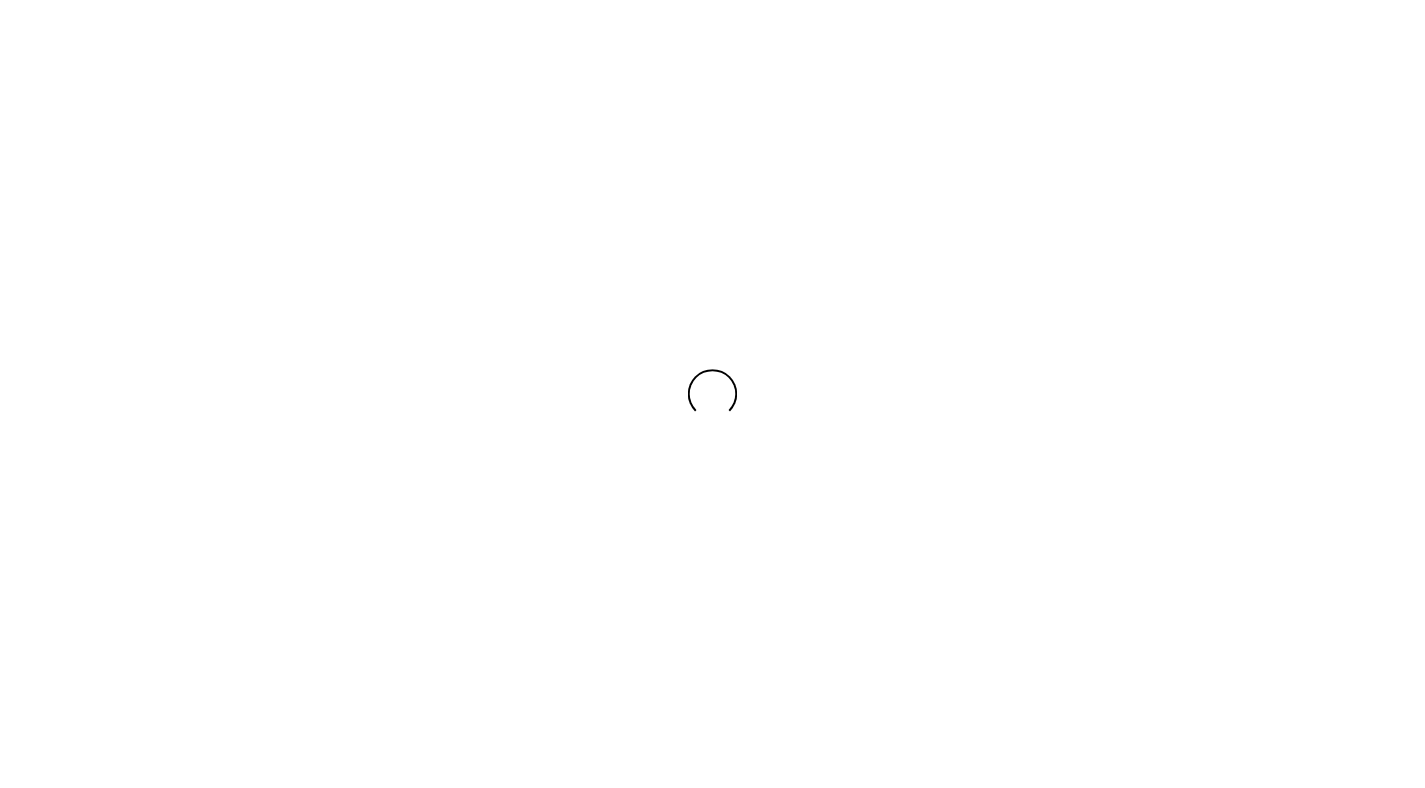 scroll, scrollTop: 0, scrollLeft: 0, axis: both 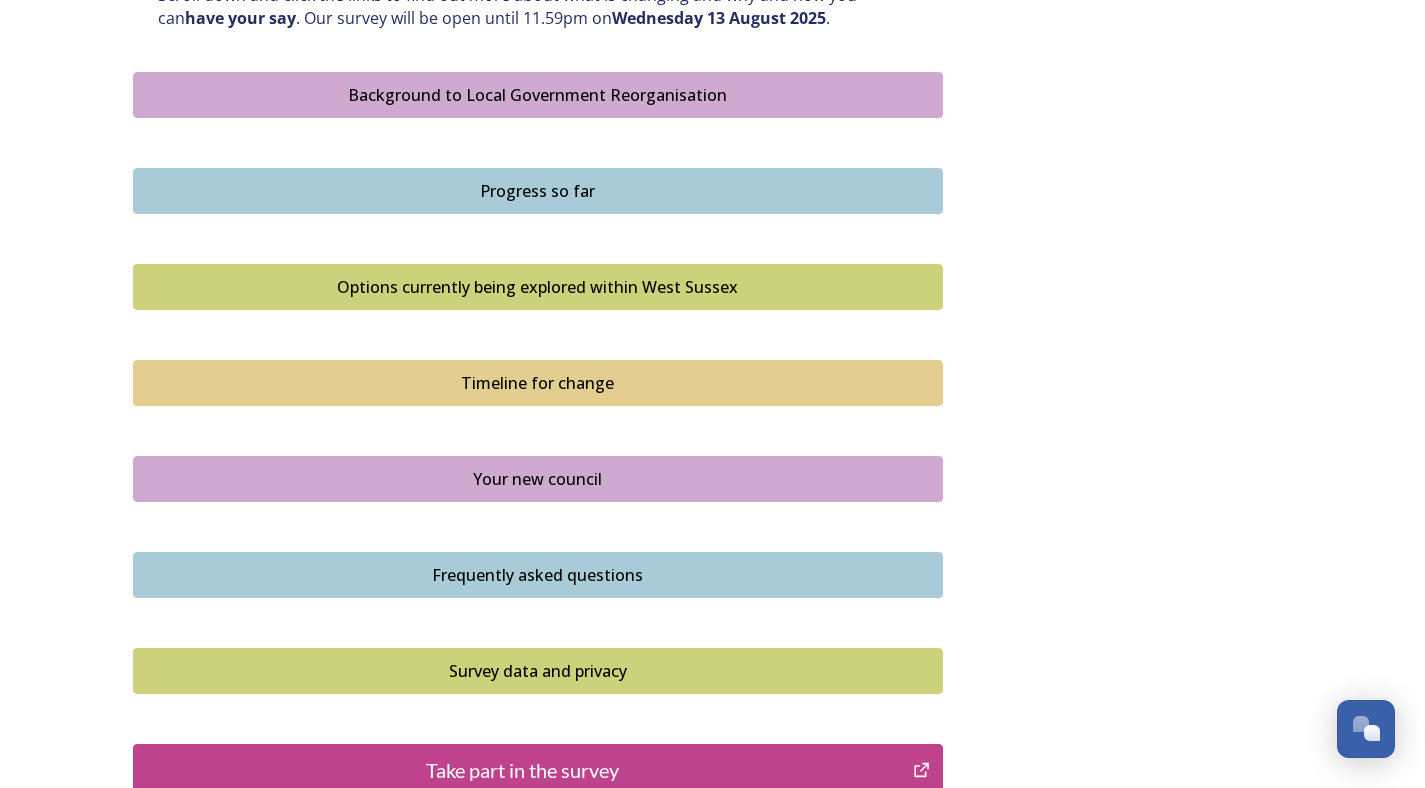 click on "Background to Local Government Reorganisation" at bounding box center [538, 95] 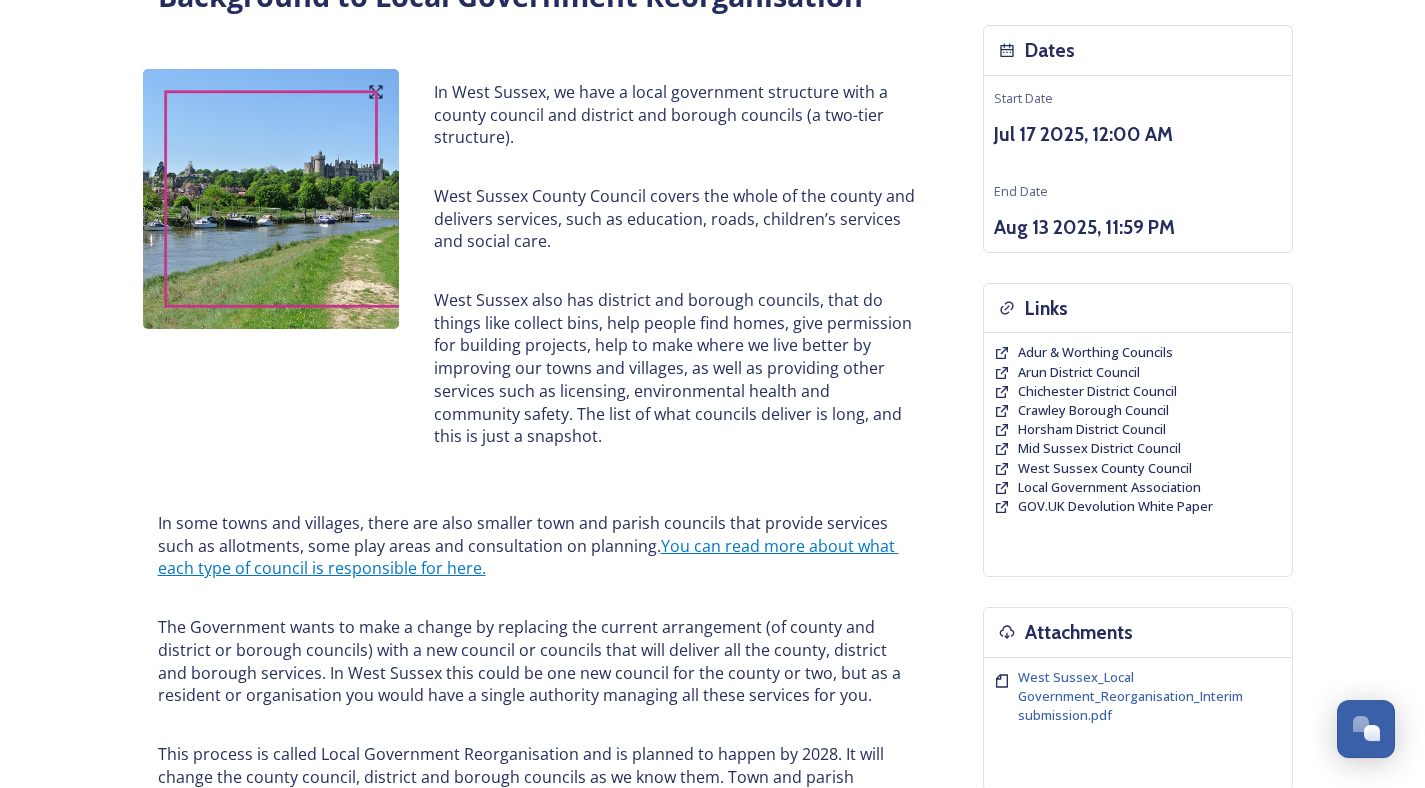scroll, scrollTop: 208, scrollLeft: 0, axis: vertical 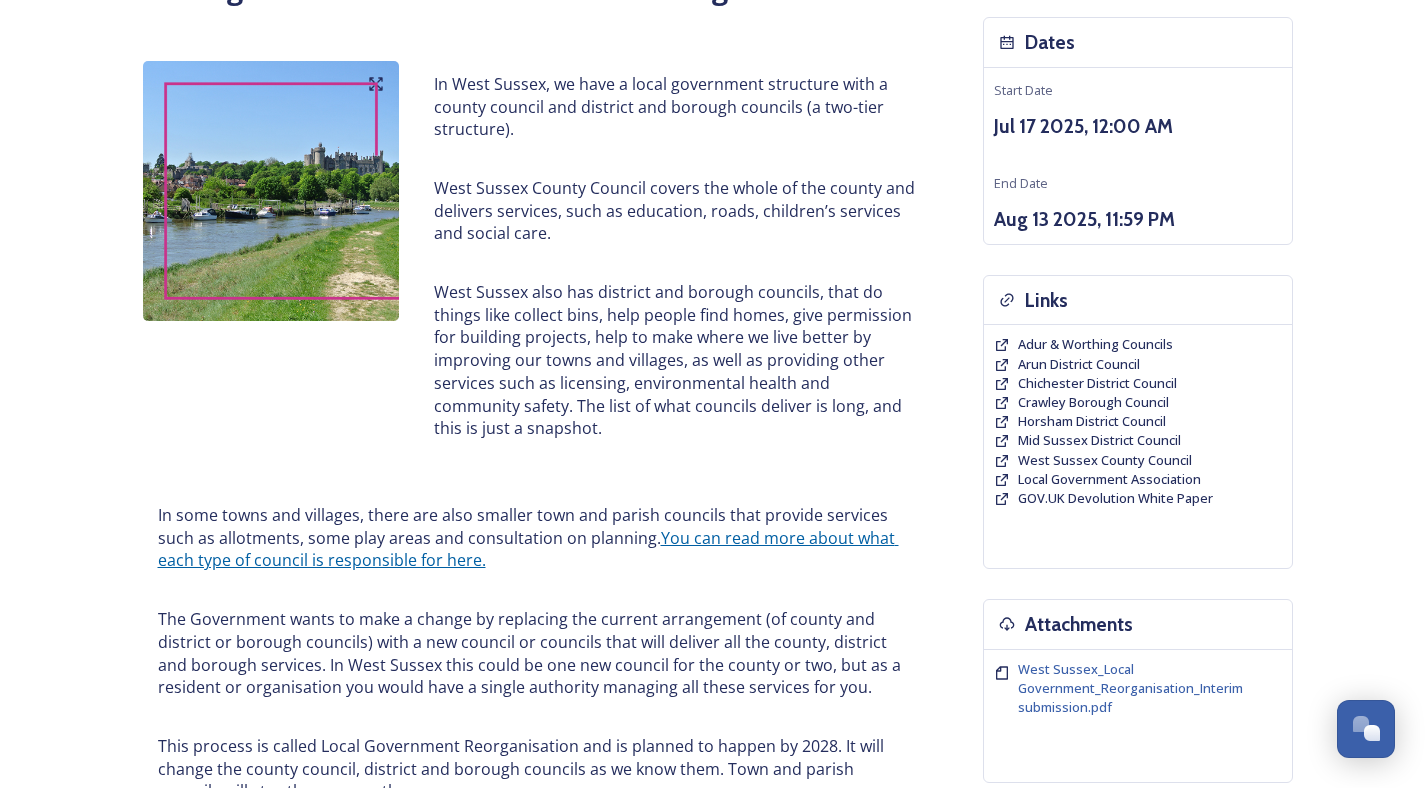 click on "You can read more about what each type of council is responsible for here." at bounding box center [528, 549] 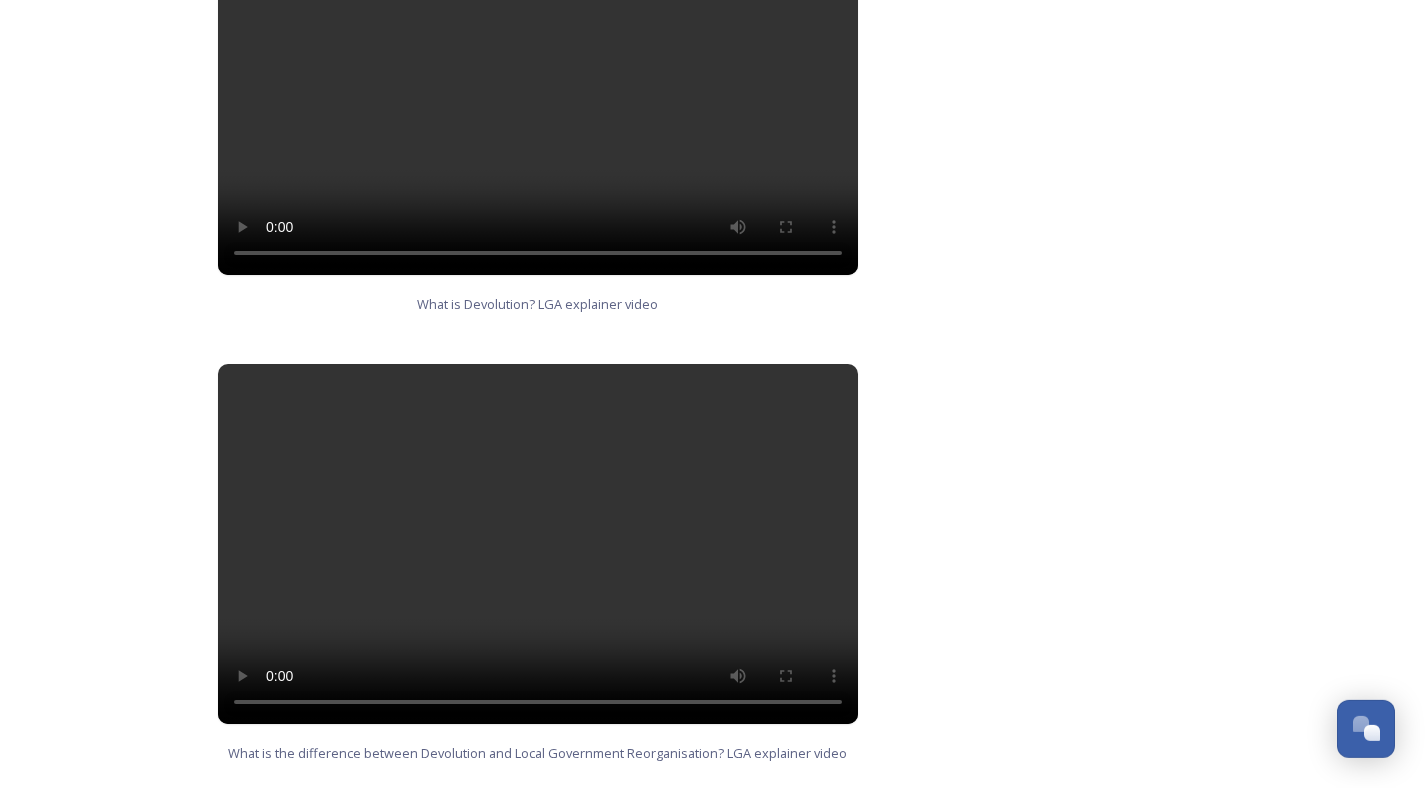 scroll, scrollTop: 1392, scrollLeft: 0, axis: vertical 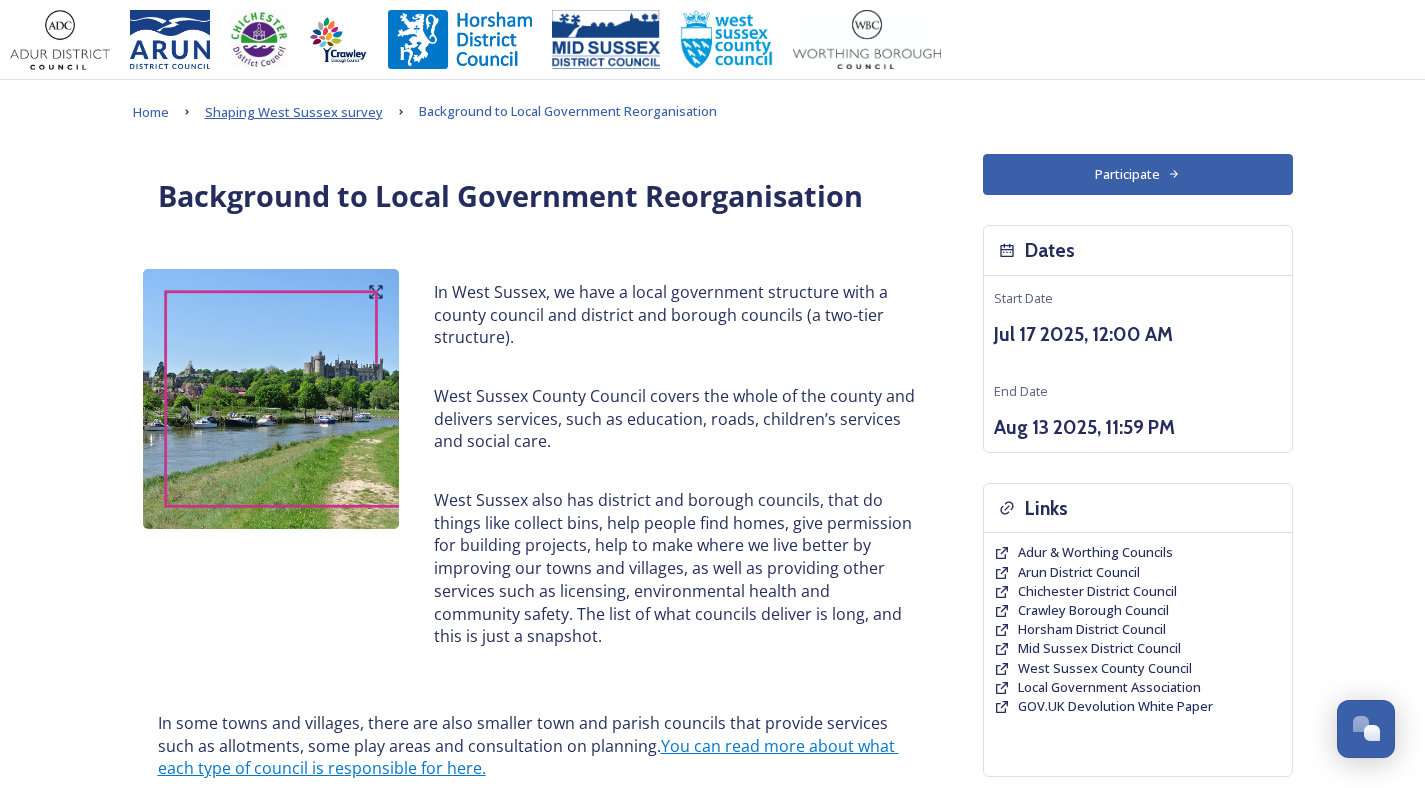 click on "Shaping West Sussex survey" at bounding box center [294, 112] 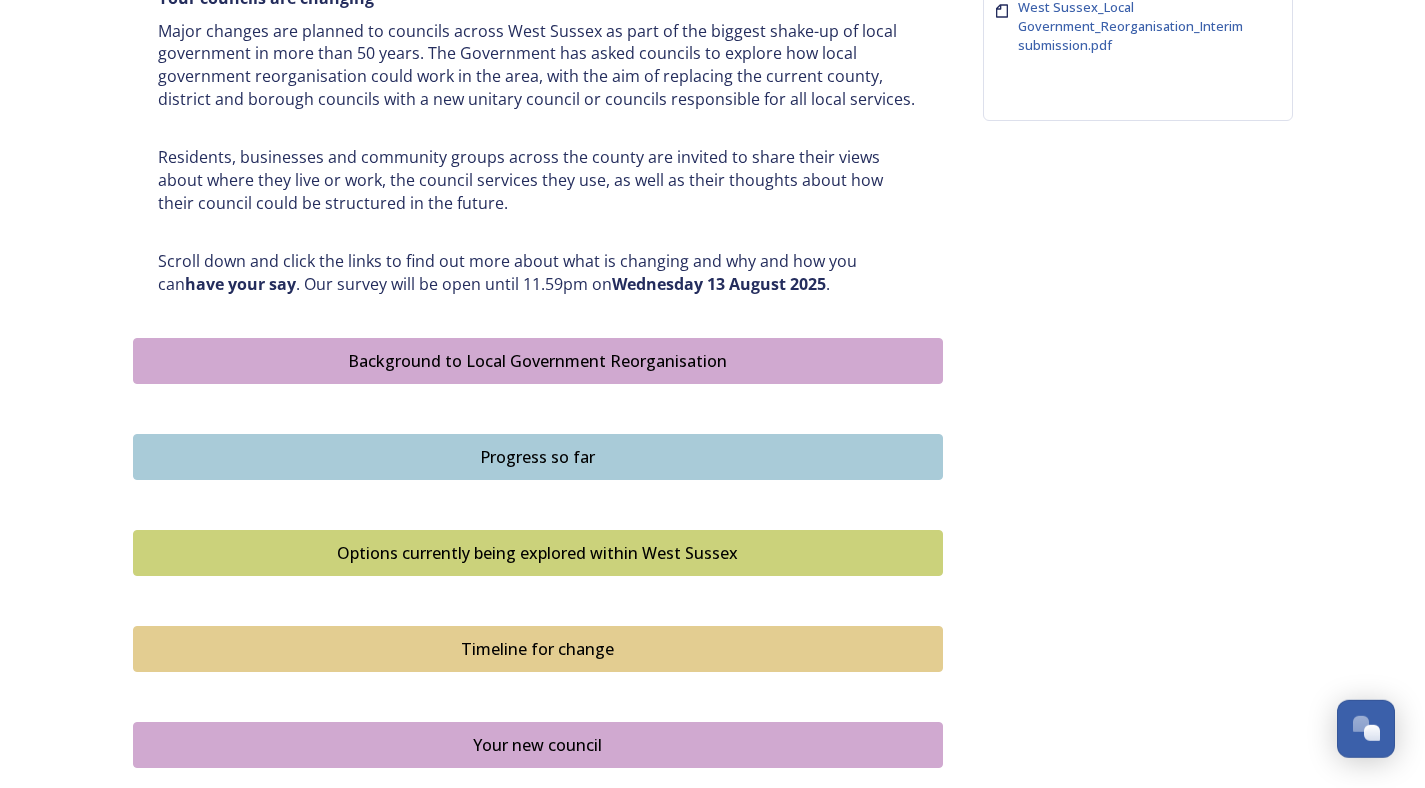 scroll, scrollTop: 976, scrollLeft: 0, axis: vertical 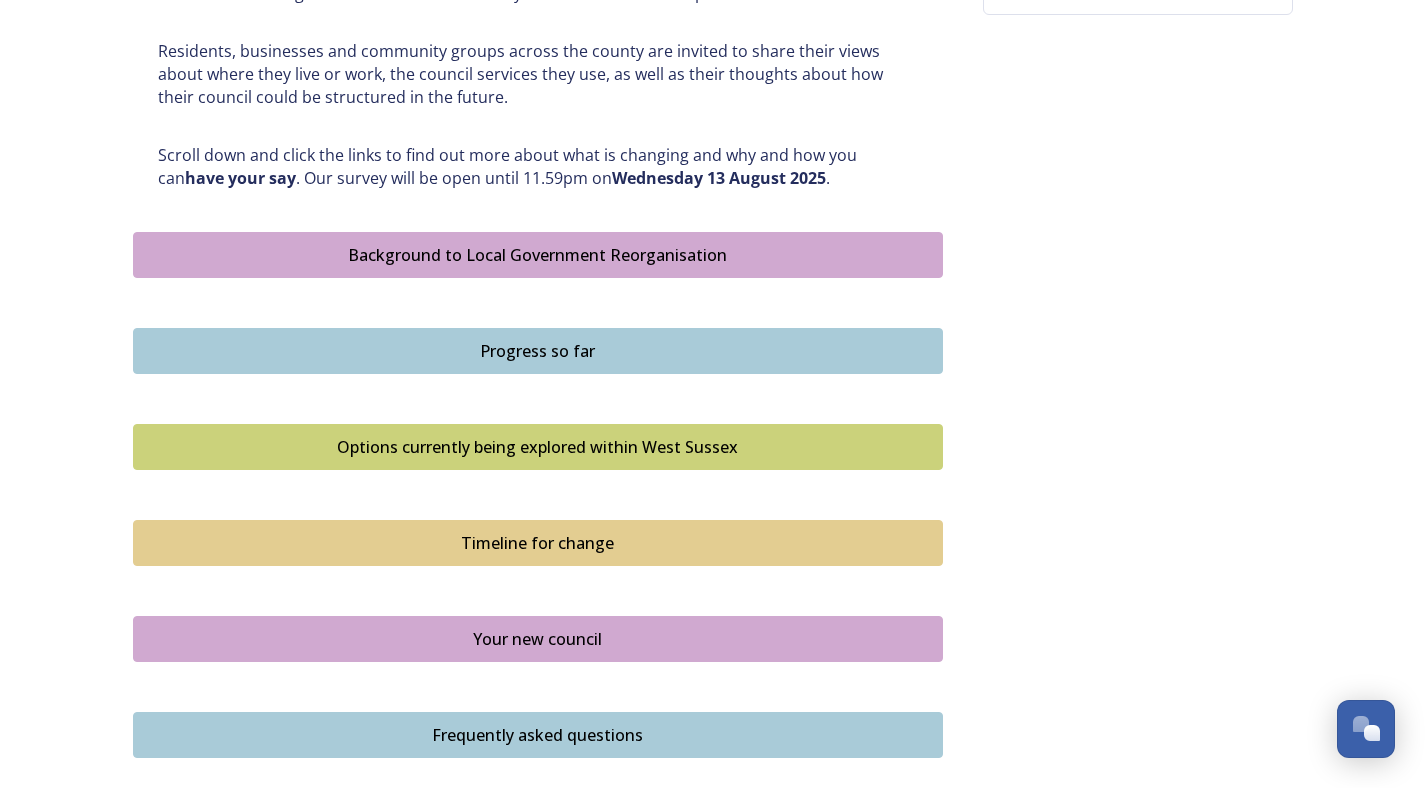 click on "Progress so far" at bounding box center [538, 351] 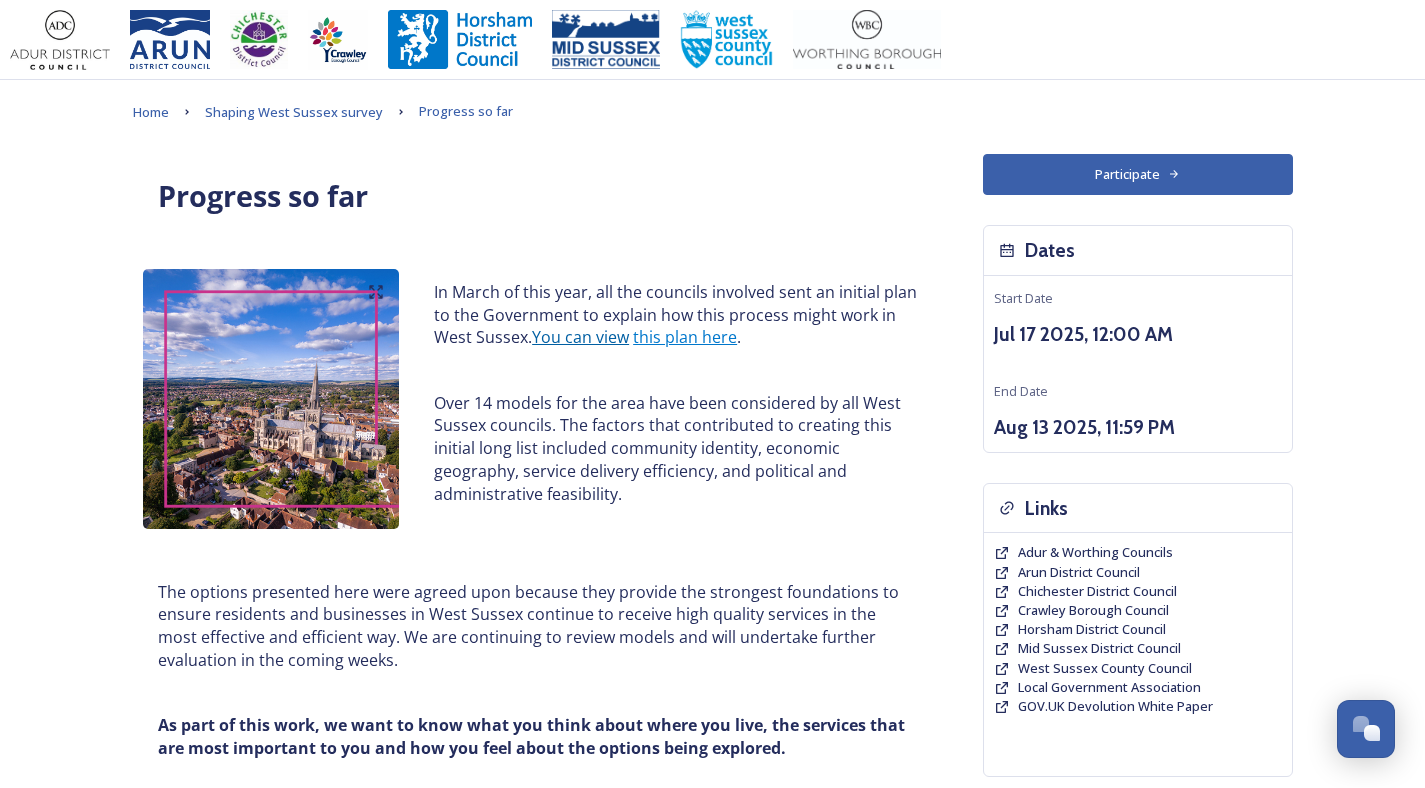 click on "You can view" at bounding box center (580, 337) 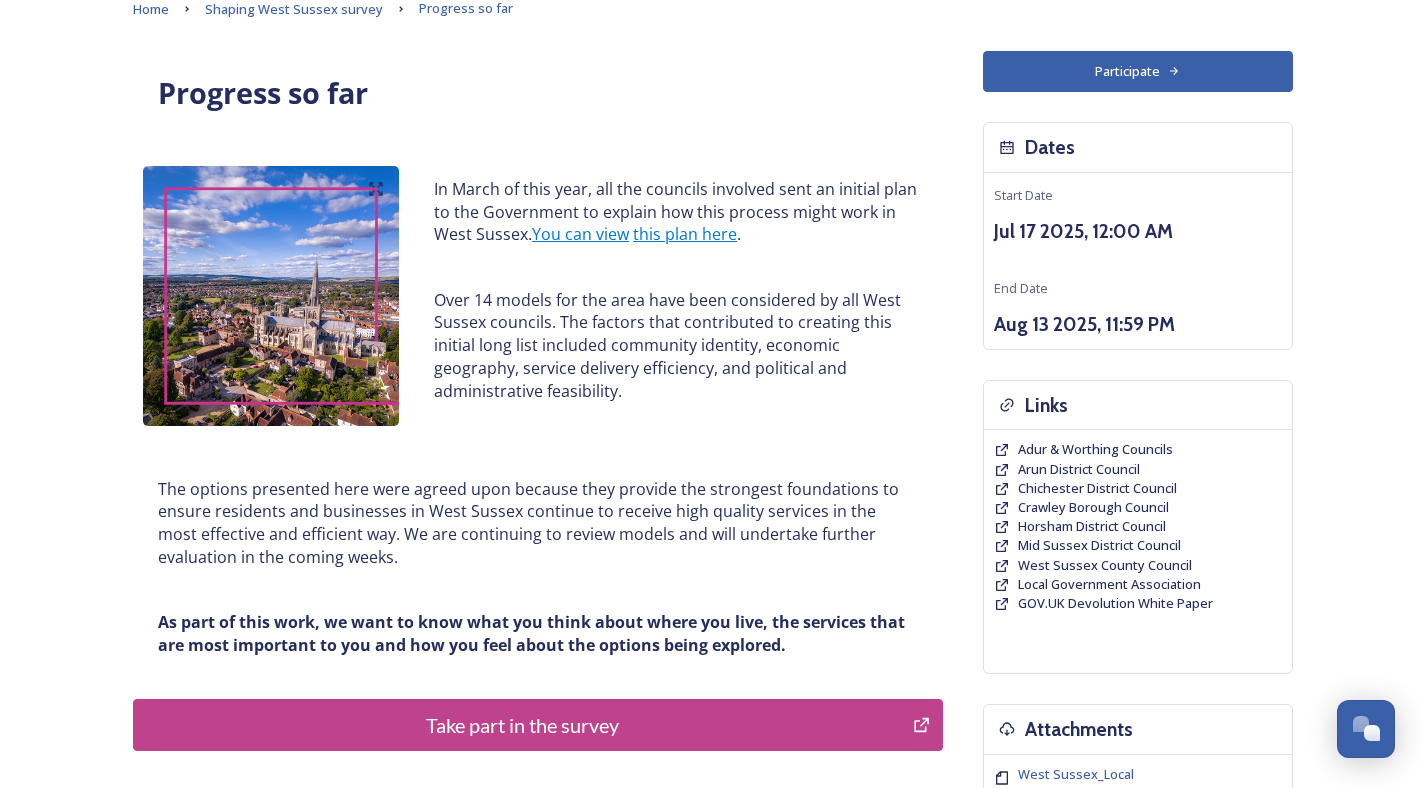 scroll, scrollTop: 0, scrollLeft: 0, axis: both 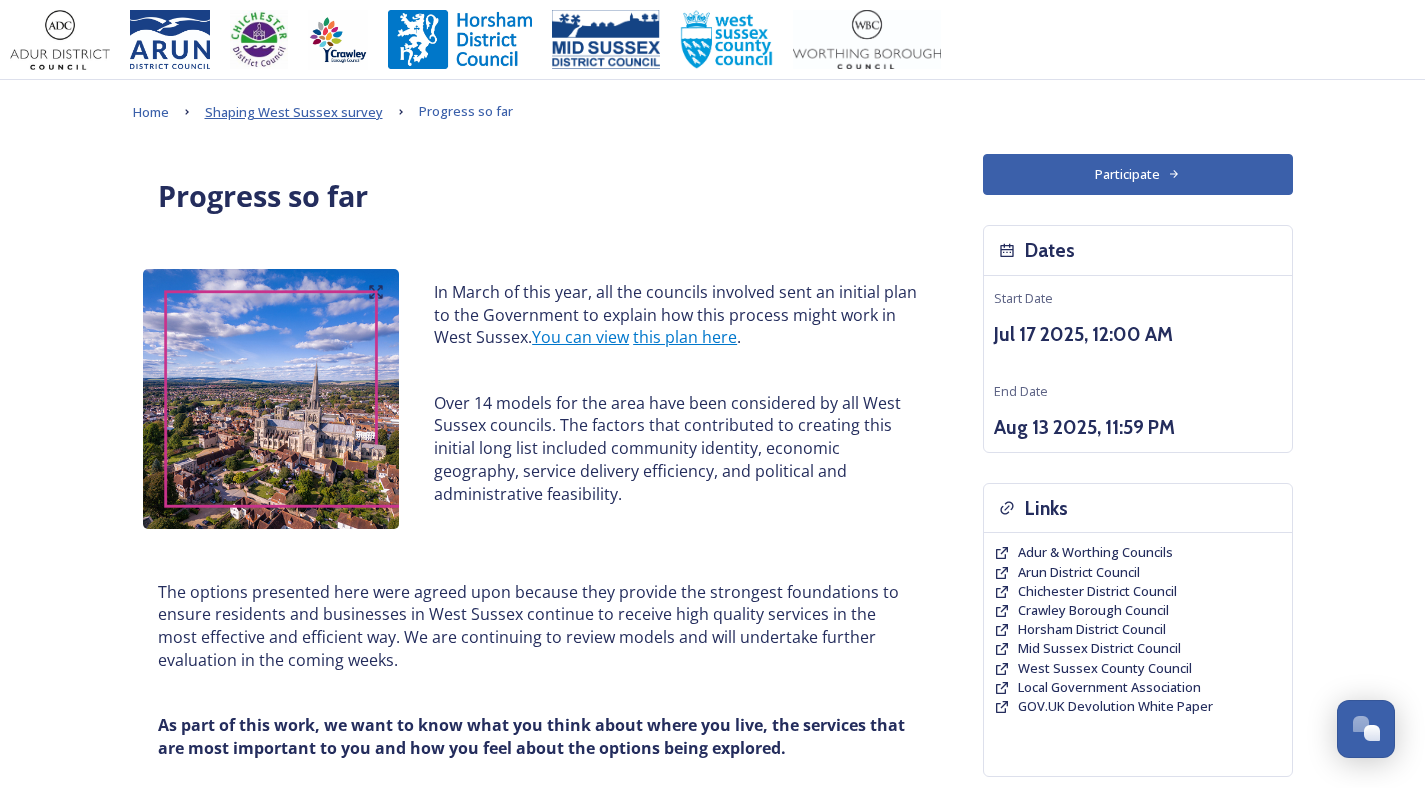 click on "Shaping West Sussex survey" at bounding box center (294, 112) 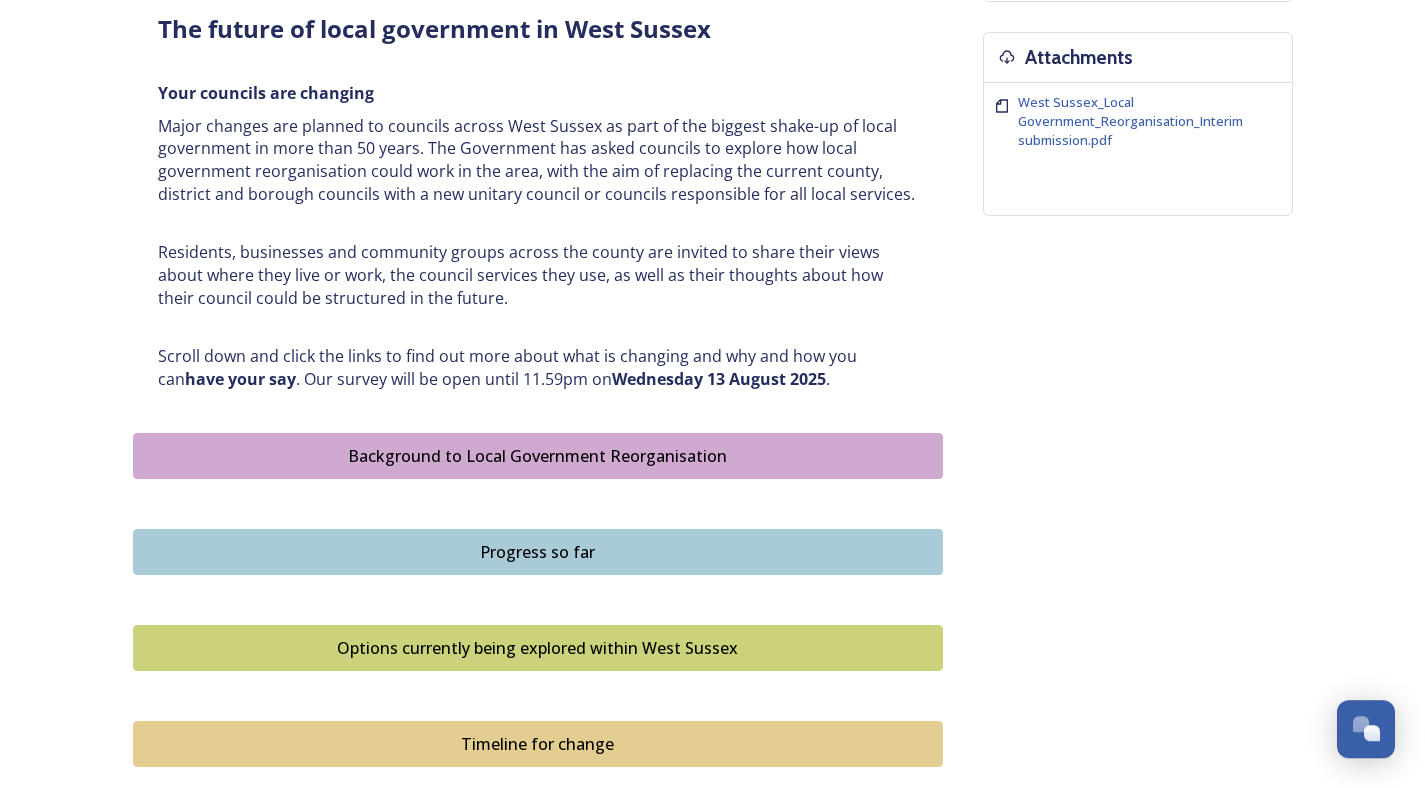 scroll, scrollTop: 976, scrollLeft: 0, axis: vertical 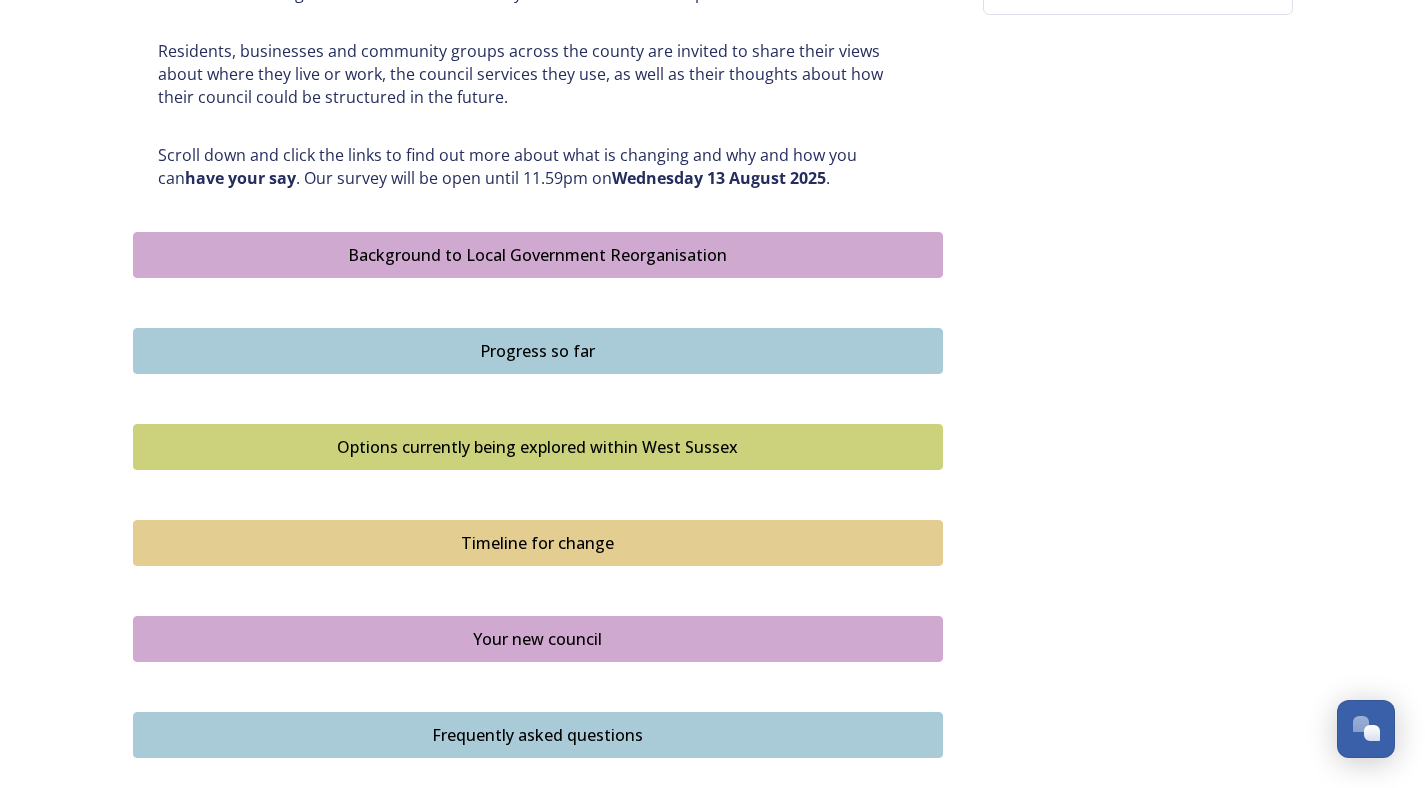 click on "Options currently being explored within West Sussex" at bounding box center [538, 447] 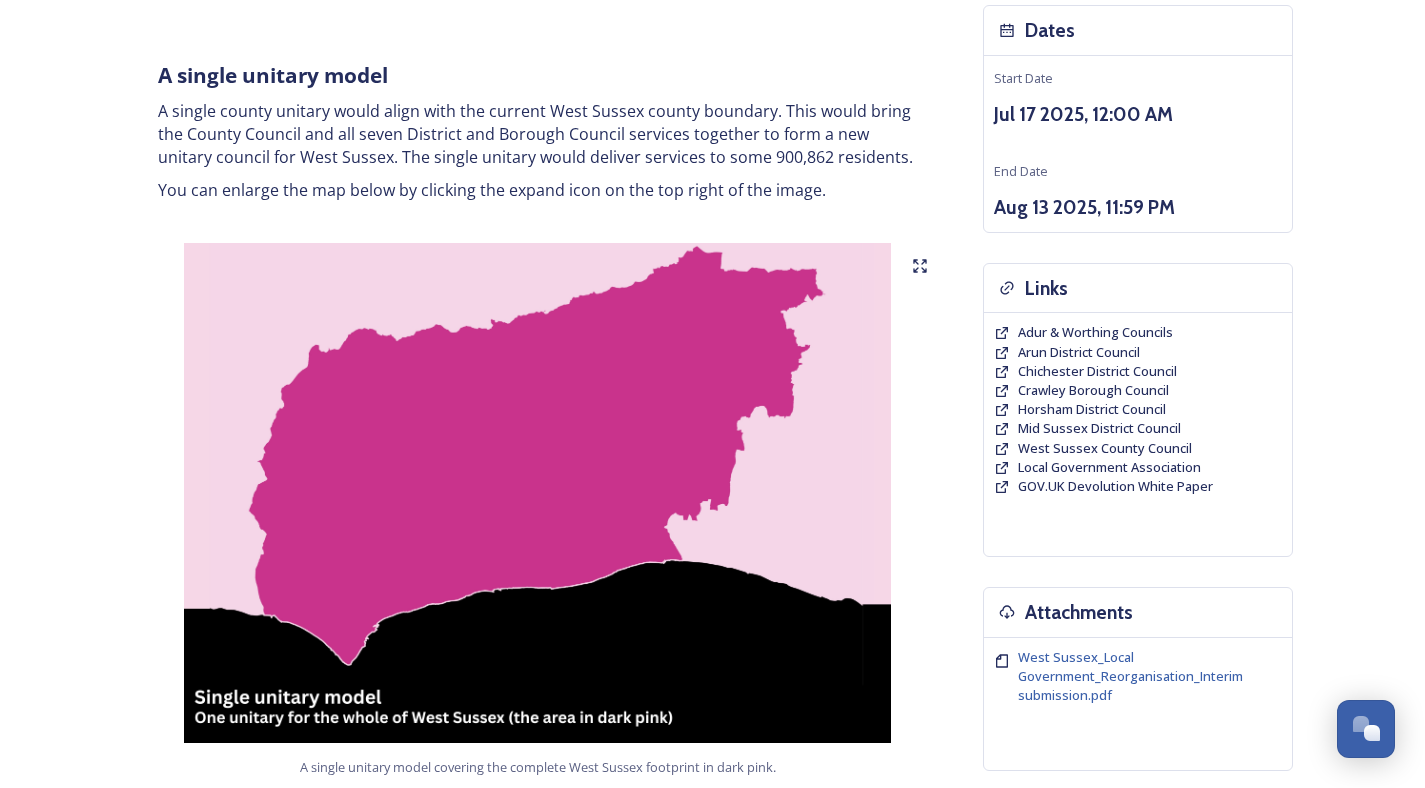 scroll, scrollTop: 224, scrollLeft: 0, axis: vertical 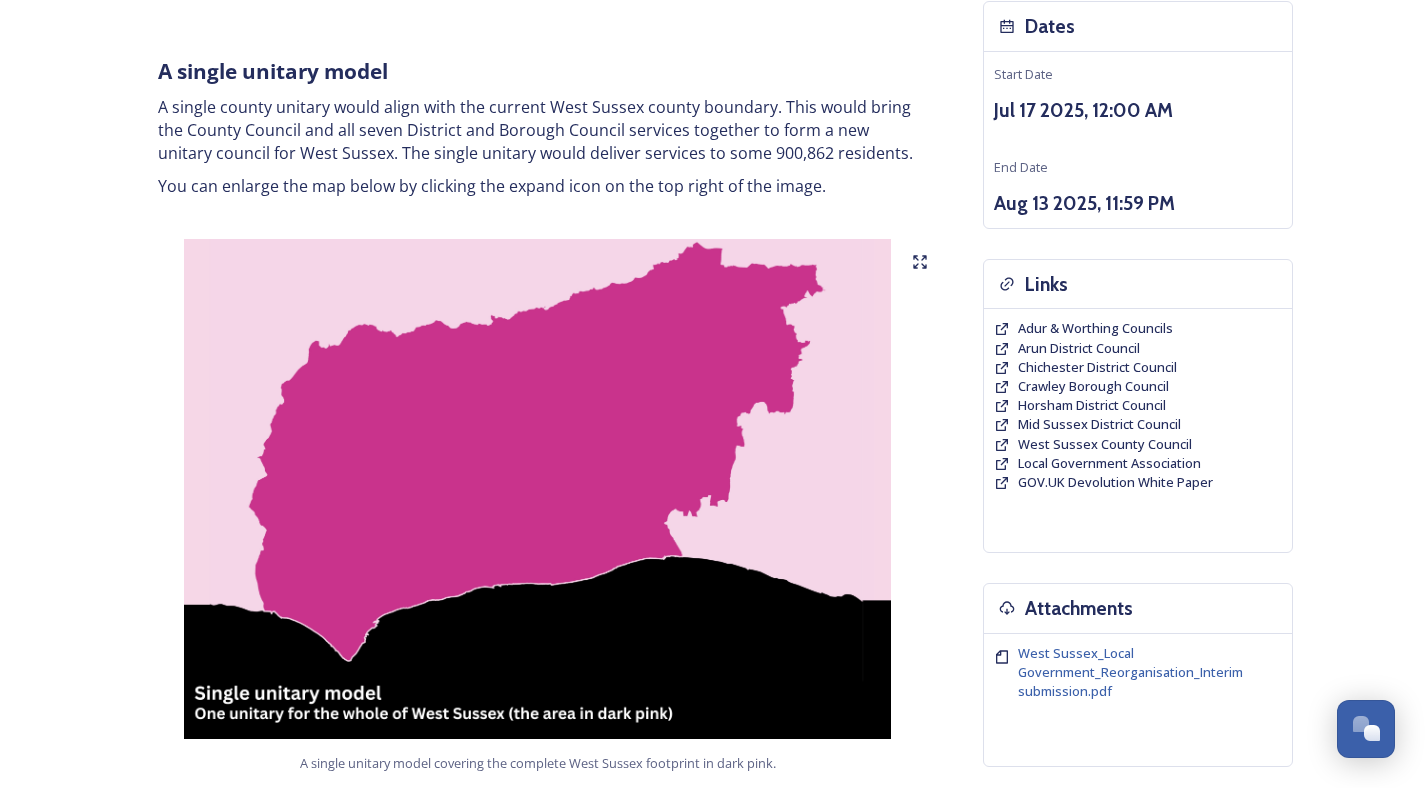 click 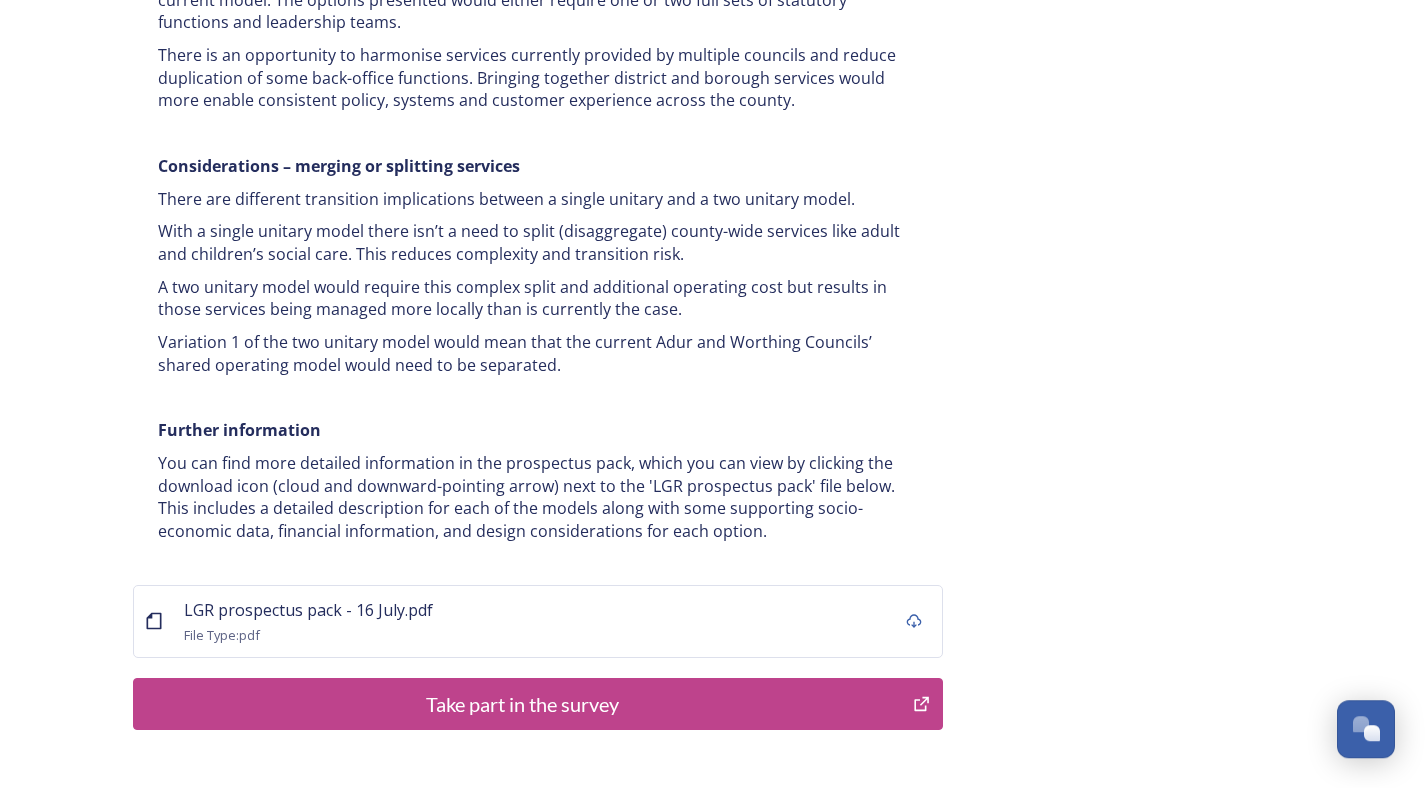 scroll, scrollTop: 3888, scrollLeft: 0, axis: vertical 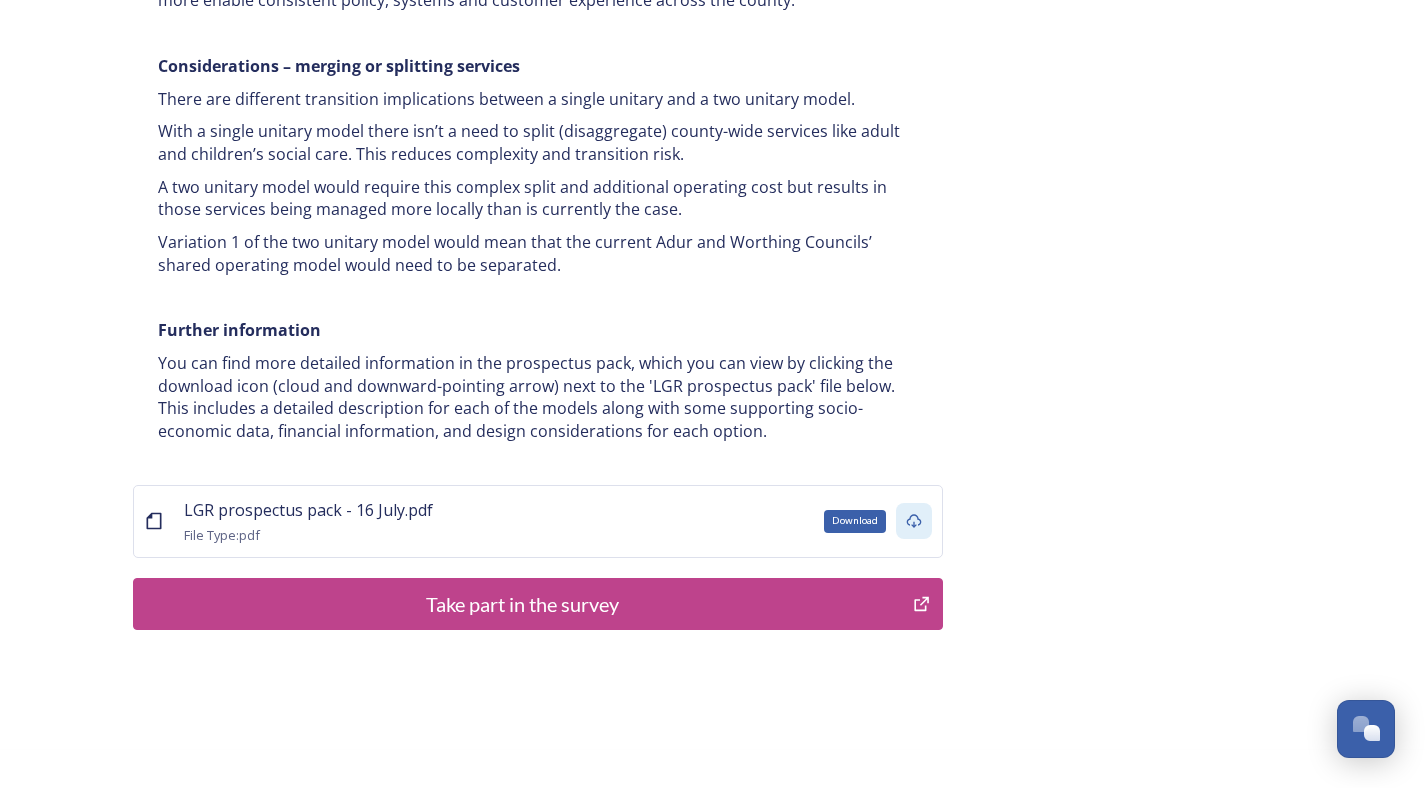 click 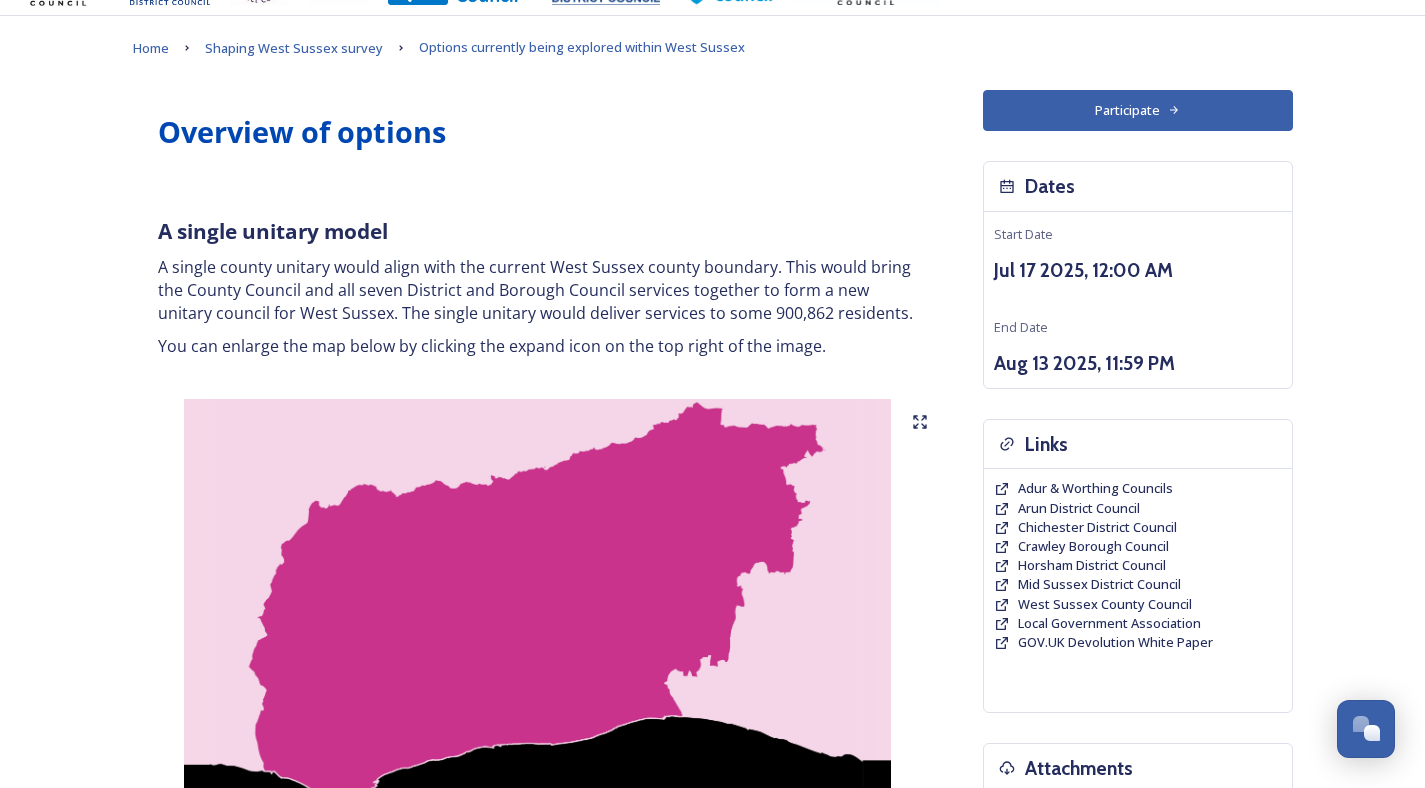 scroll, scrollTop: 0, scrollLeft: 0, axis: both 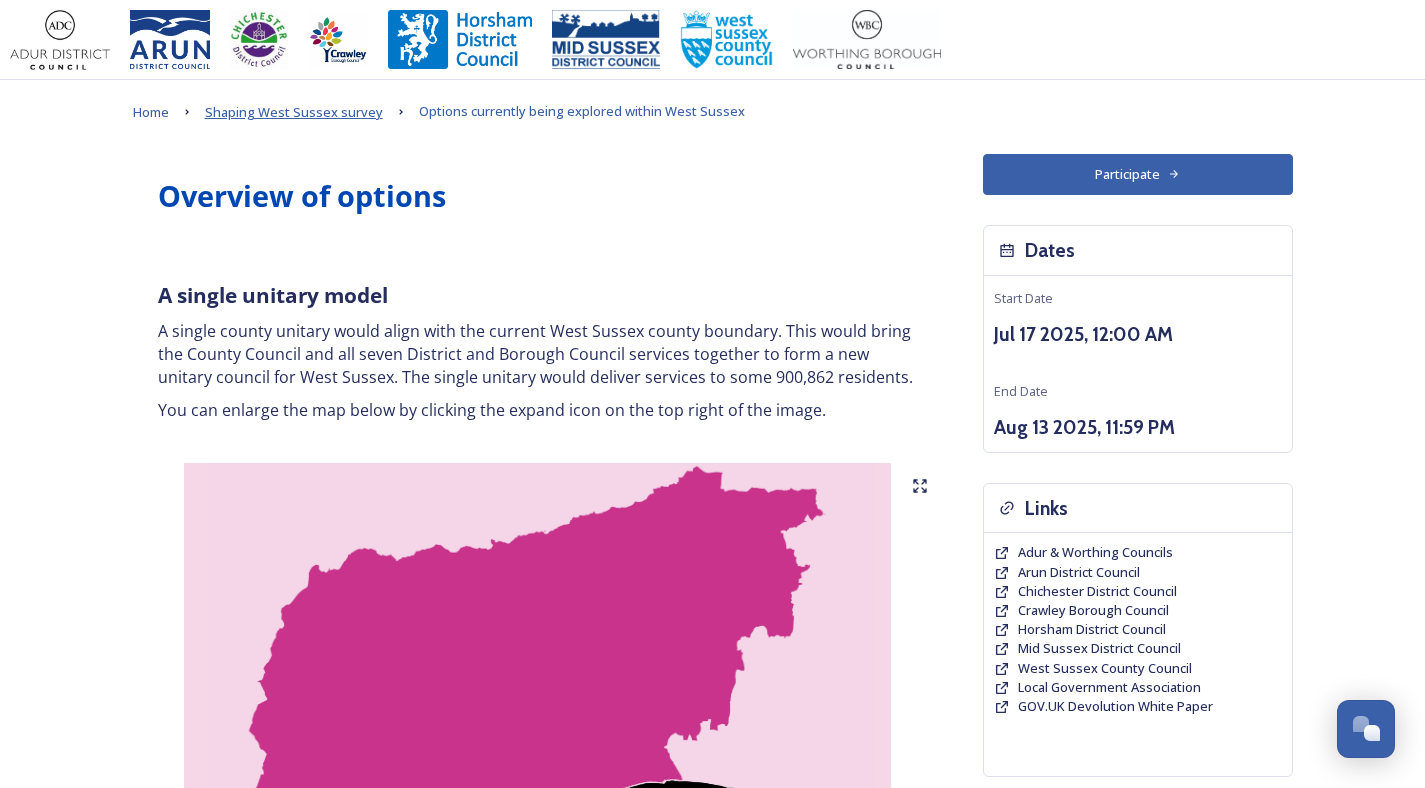 click on "Shaping West Sussex survey" at bounding box center (294, 112) 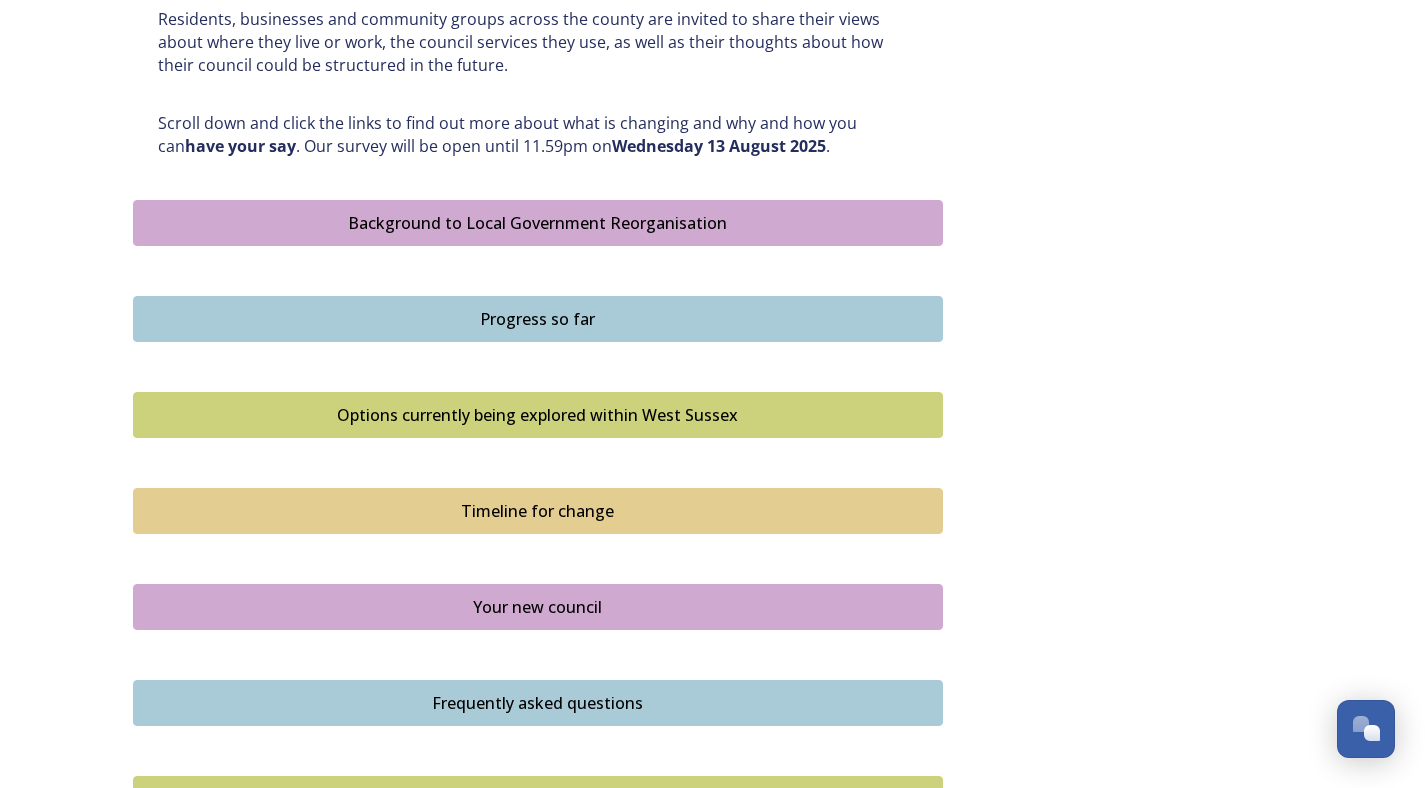 scroll, scrollTop: 1104, scrollLeft: 0, axis: vertical 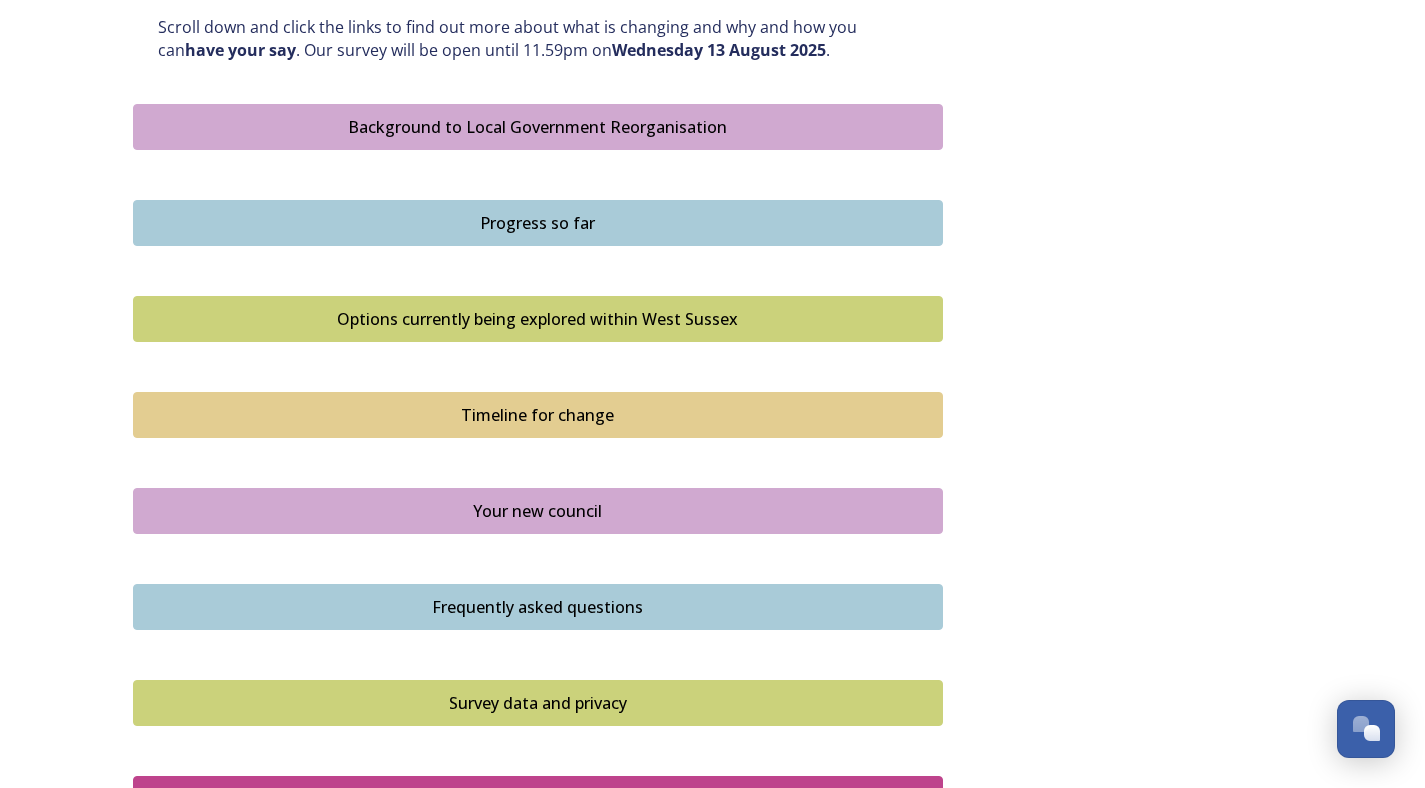 click on "Timeline for change" at bounding box center (538, 415) 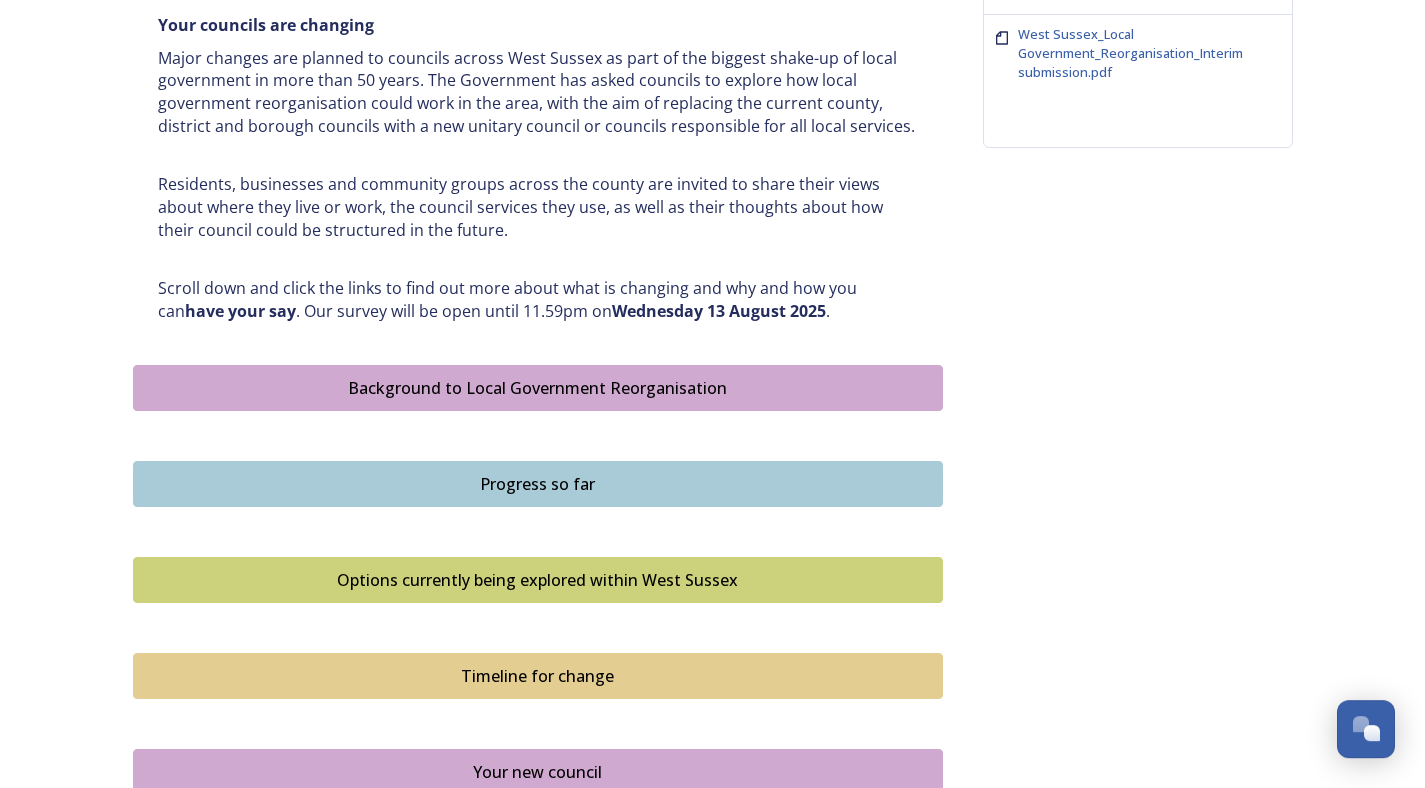 scroll, scrollTop: 976, scrollLeft: 0, axis: vertical 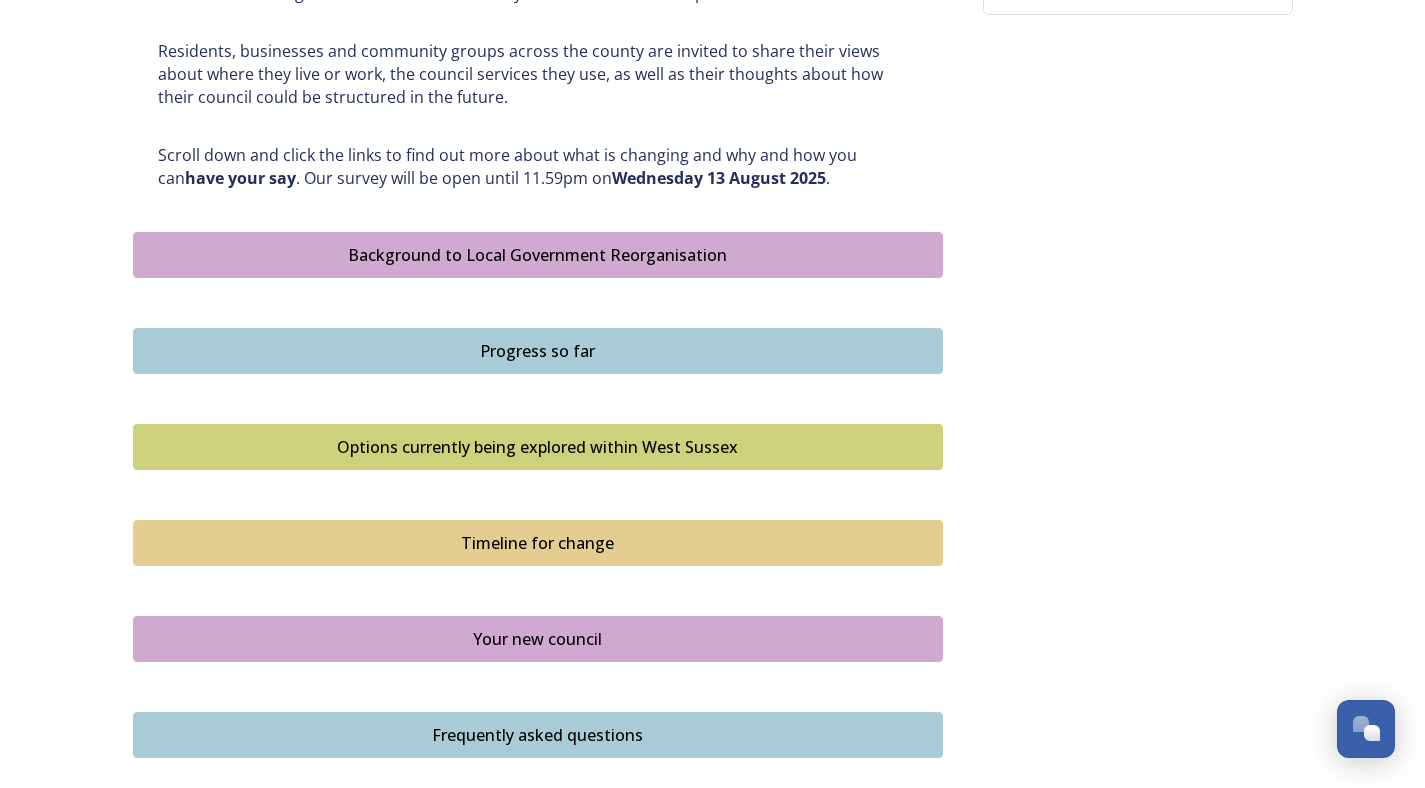 click on "Your new council" at bounding box center (538, 639) 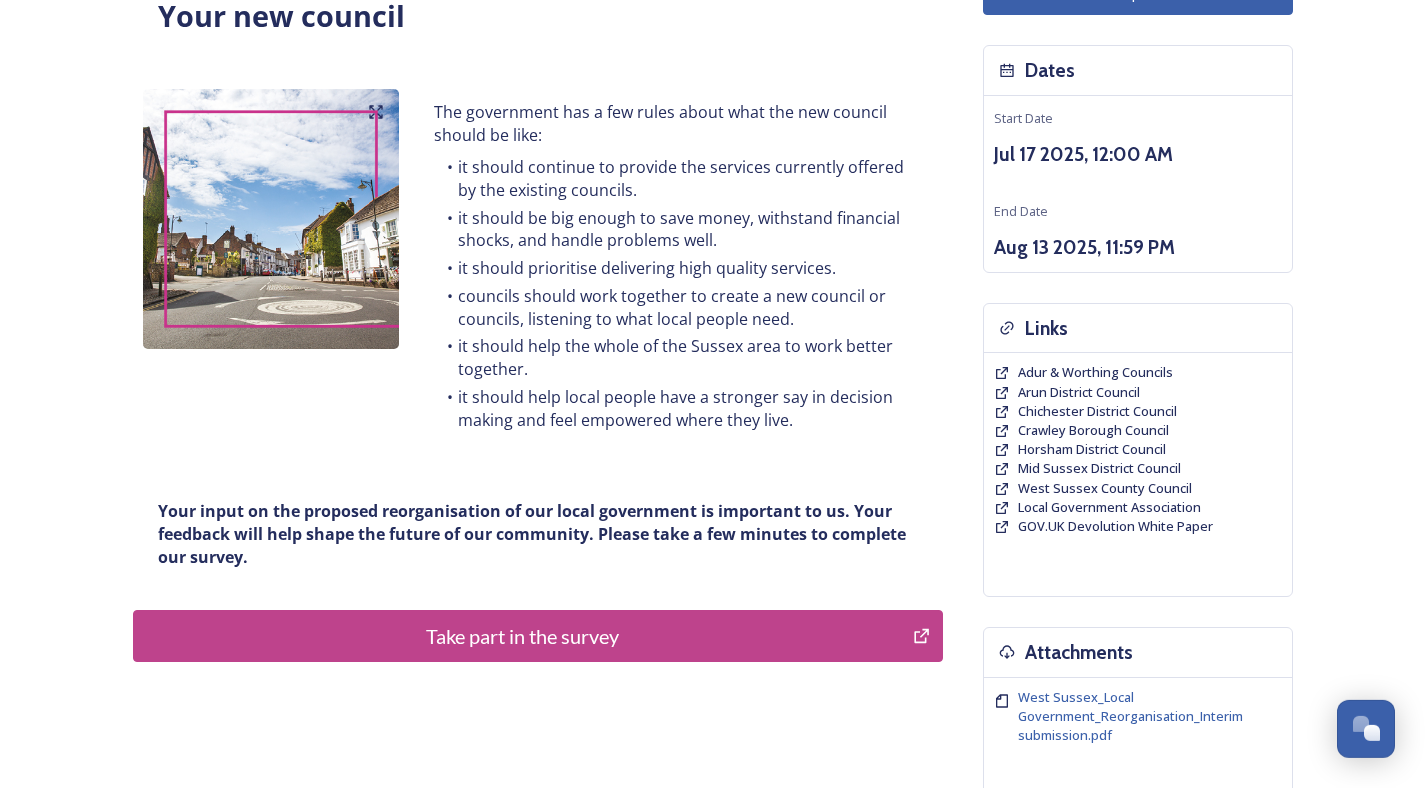 scroll, scrollTop: 208, scrollLeft: 0, axis: vertical 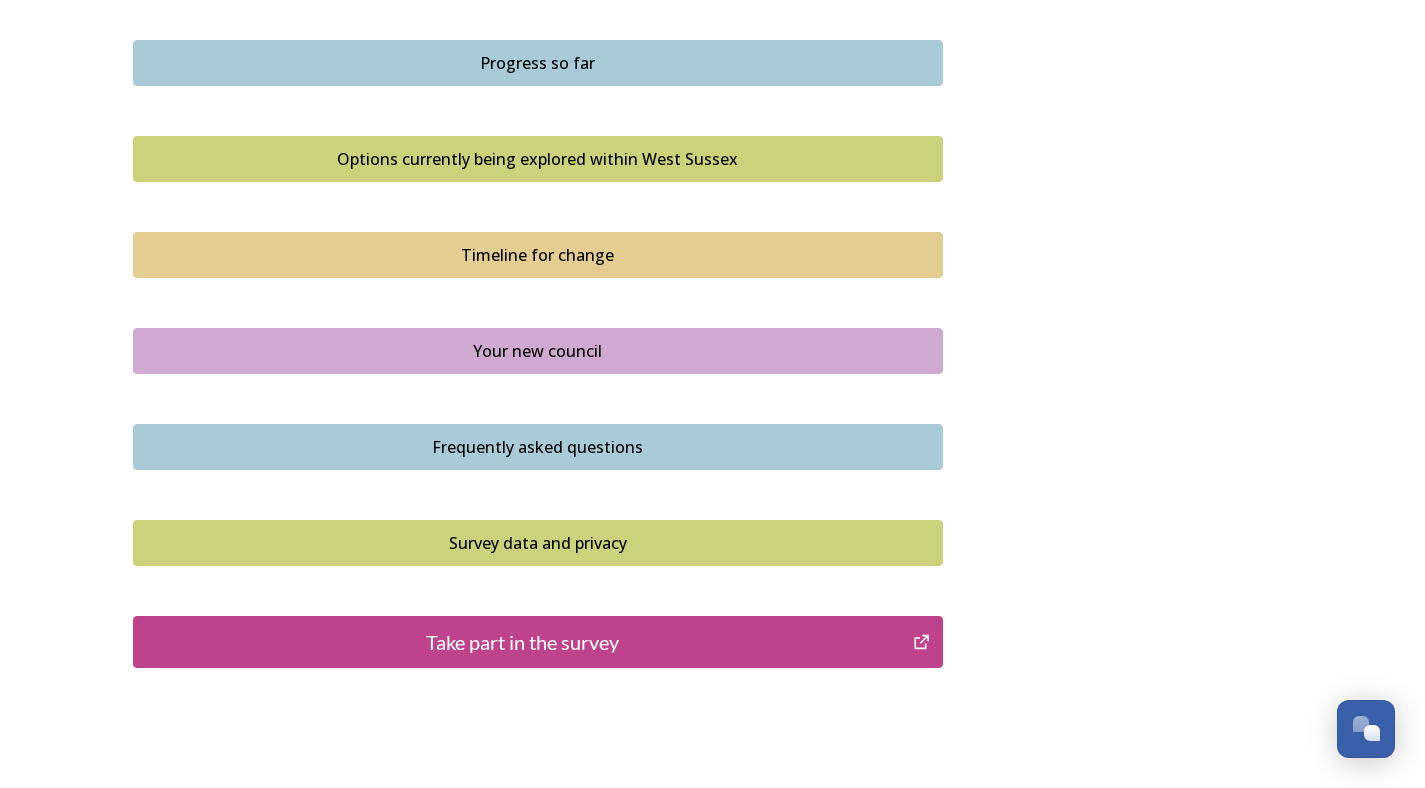 click on "Survey data and privacy" at bounding box center [538, 543] 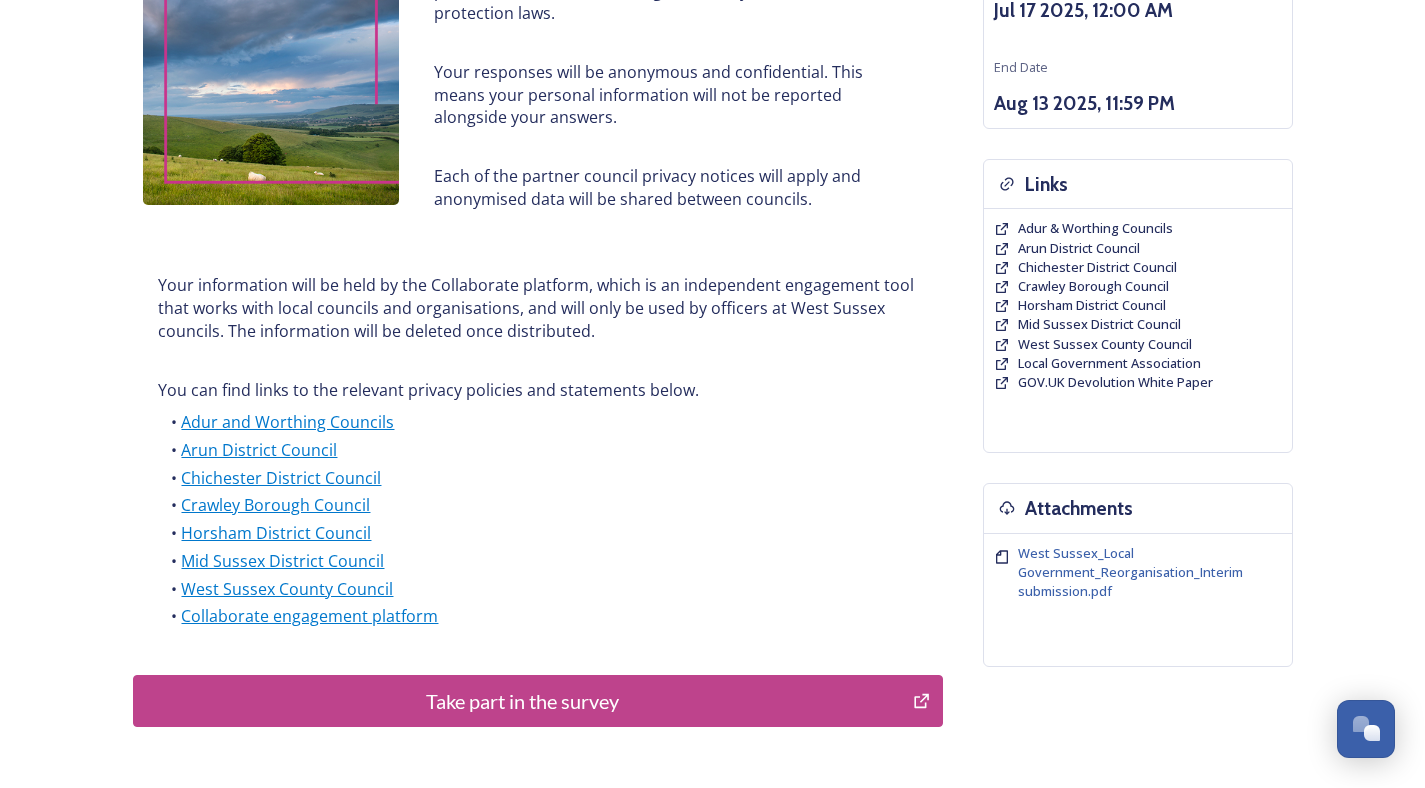 scroll, scrollTop: 336, scrollLeft: 0, axis: vertical 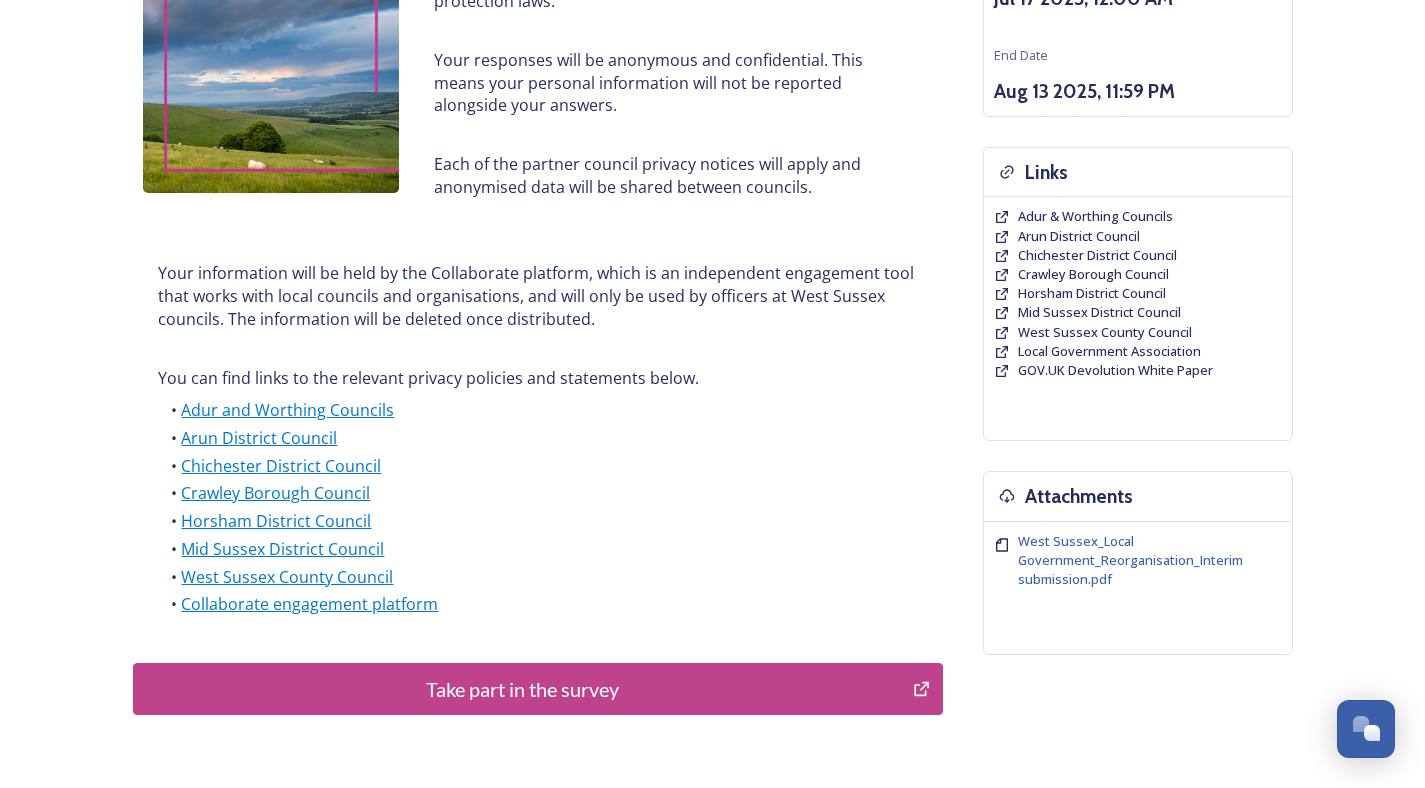 click on "Take part in the survey" at bounding box center [523, 689] 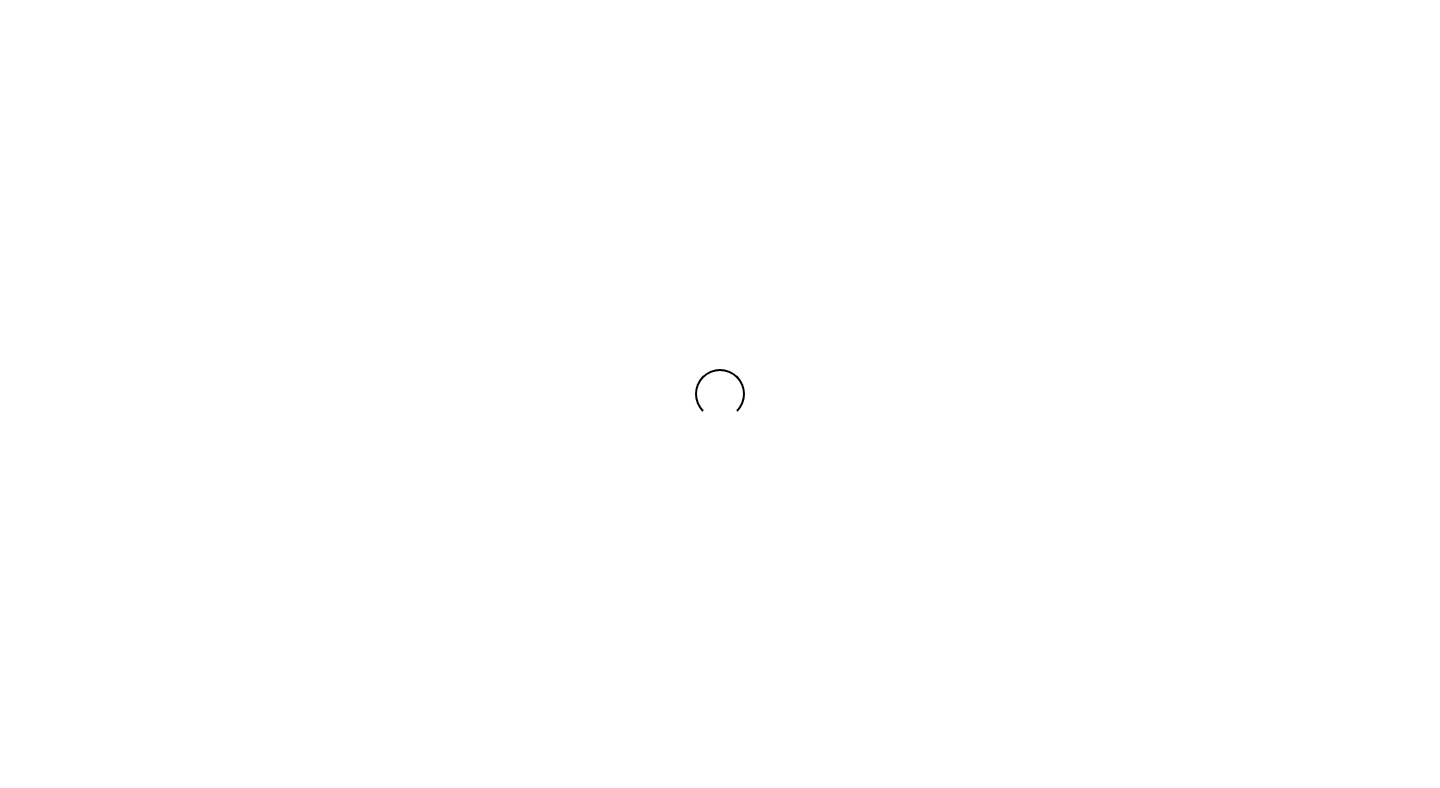 scroll, scrollTop: 0, scrollLeft: 0, axis: both 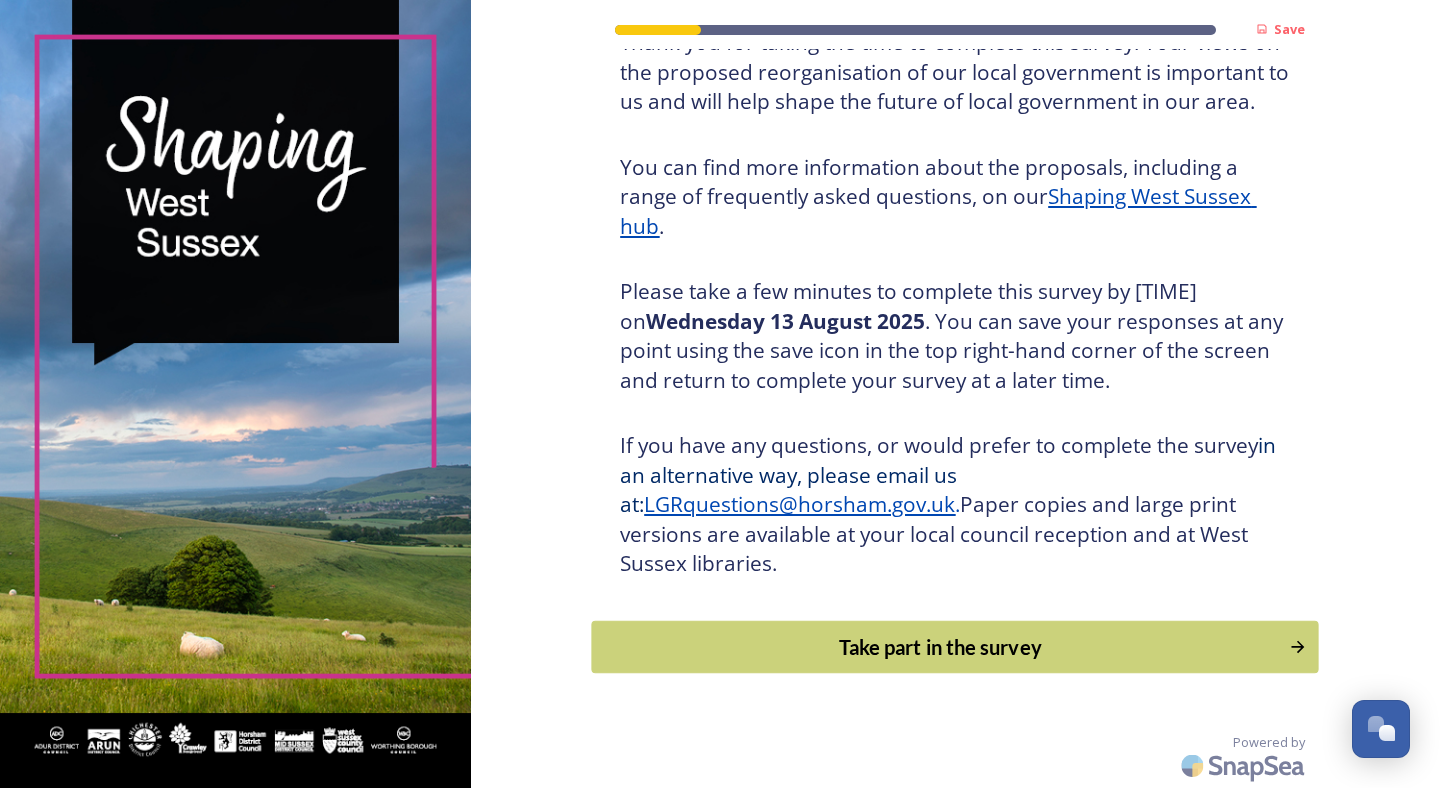 click on "Take part in the survey" at bounding box center [941, 647] 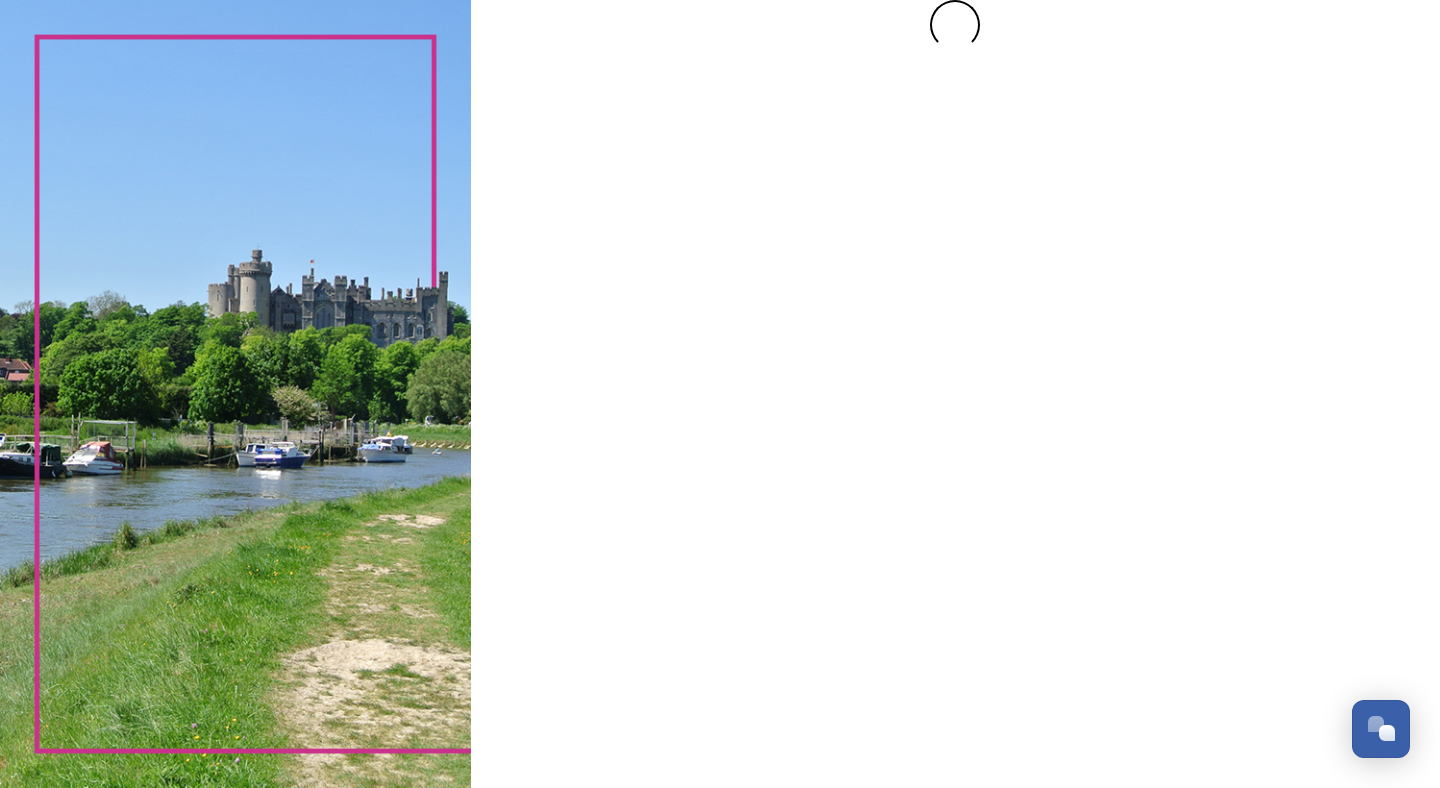 scroll, scrollTop: 0, scrollLeft: 0, axis: both 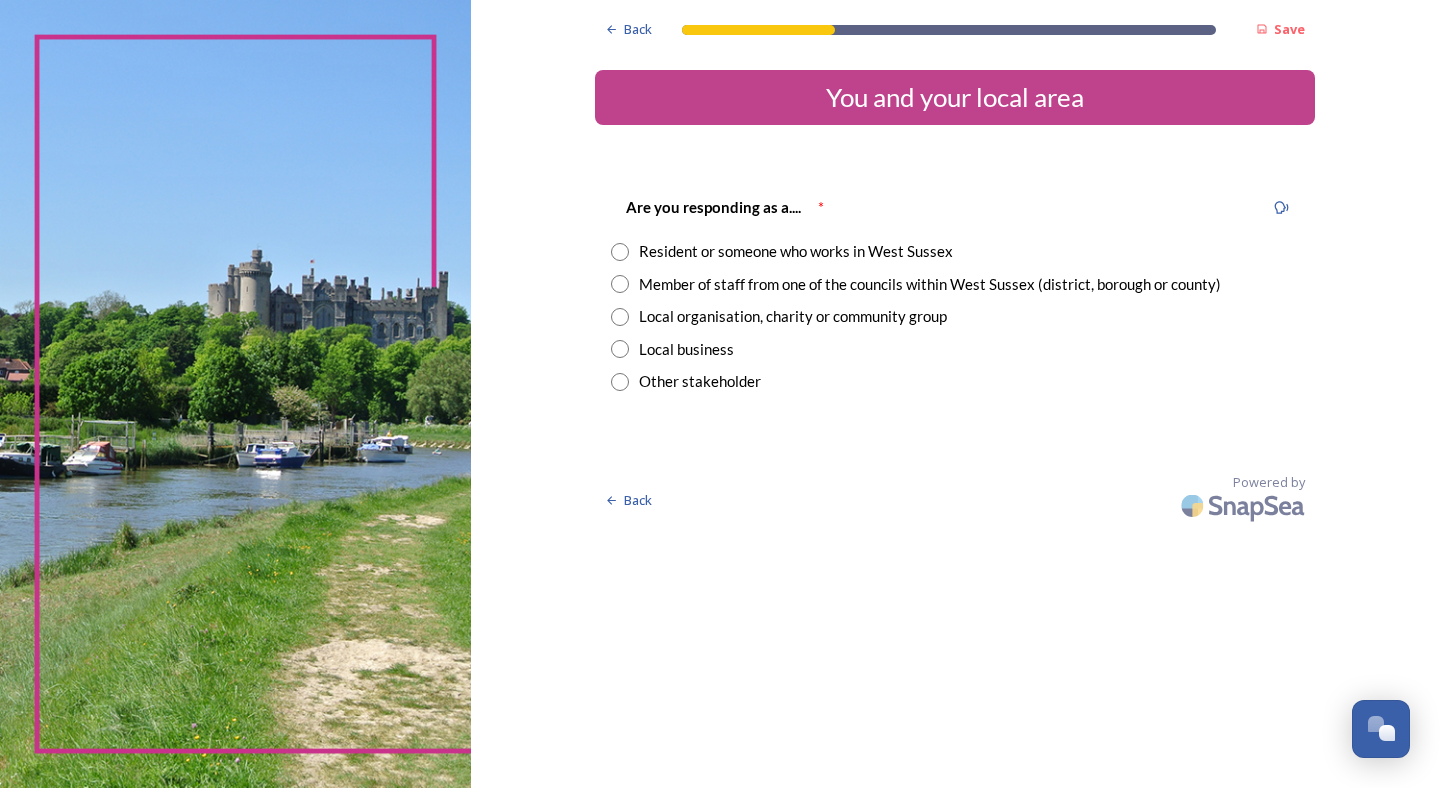 click at bounding box center (620, 252) 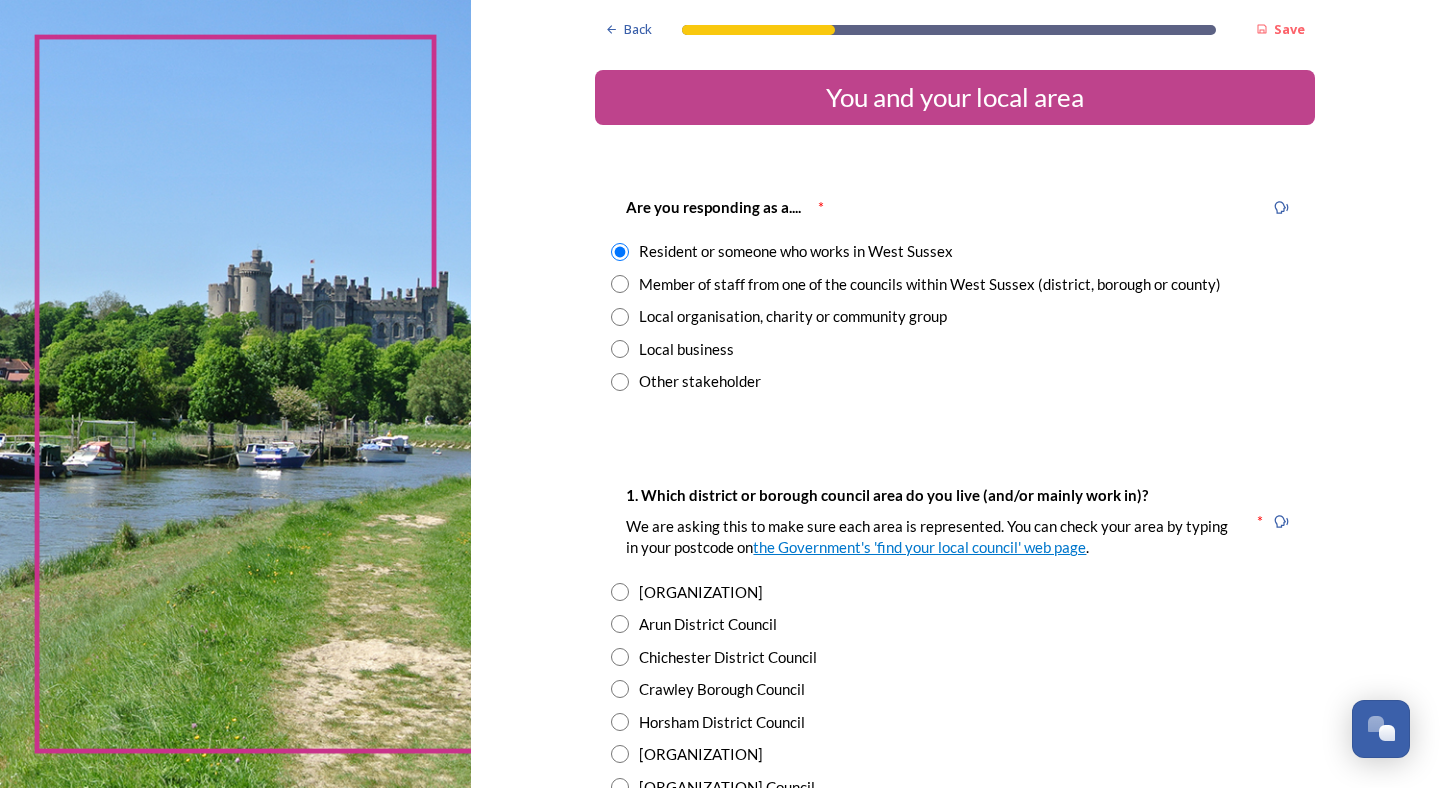 scroll, scrollTop: 171, scrollLeft: 0, axis: vertical 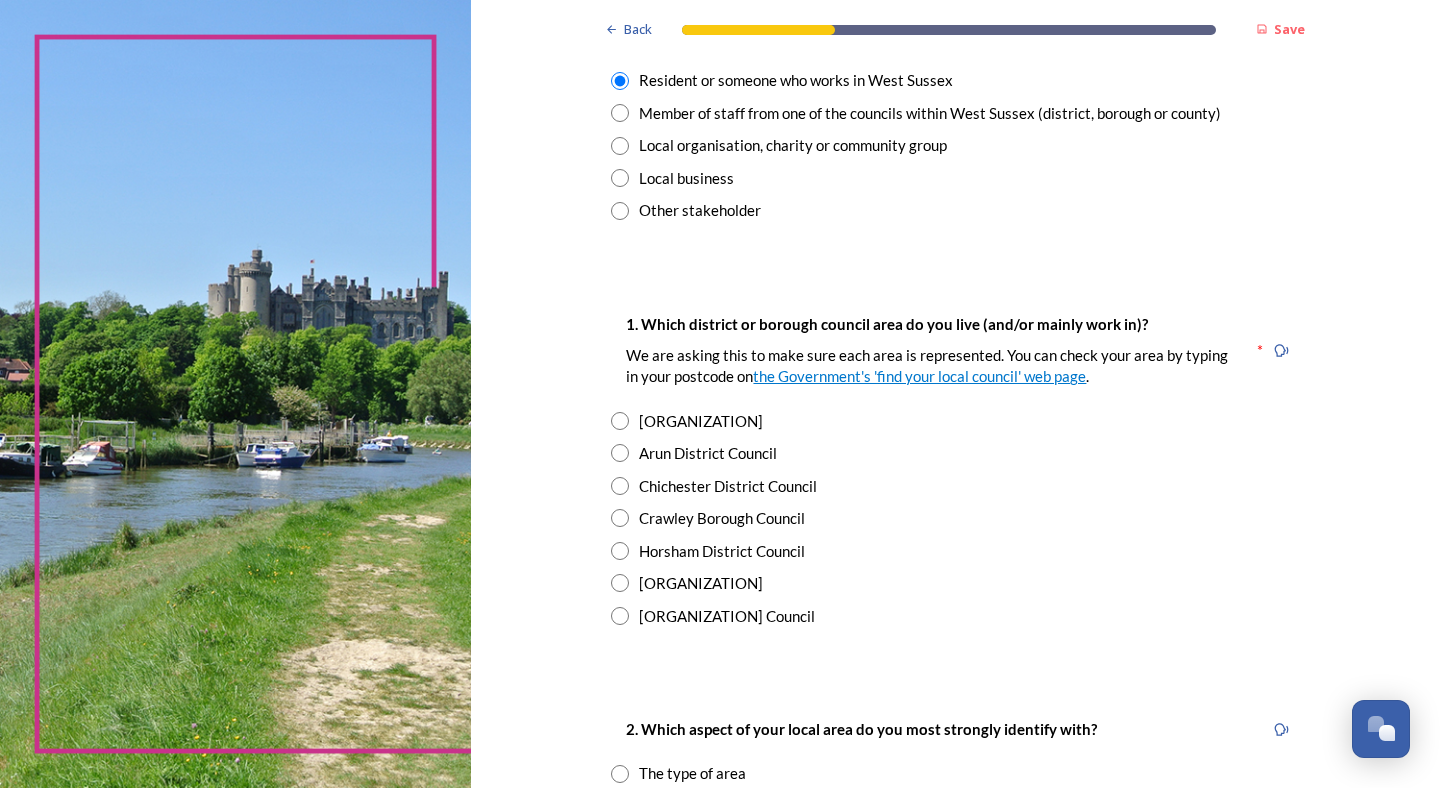 click at bounding box center [620, 583] 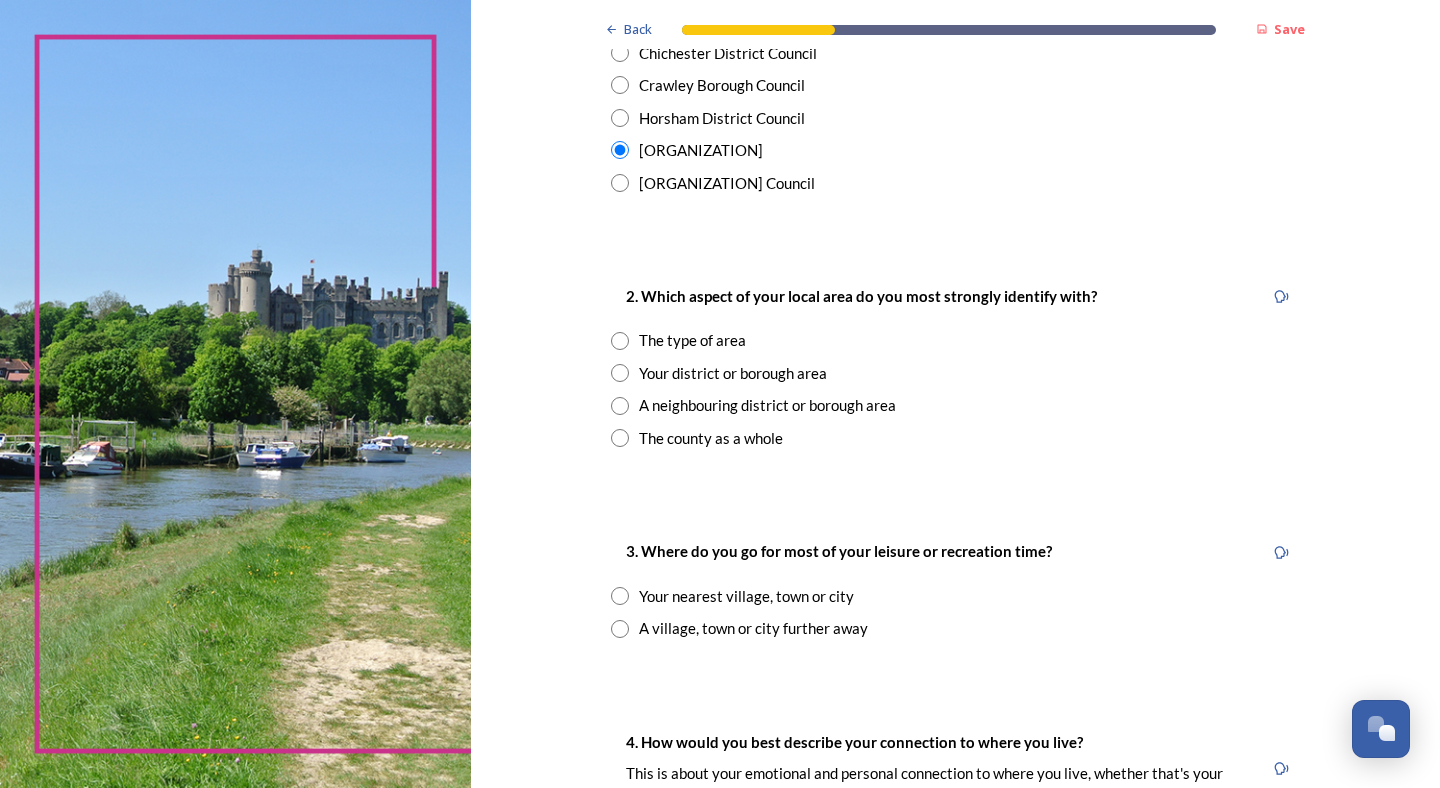 scroll, scrollTop: 646, scrollLeft: 0, axis: vertical 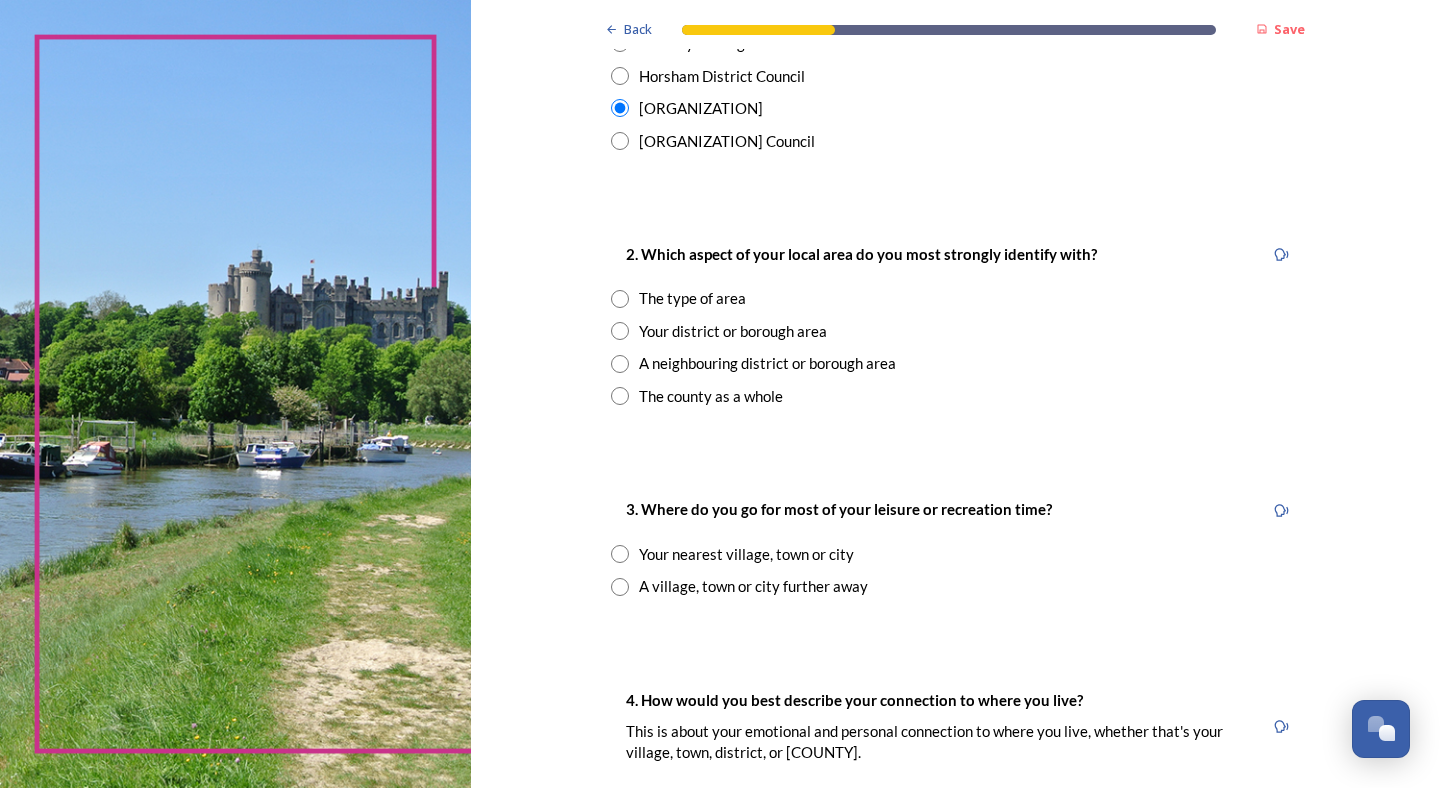 click at bounding box center (620, 299) 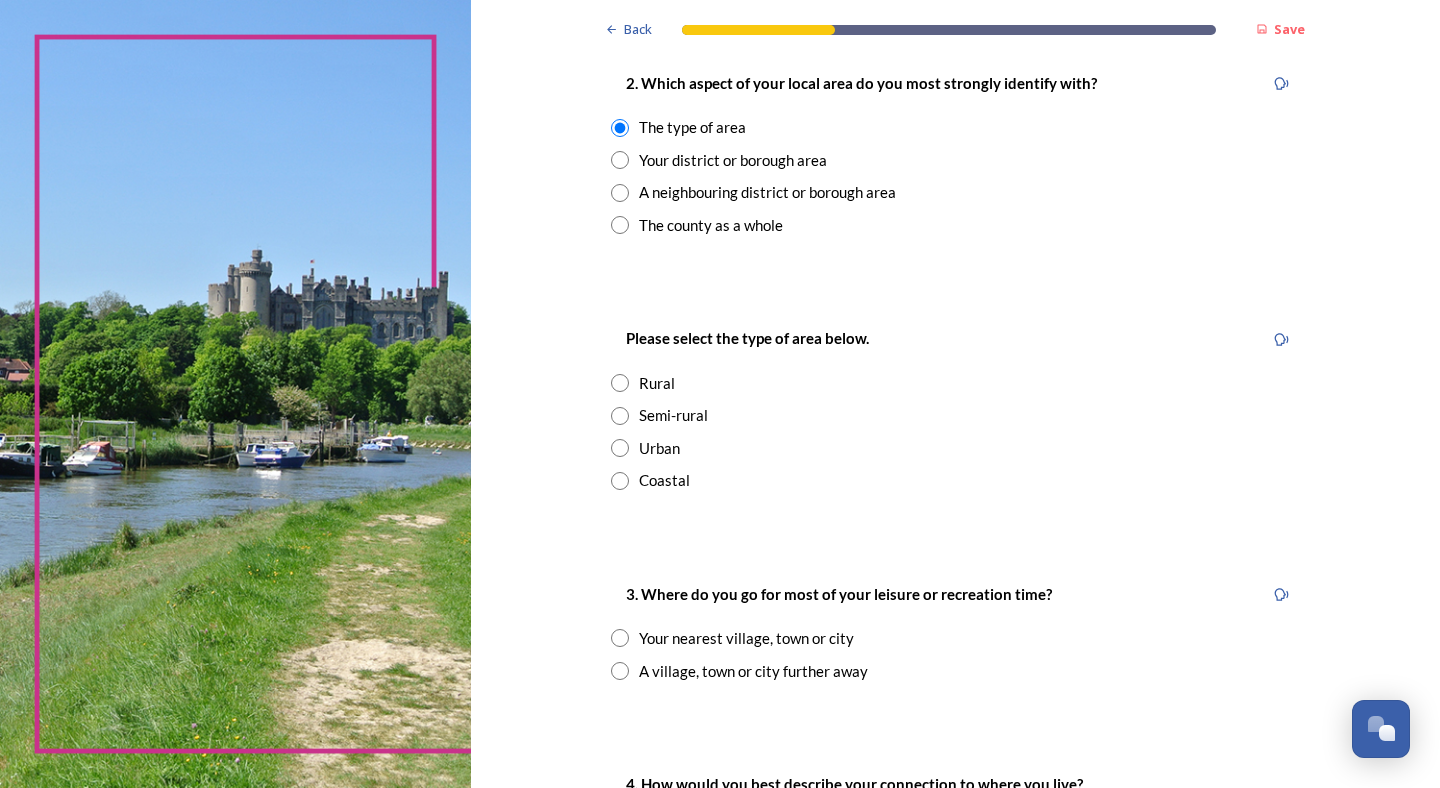 scroll, scrollTop: 988, scrollLeft: 0, axis: vertical 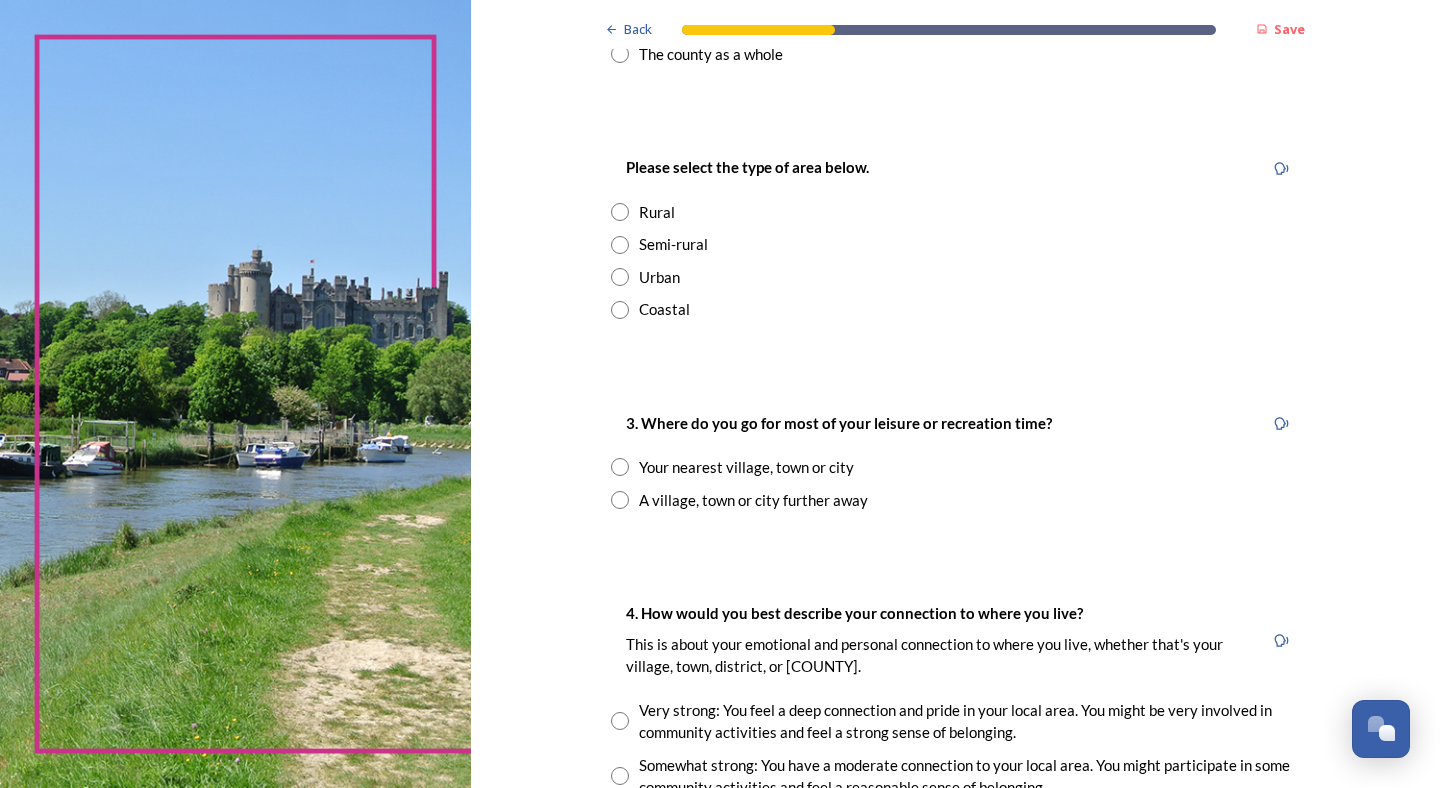 click at bounding box center (620, 245) 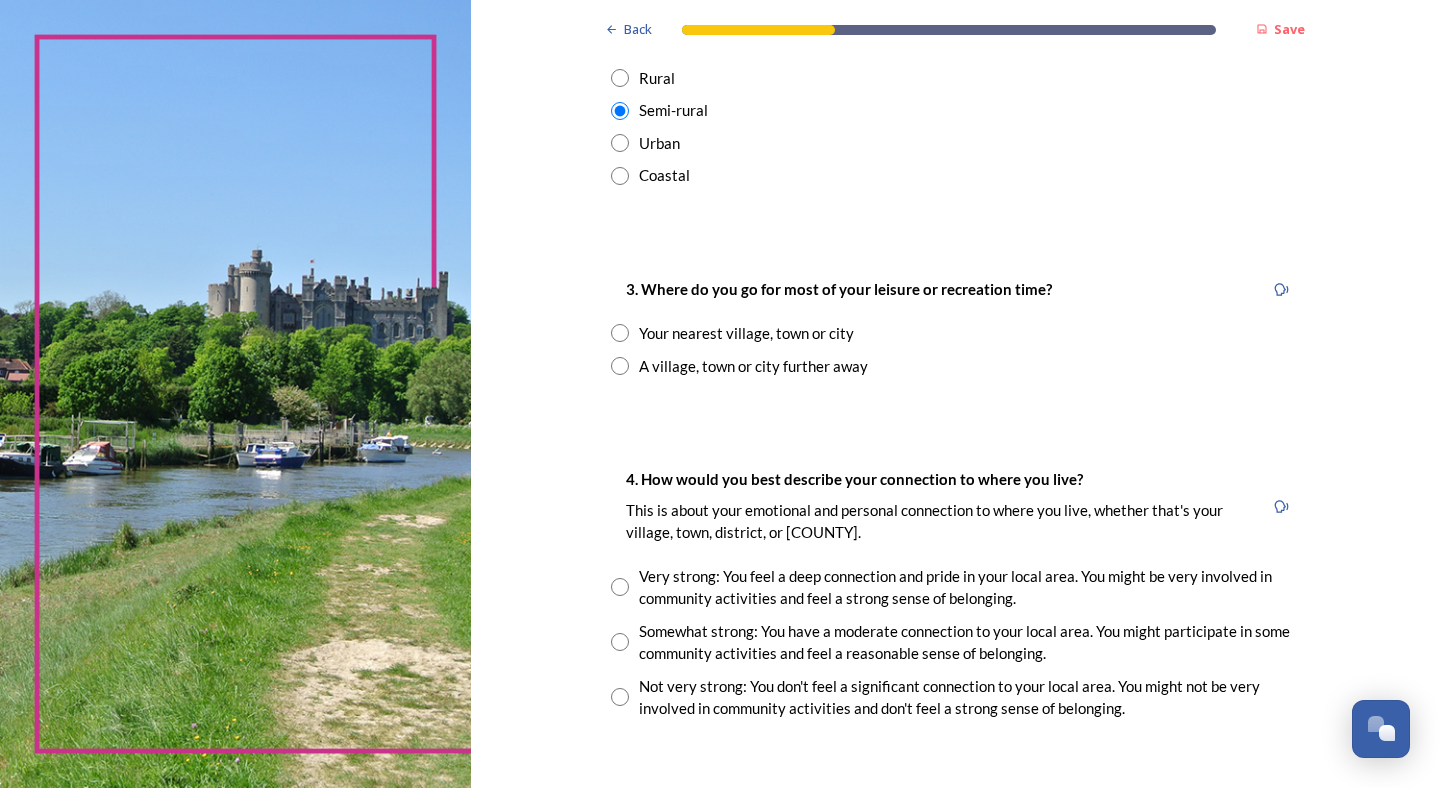 scroll, scrollTop: 1159, scrollLeft: 0, axis: vertical 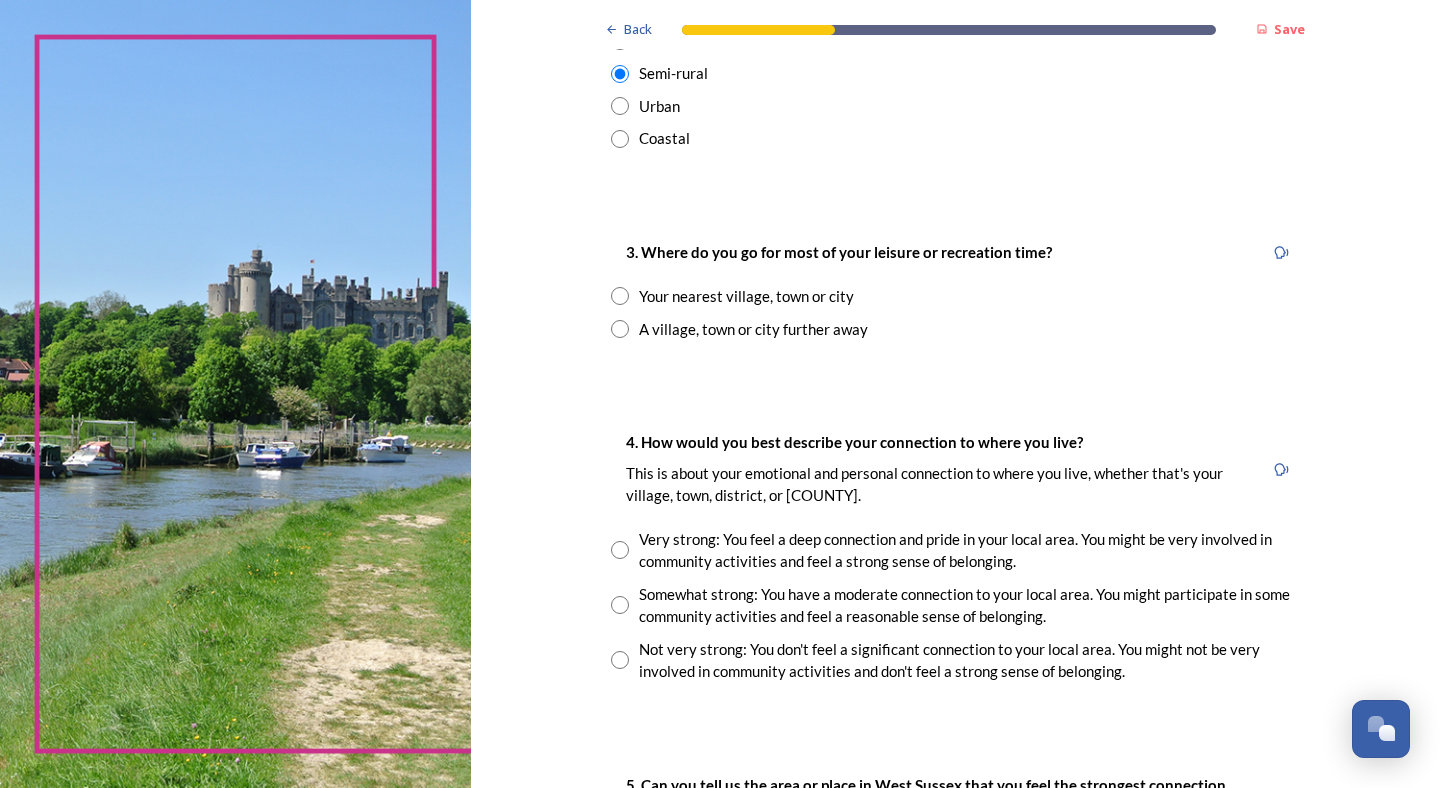 click at bounding box center [620, 329] 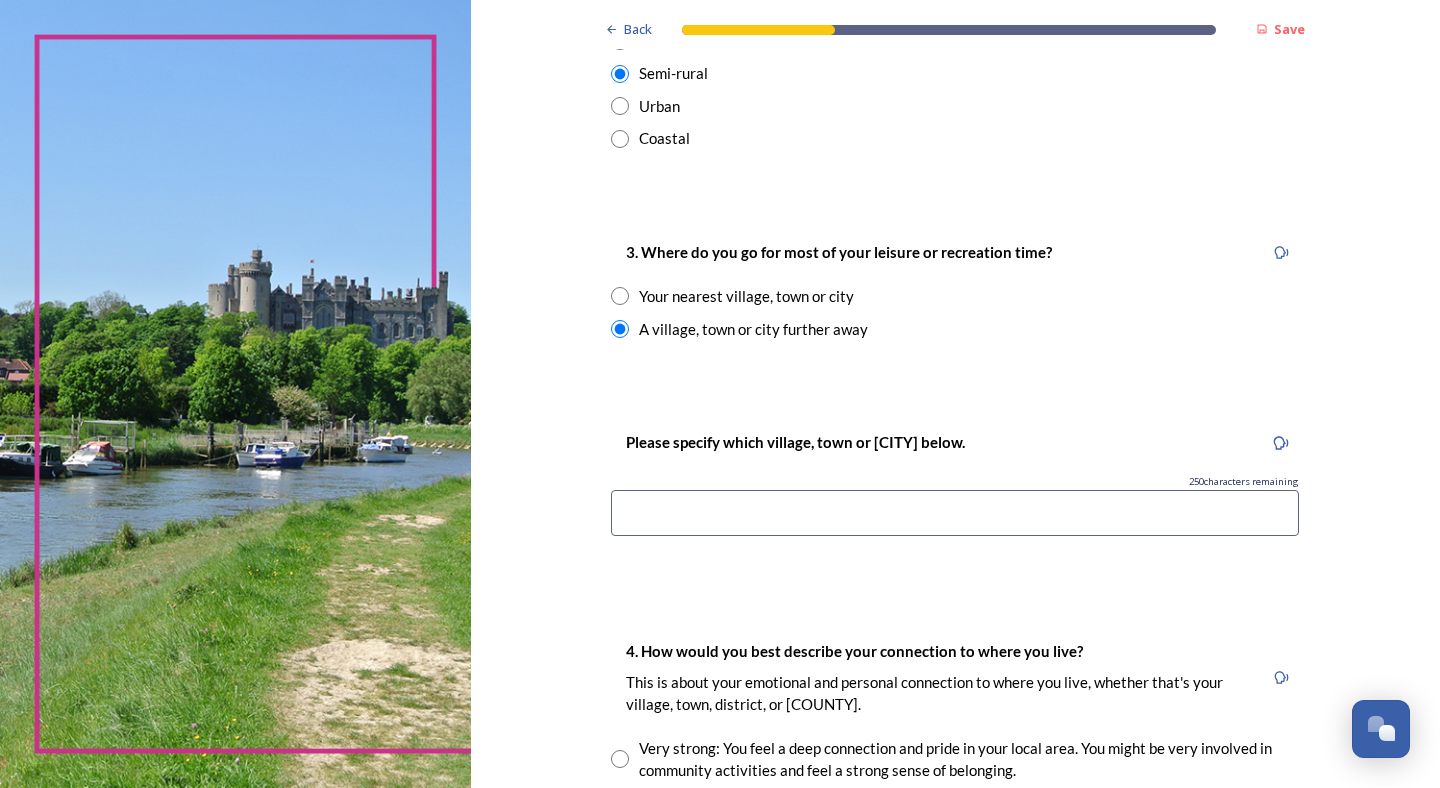 click at bounding box center (955, 513) 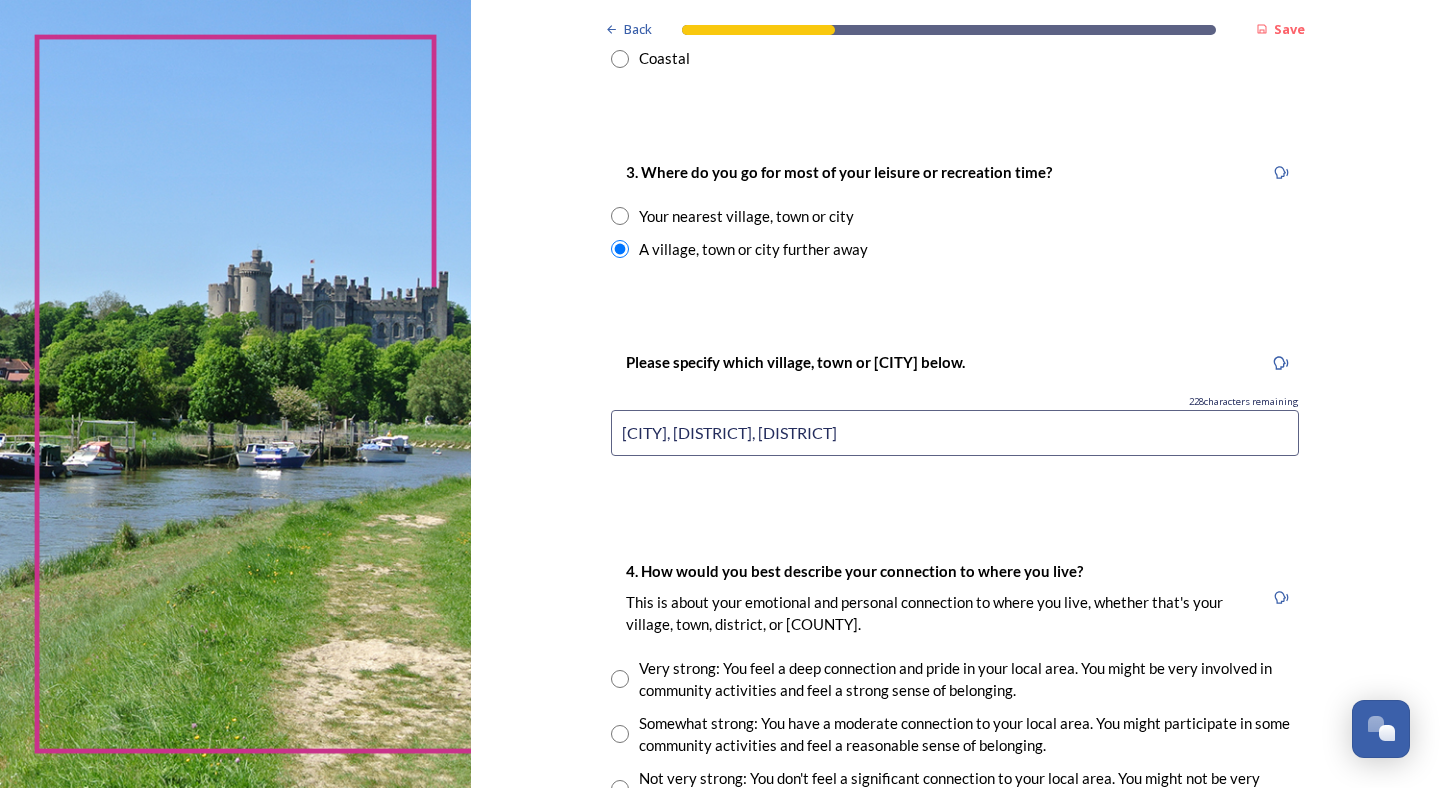 scroll, scrollTop: 1482, scrollLeft: 0, axis: vertical 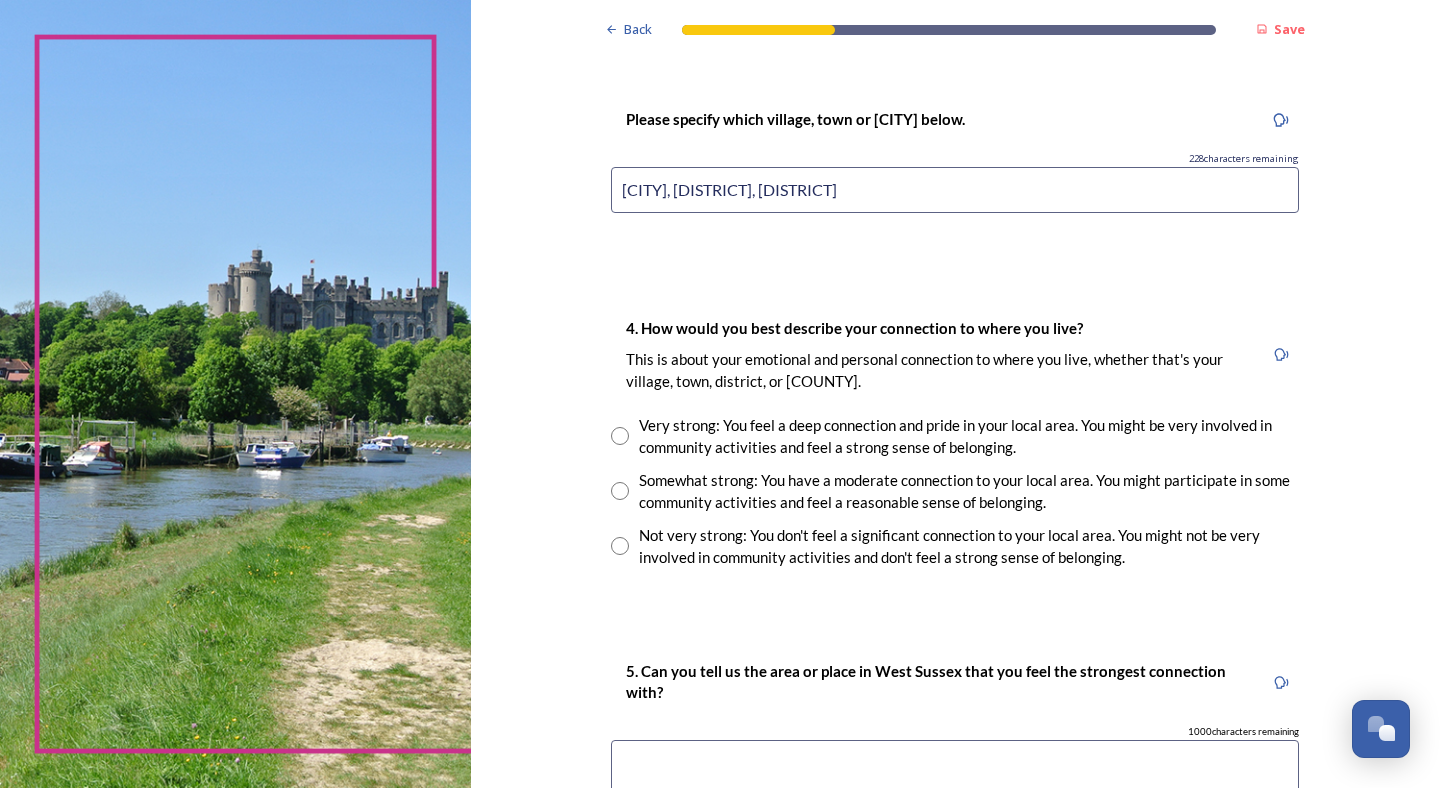 type on "[CITY], [DISTRICT], [DISTRICT]" 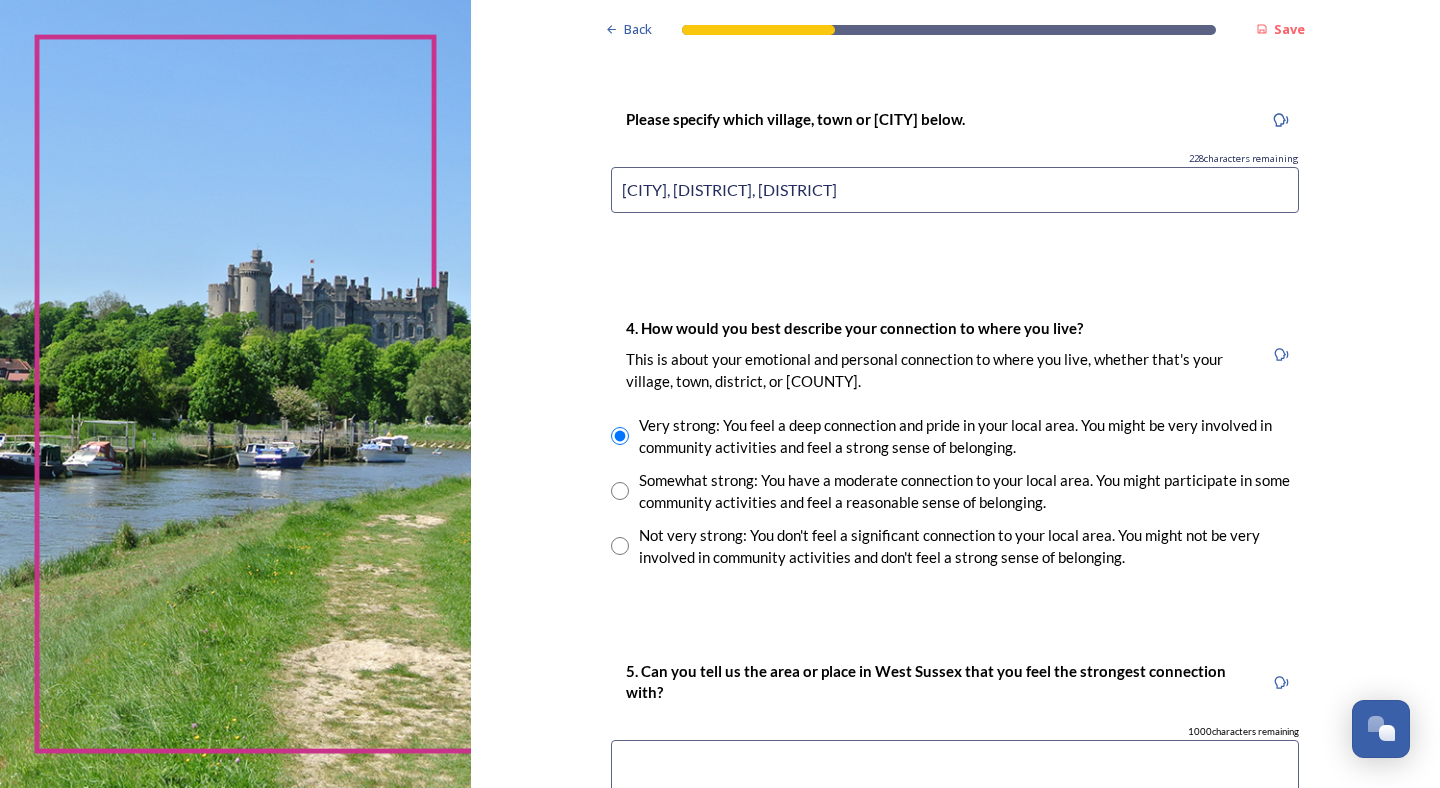 scroll, scrollTop: 1672, scrollLeft: 0, axis: vertical 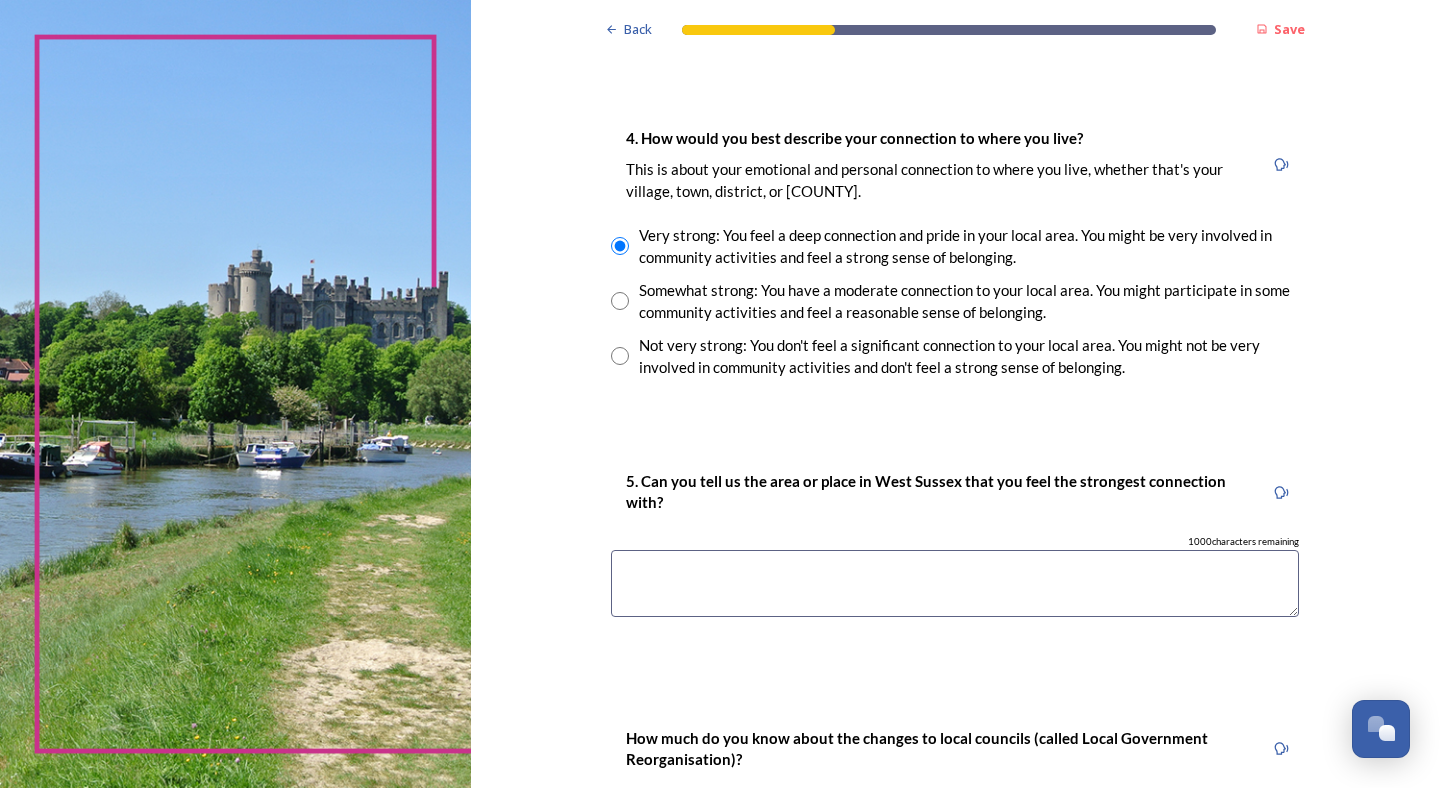 click at bounding box center [955, 583] 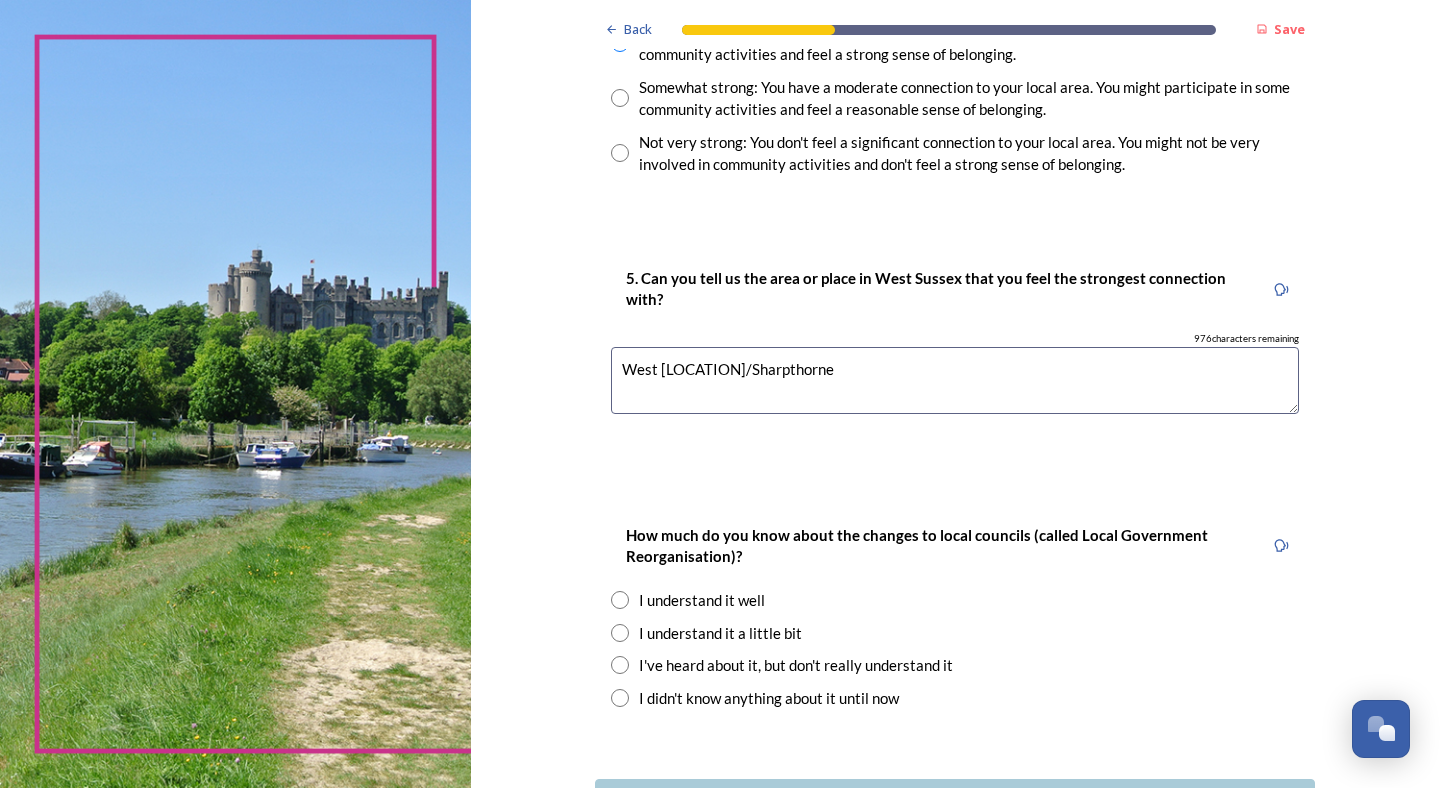 scroll, scrollTop: 1900, scrollLeft: 0, axis: vertical 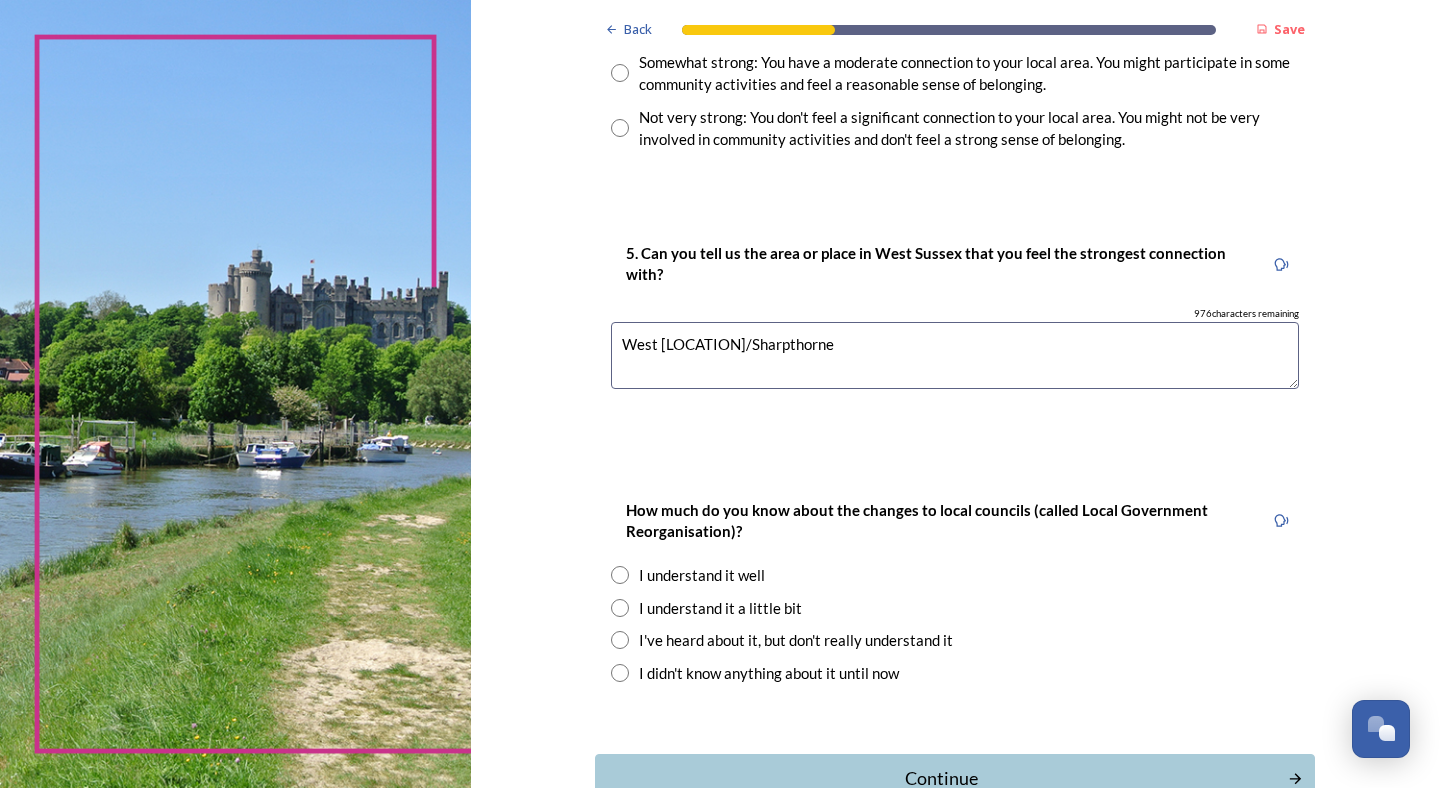 type on "West [LOCATION]/Sharpthorne" 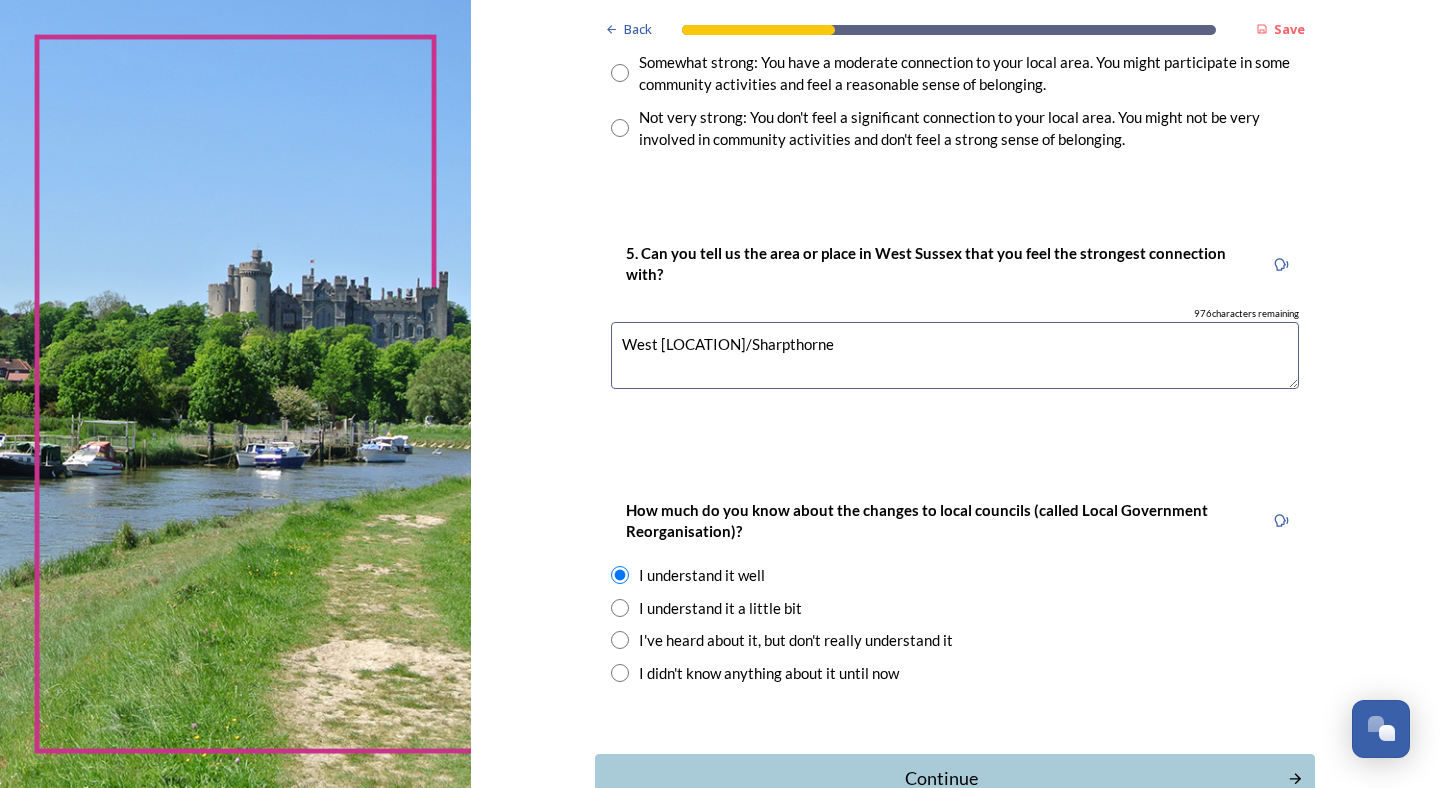 scroll, scrollTop: 2025, scrollLeft: 0, axis: vertical 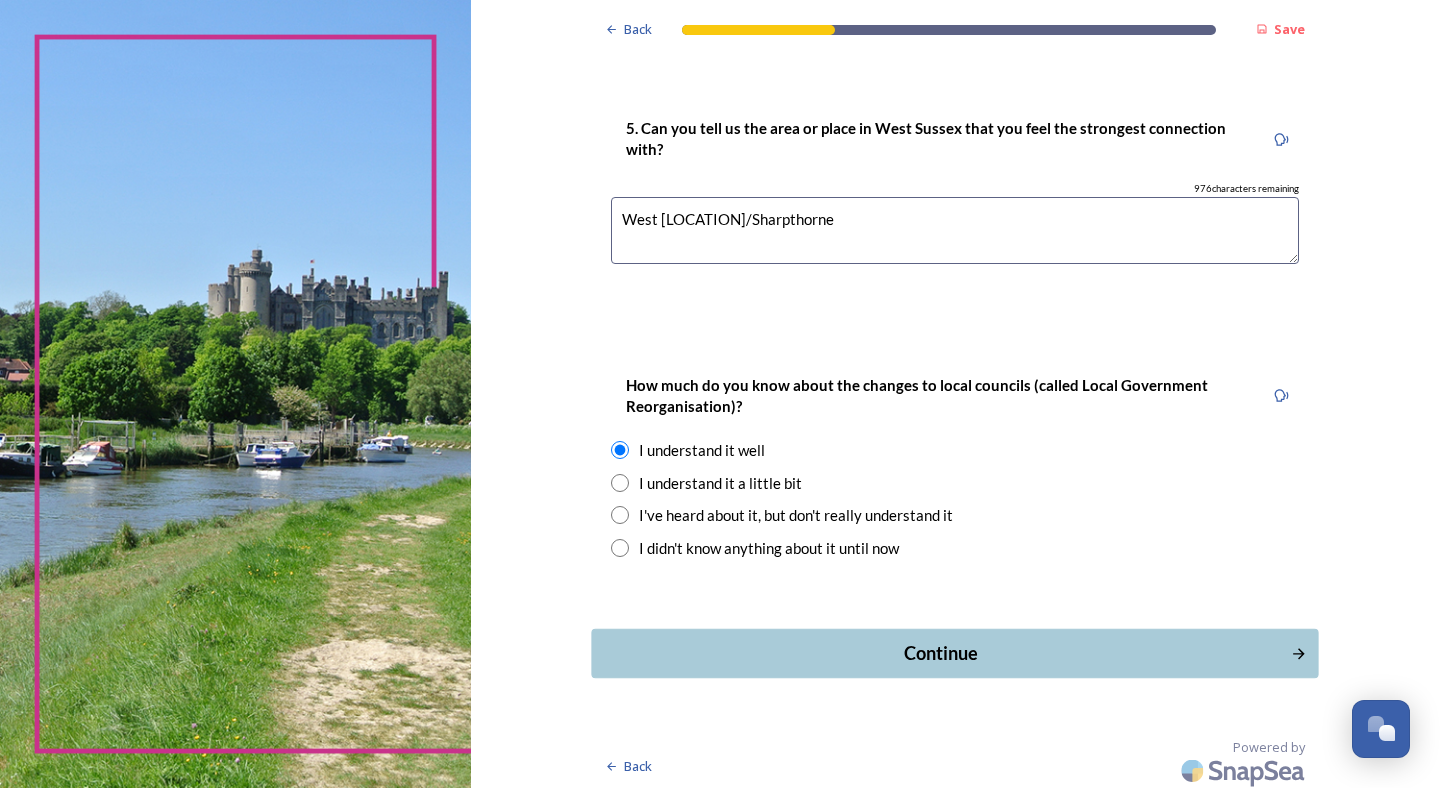 click on "Continue" at bounding box center (941, 653) 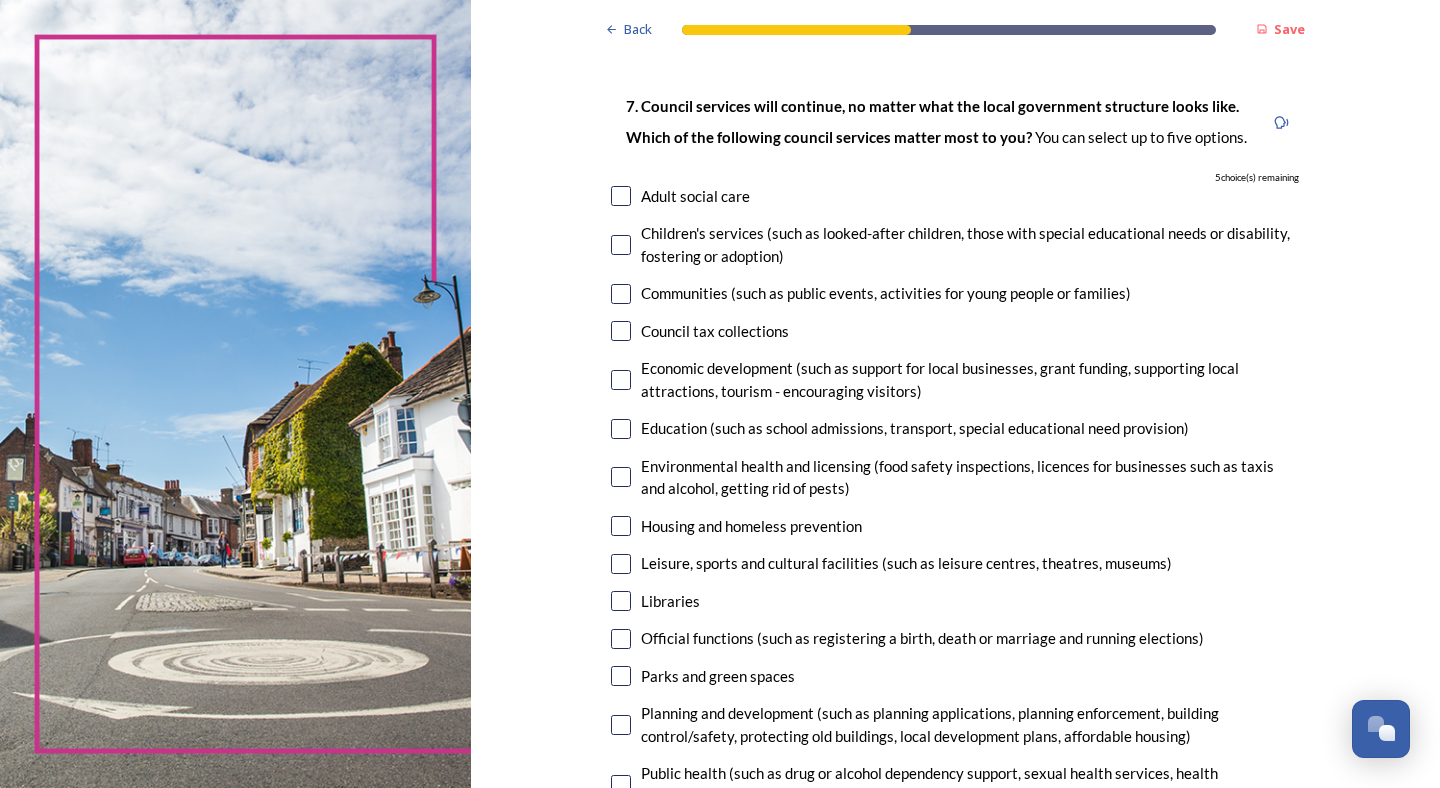 scroll, scrollTop: 114, scrollLeft: 0, axis: vertical 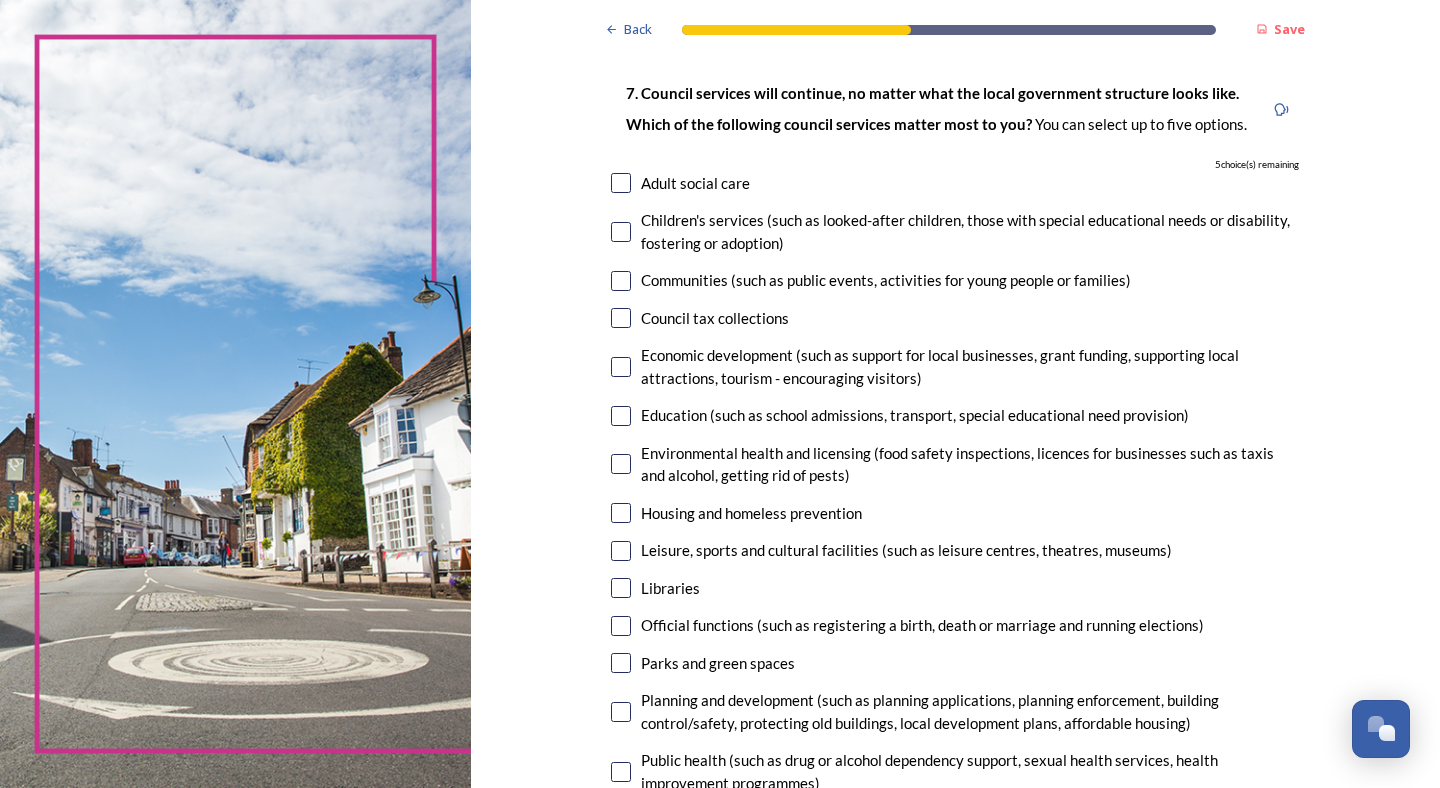 click at bounding box center [621, 367] 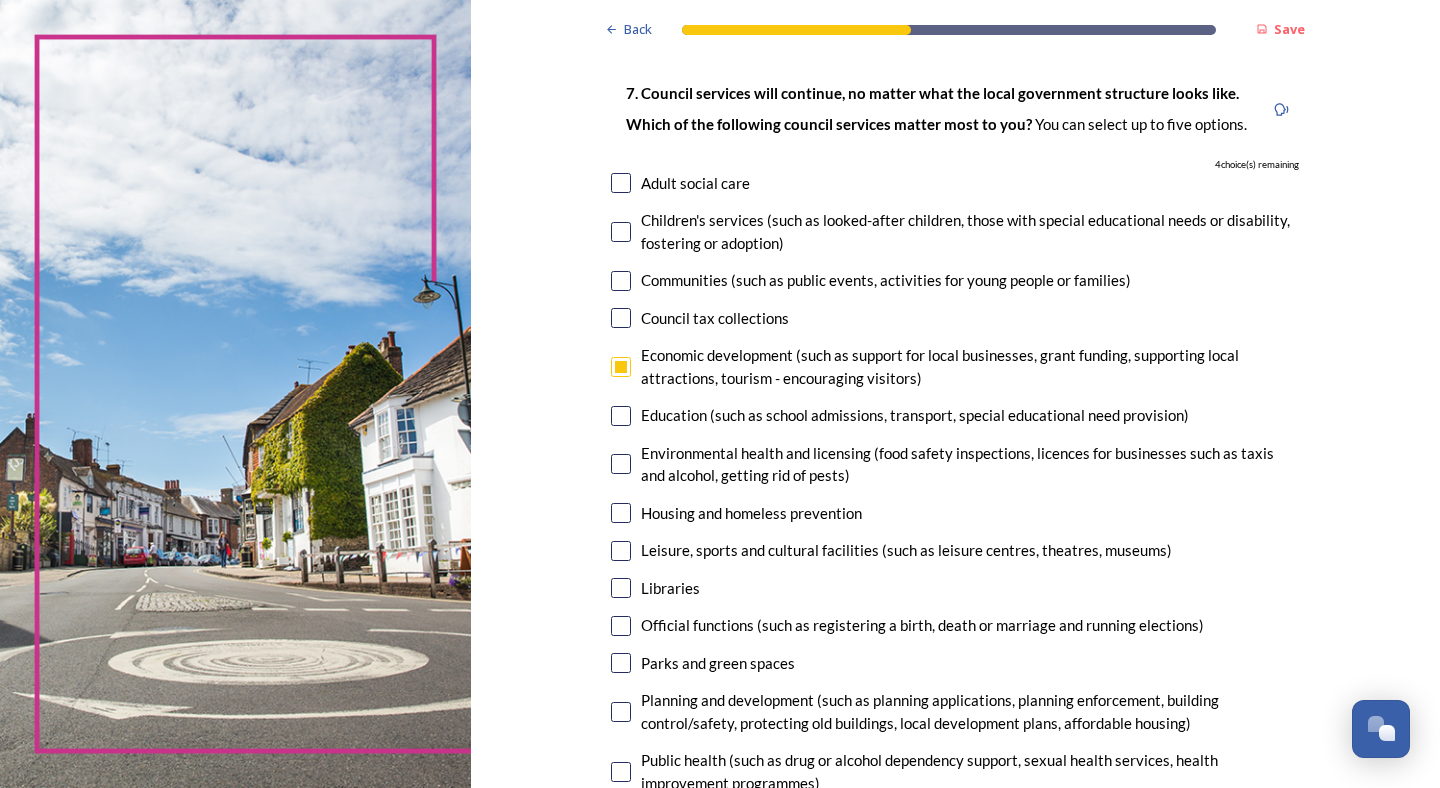 scroll, scrollTop: 323, scrollLeft: 0, axis: vertical 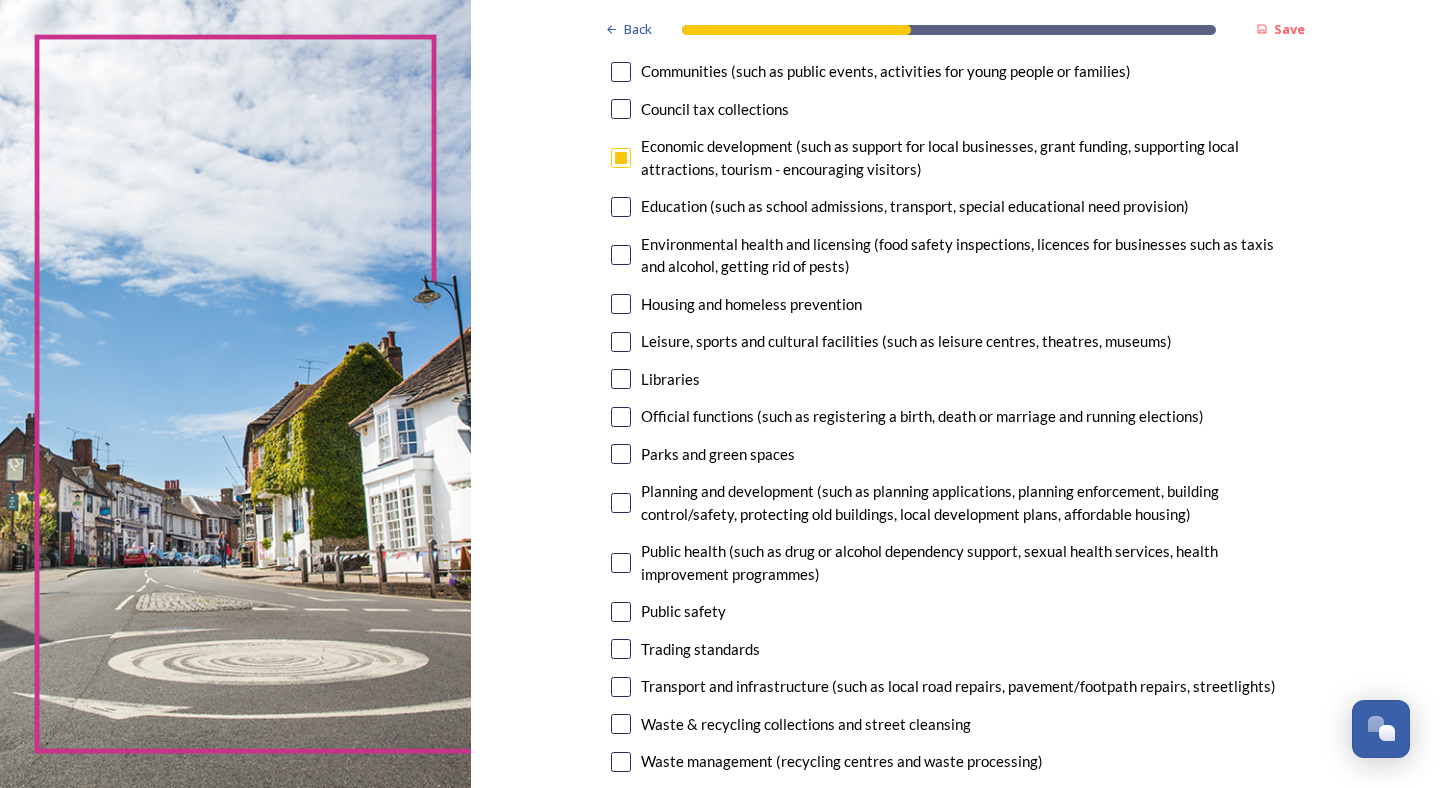 click at bounding box center (621, 454) 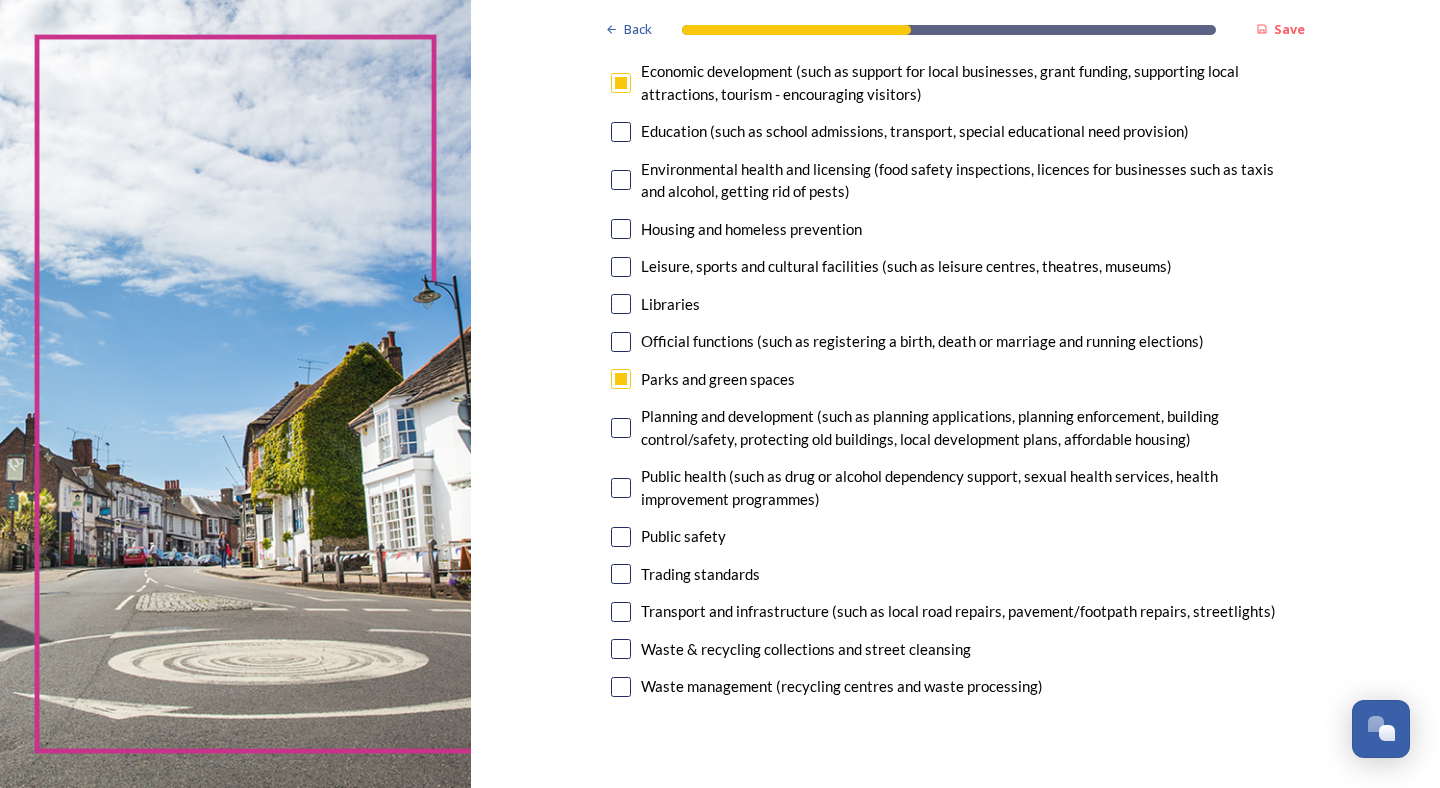 scroll, scrollTop: 399, scrollLeft: 0, axis: vertical 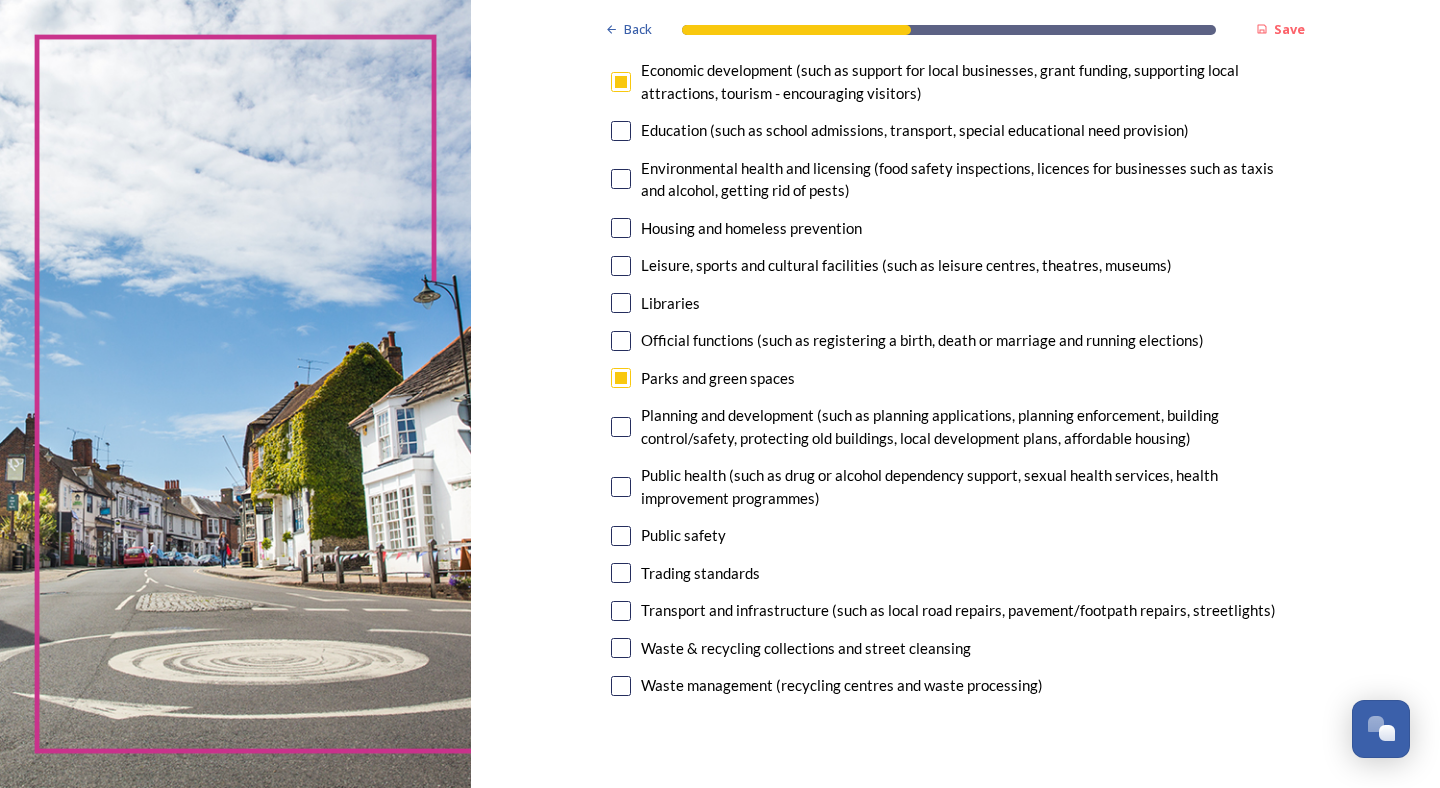 click at bounding box center (621, 611) 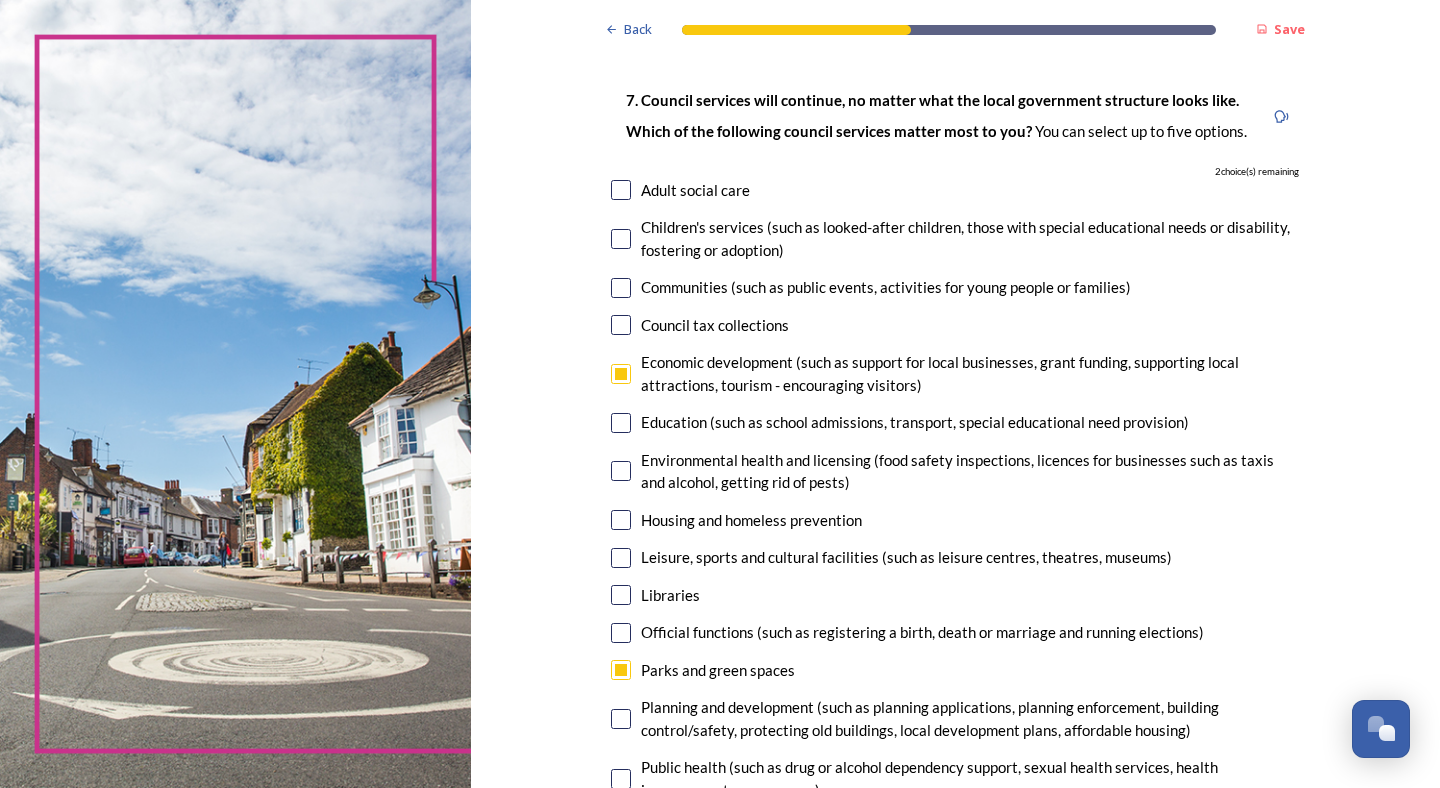 scroll, scrollTop: 95, scrollLeft: 0, axis: vertical 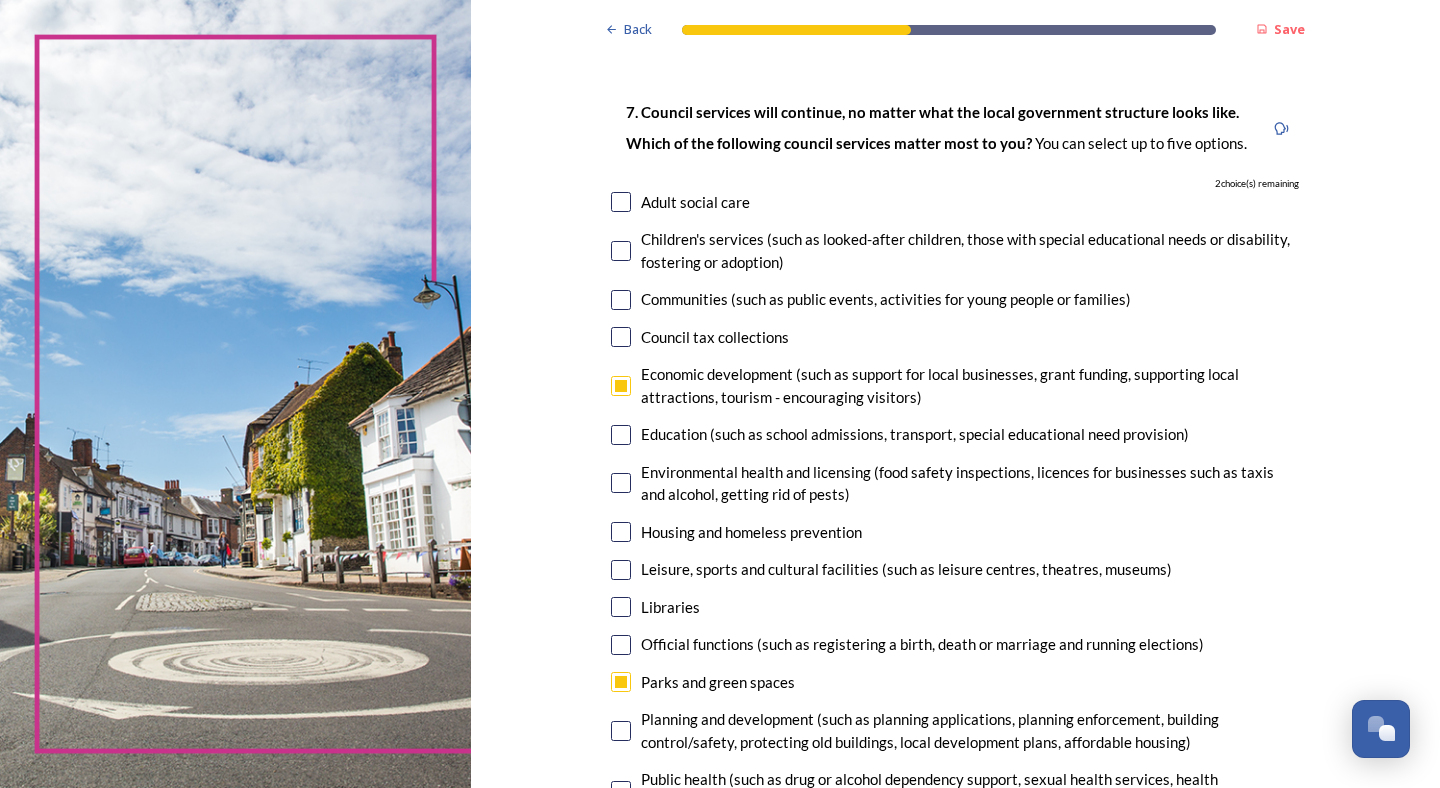click at bounding box center (621, 202) 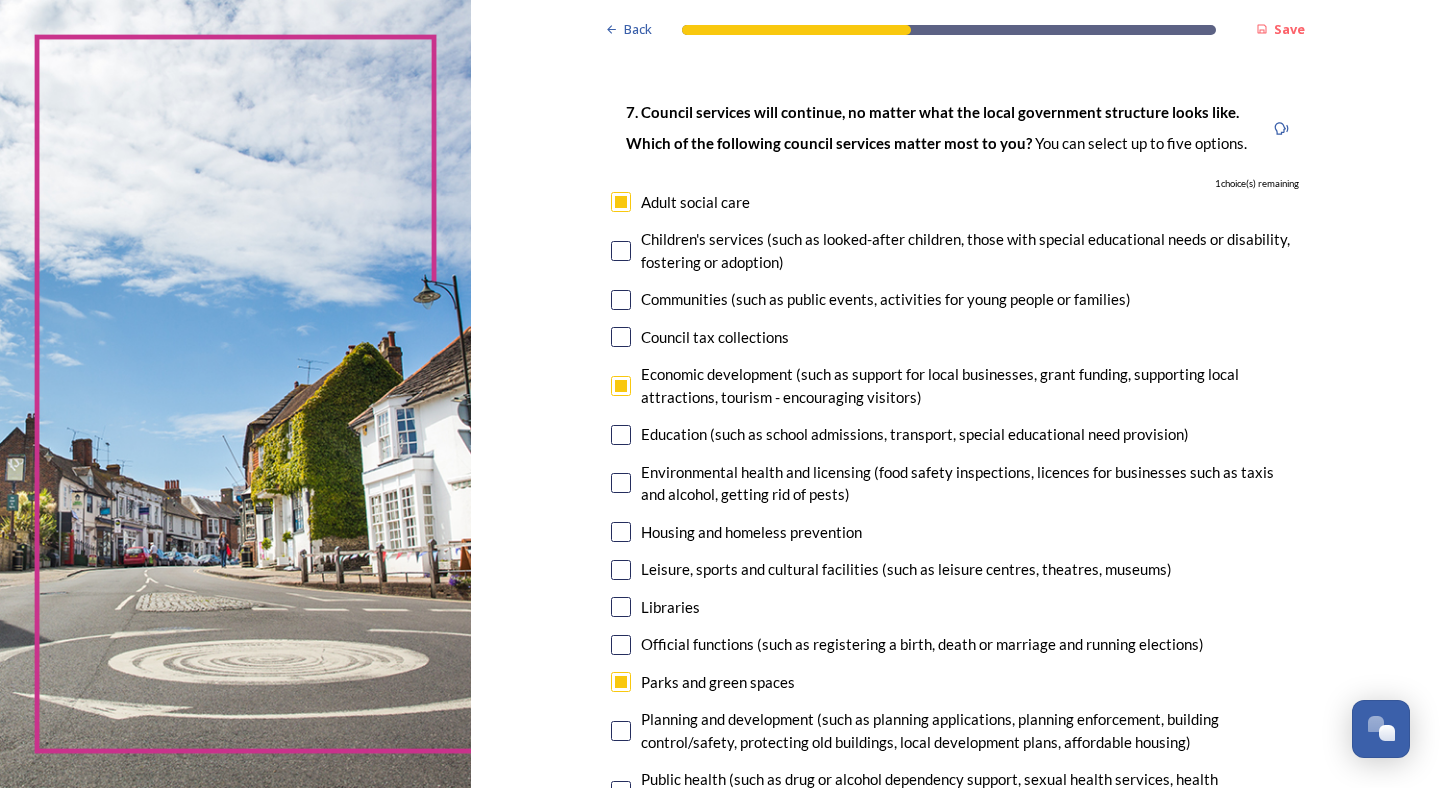click at bounding box center (621, 251) 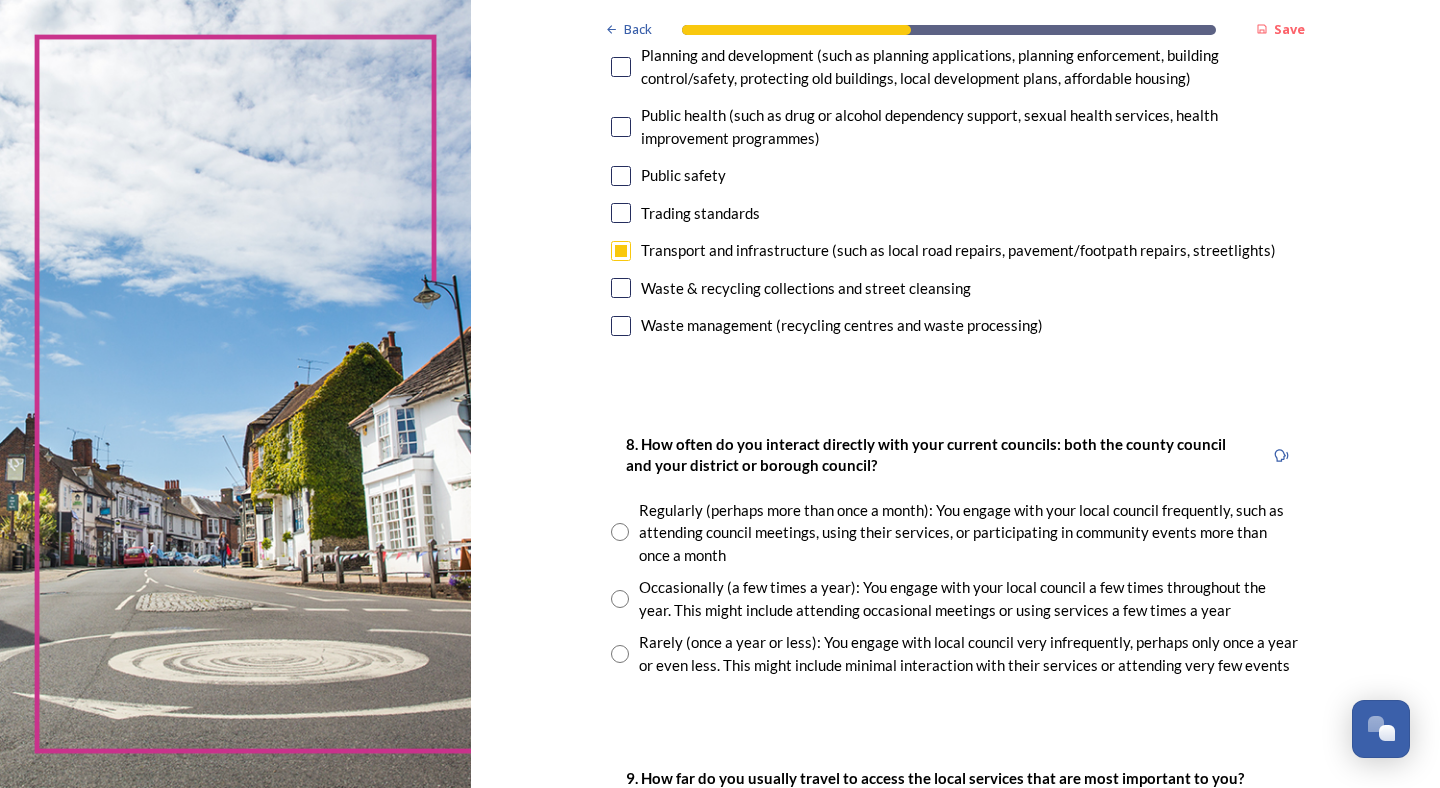 scroll, scrollTop: 798, scrollLeft: 0, axis: vertical 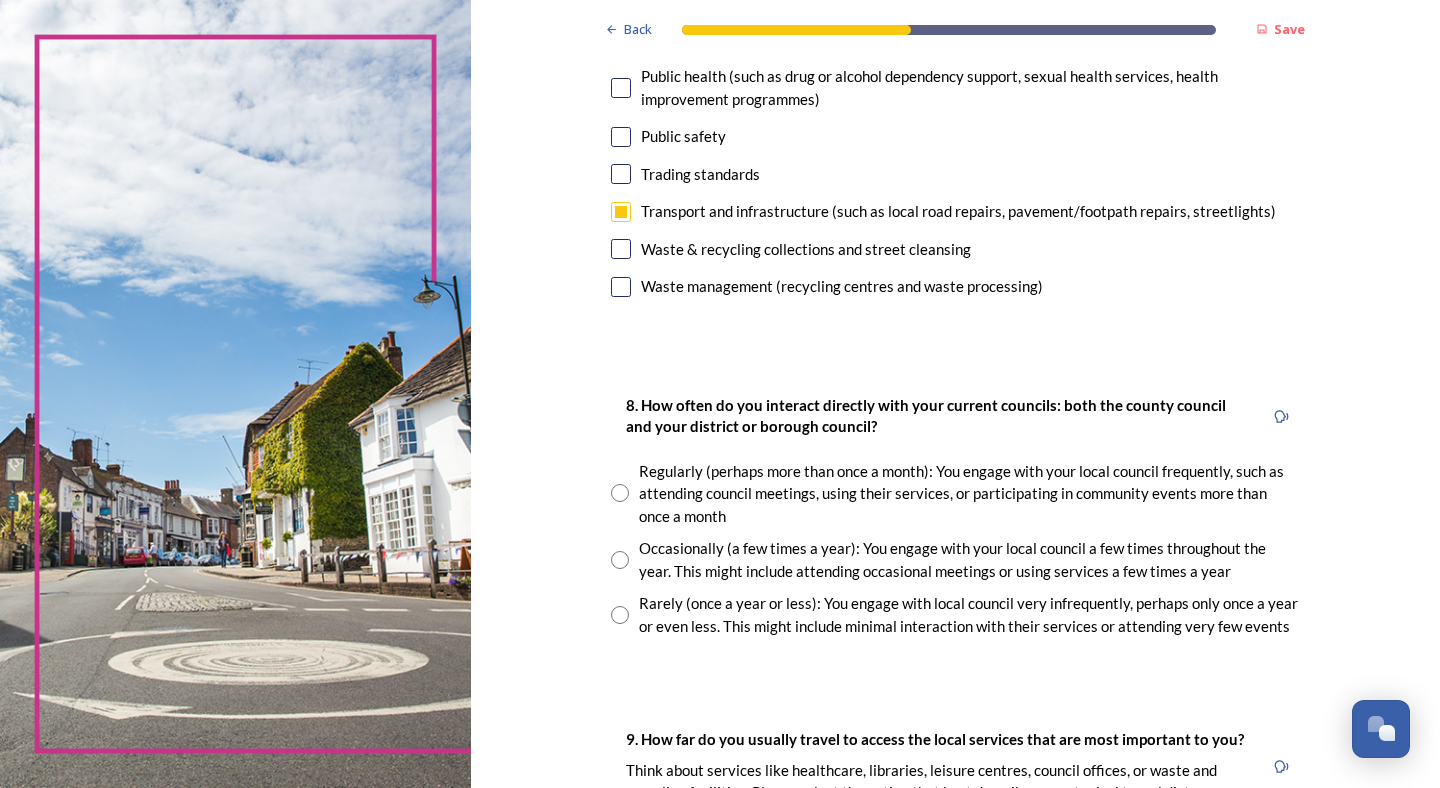 click at bounding box center (620, 493) 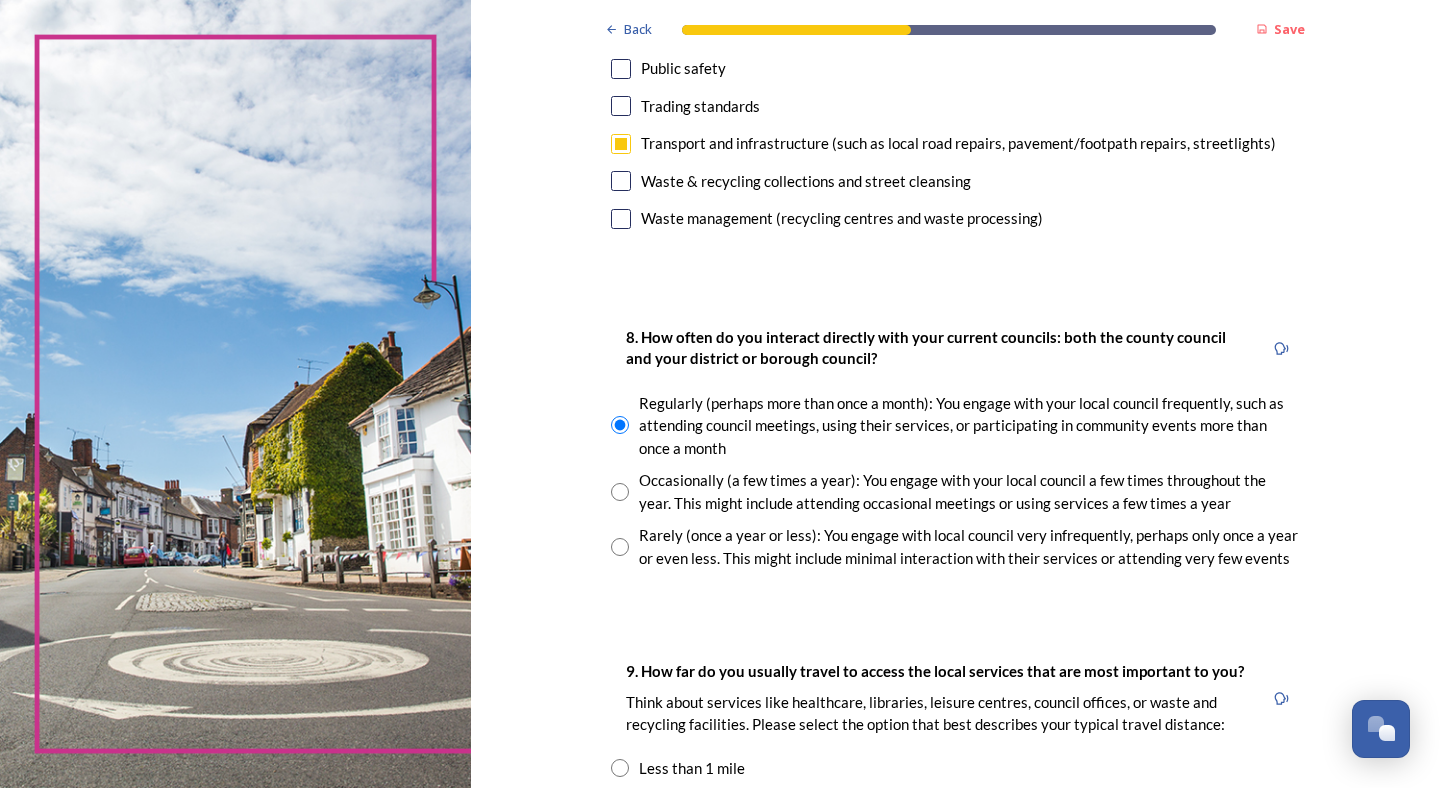 scroll, scrollTop: 1045, scrollLeft: 0, axis: vertical 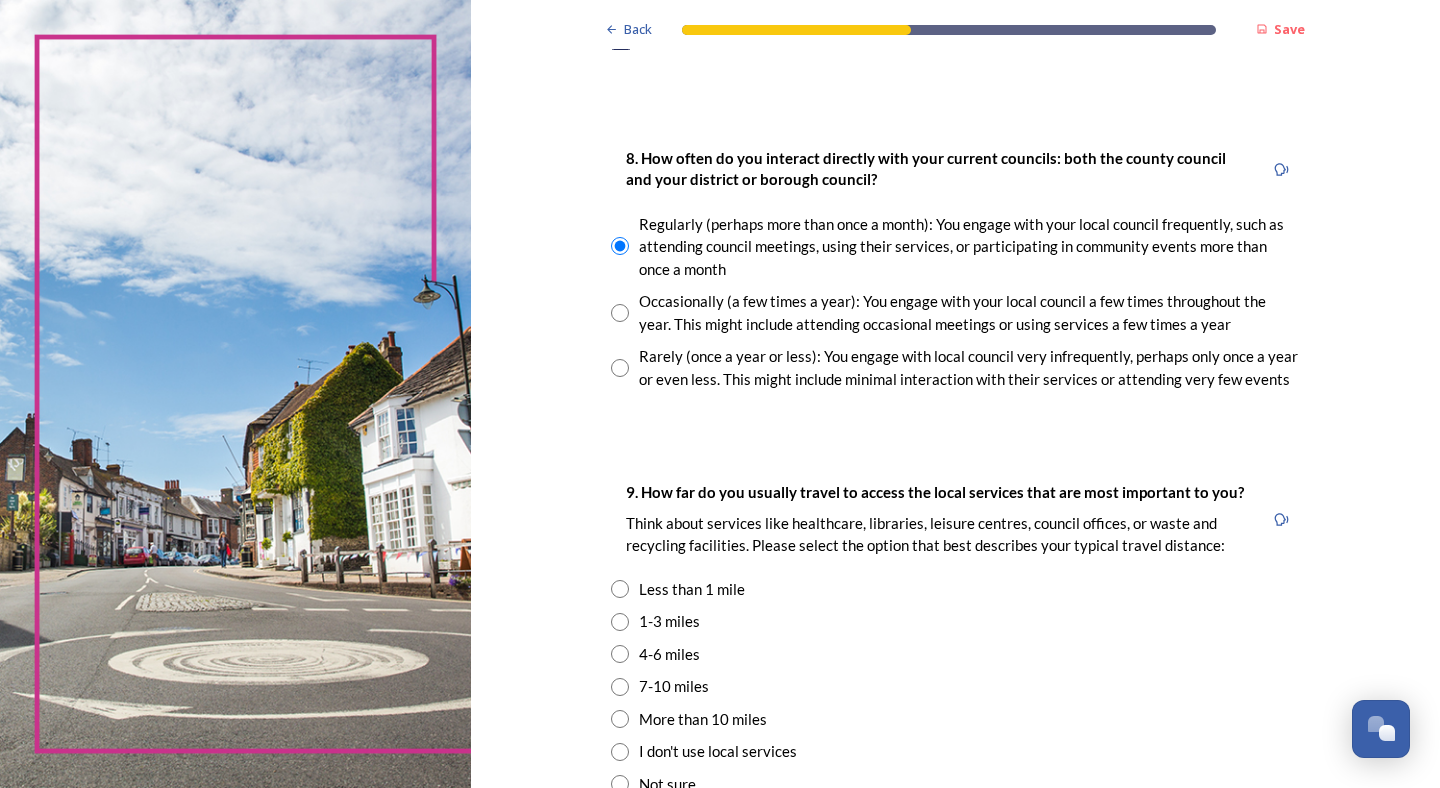 click at bounding box center (620, 654) 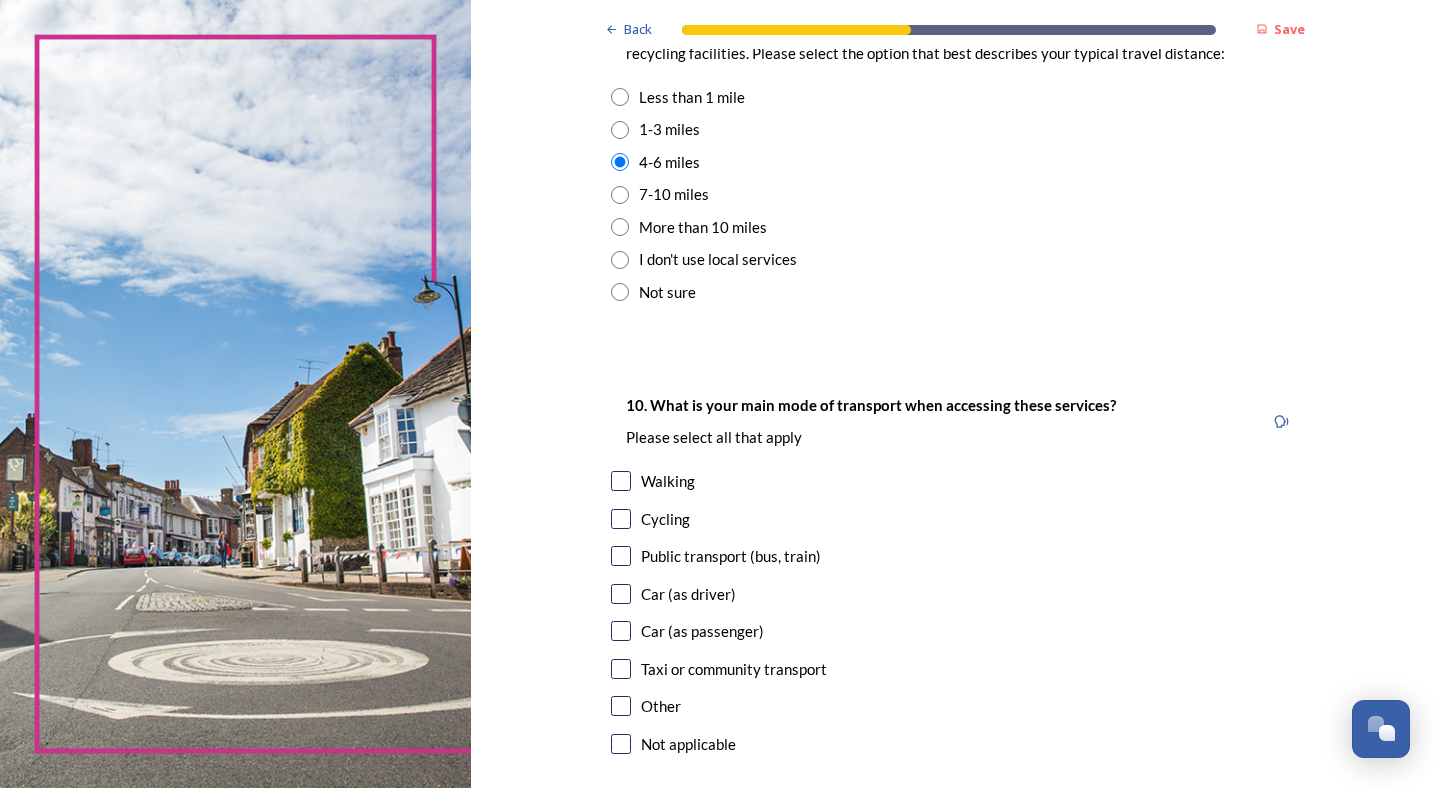 scroll, scrollTop: 1558, scrollLeft: 0, axis: vertical 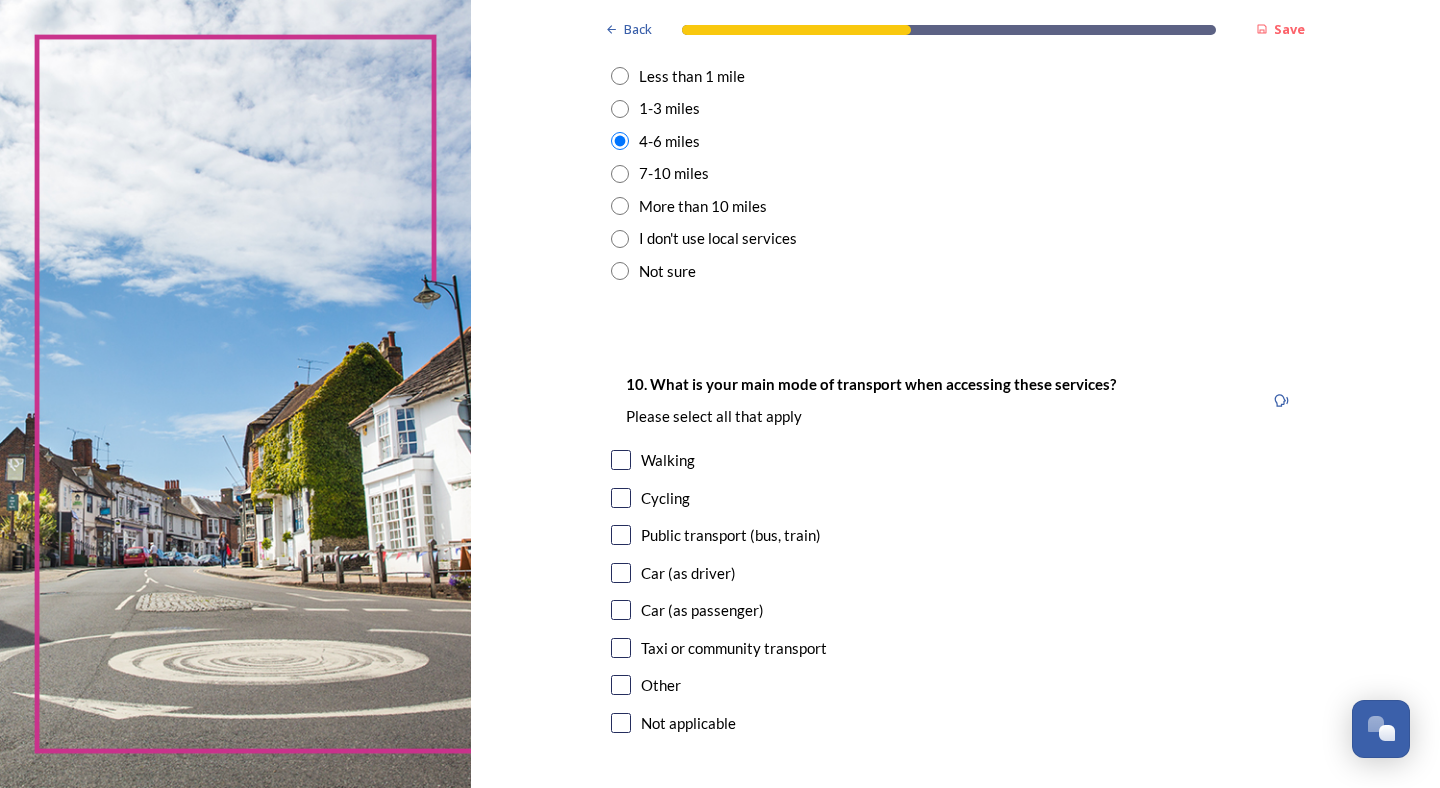 click on "Car (as driver)" at bounding box center [955, 573] 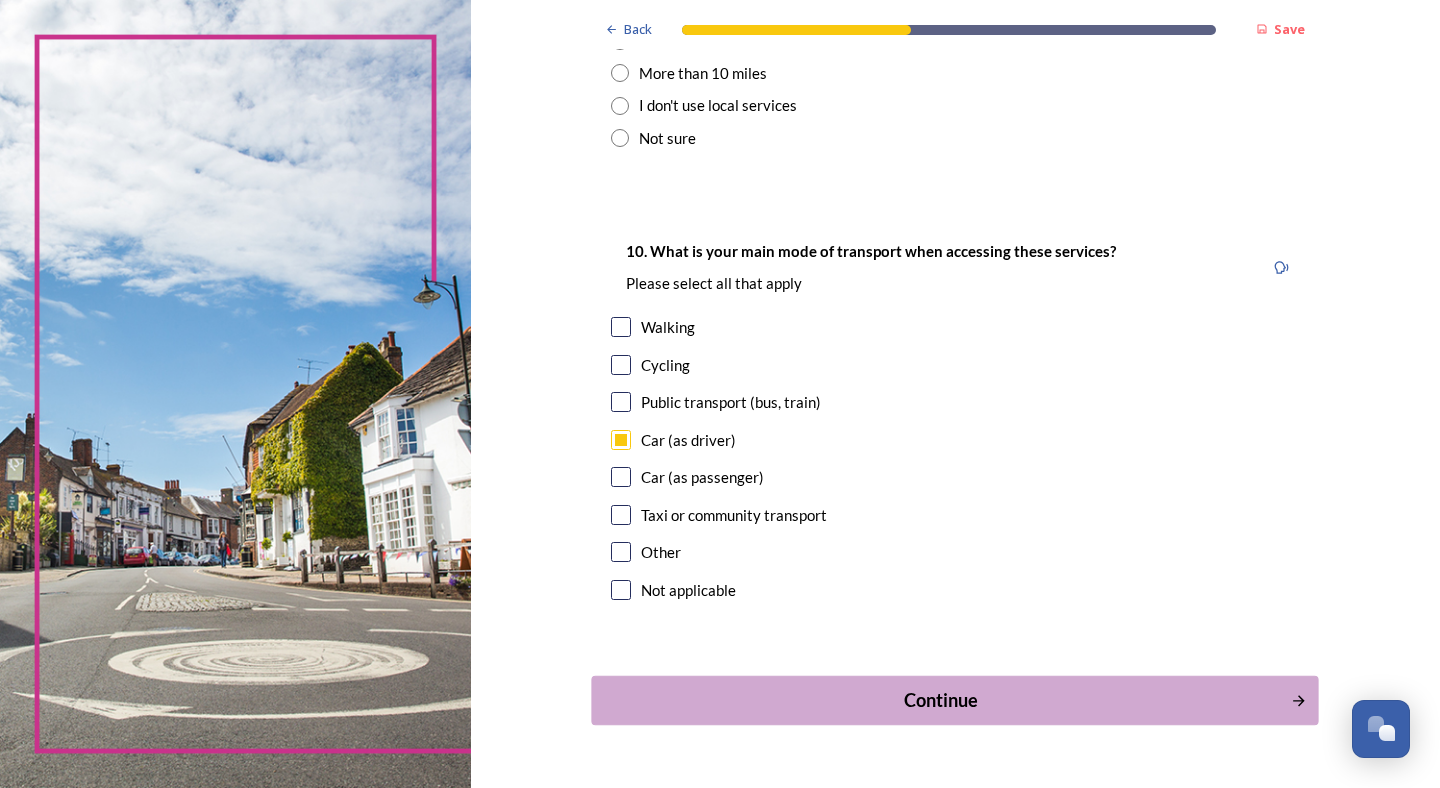 scroll, scrollTop: 1710, scrollLeft: 0, axis: vertical 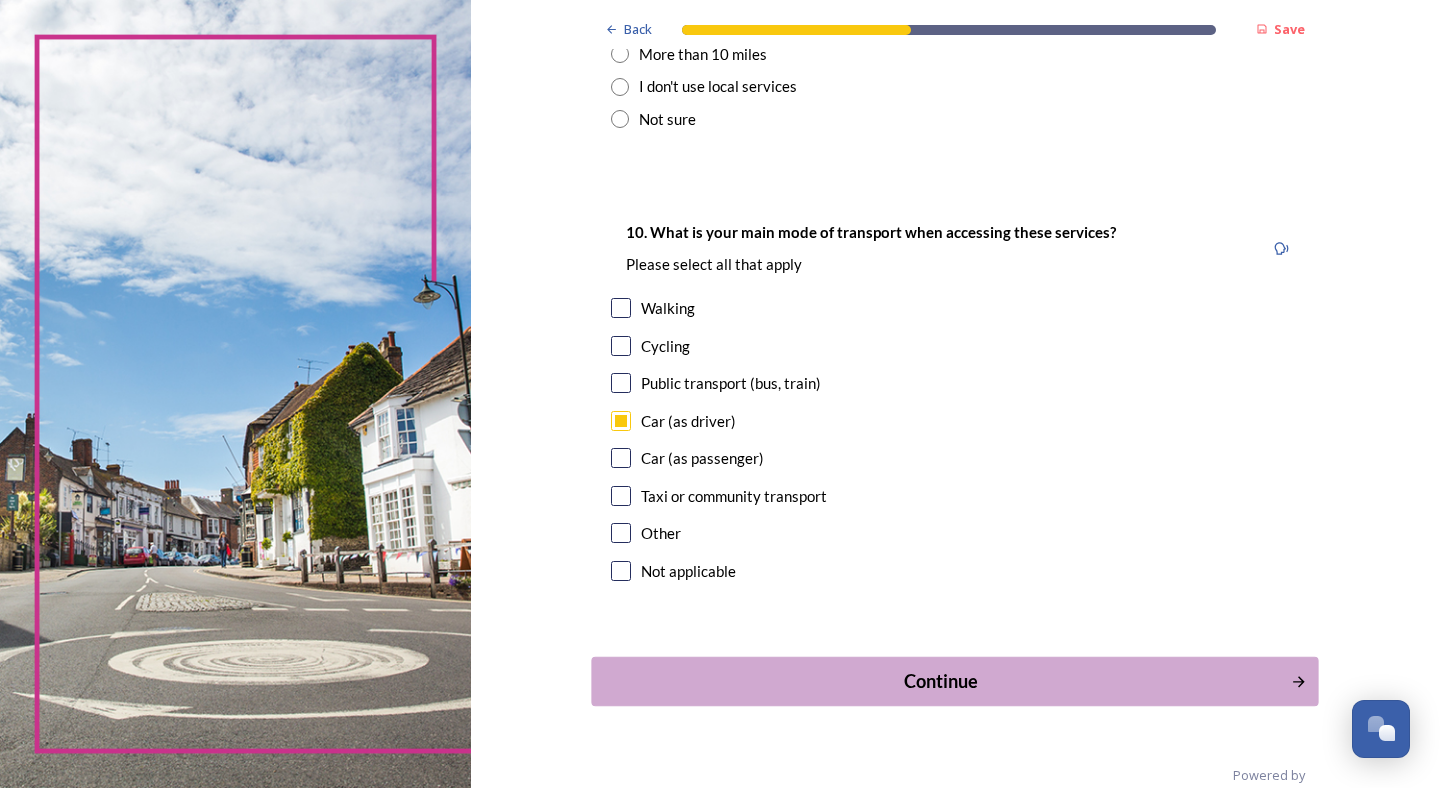 click on "Continue" at bounding box center [941, 681] 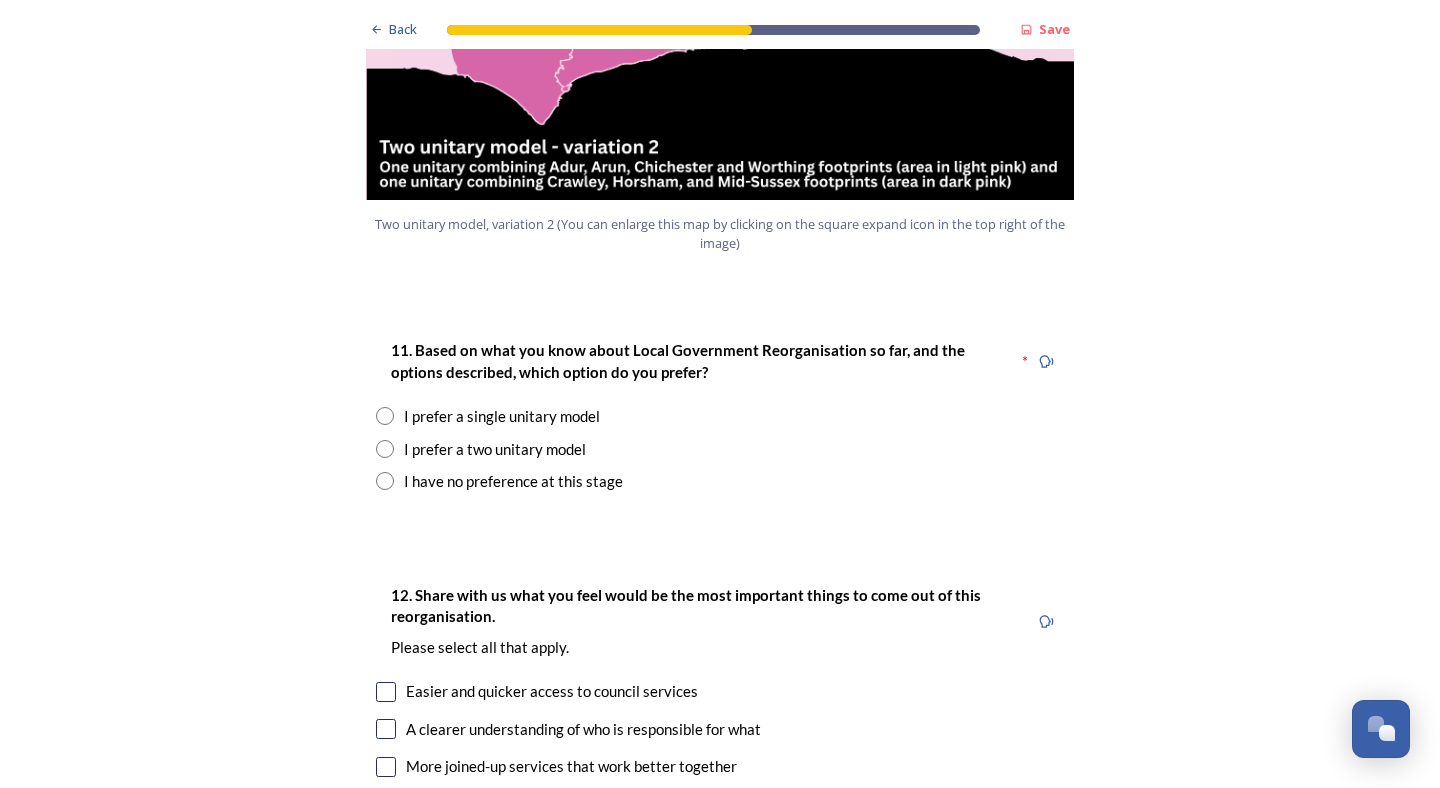 scroll, scrollTop: 2413, scrollLeft: 0, axis: vertical 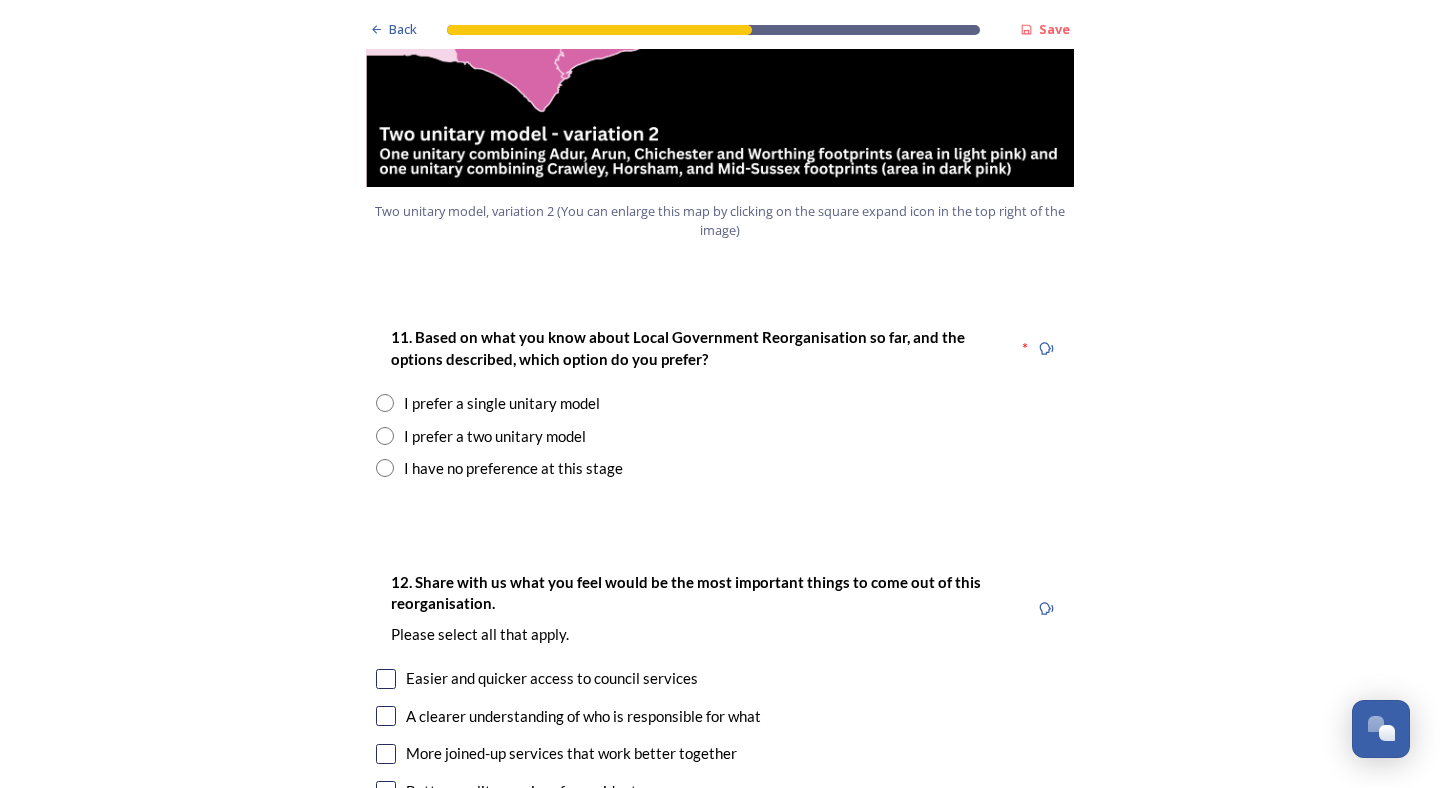 click at bounding box center [385, 403] 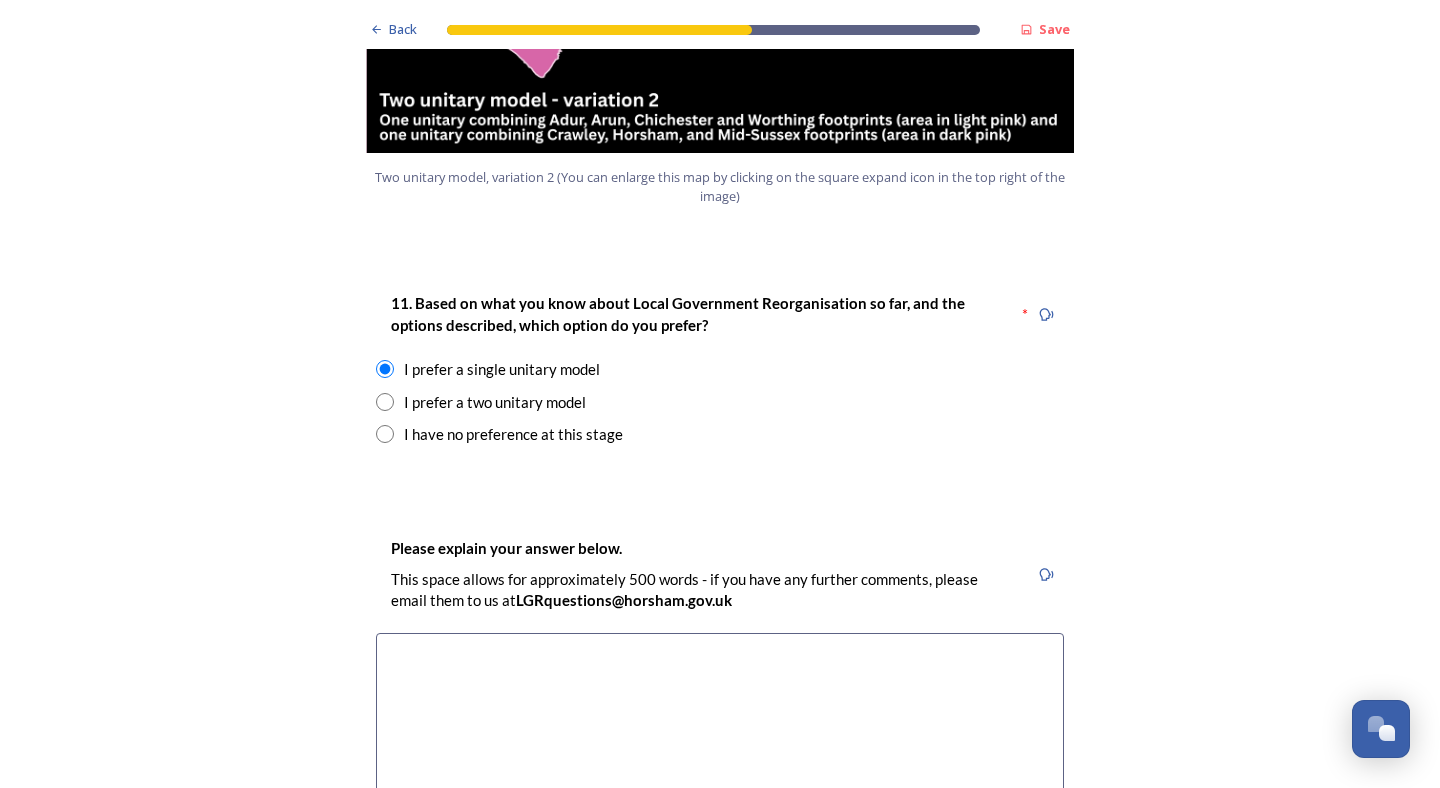 scroll, scrollTop: 2603, scrollLeft: 0, axis: vertical 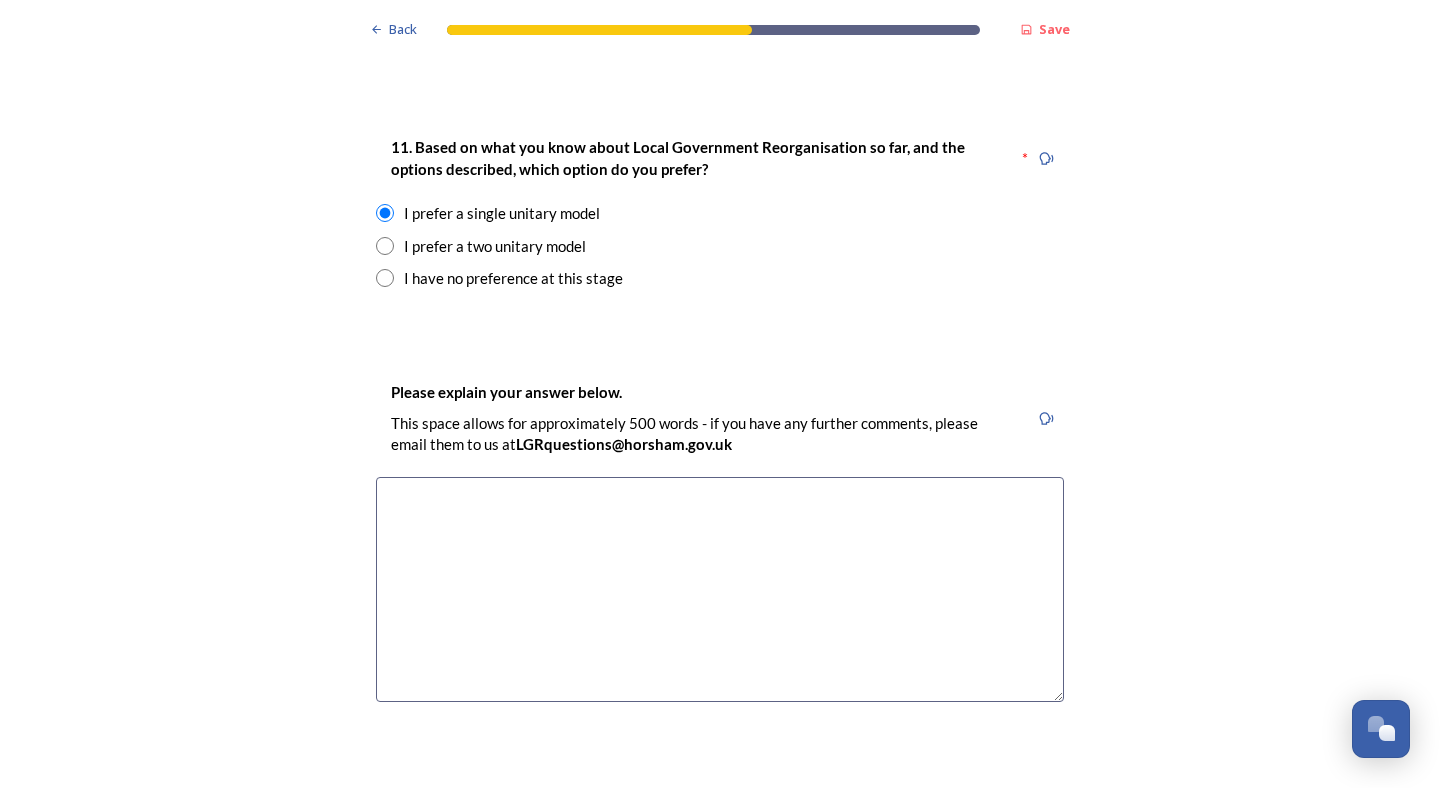 click at bounding box center (720, 589) 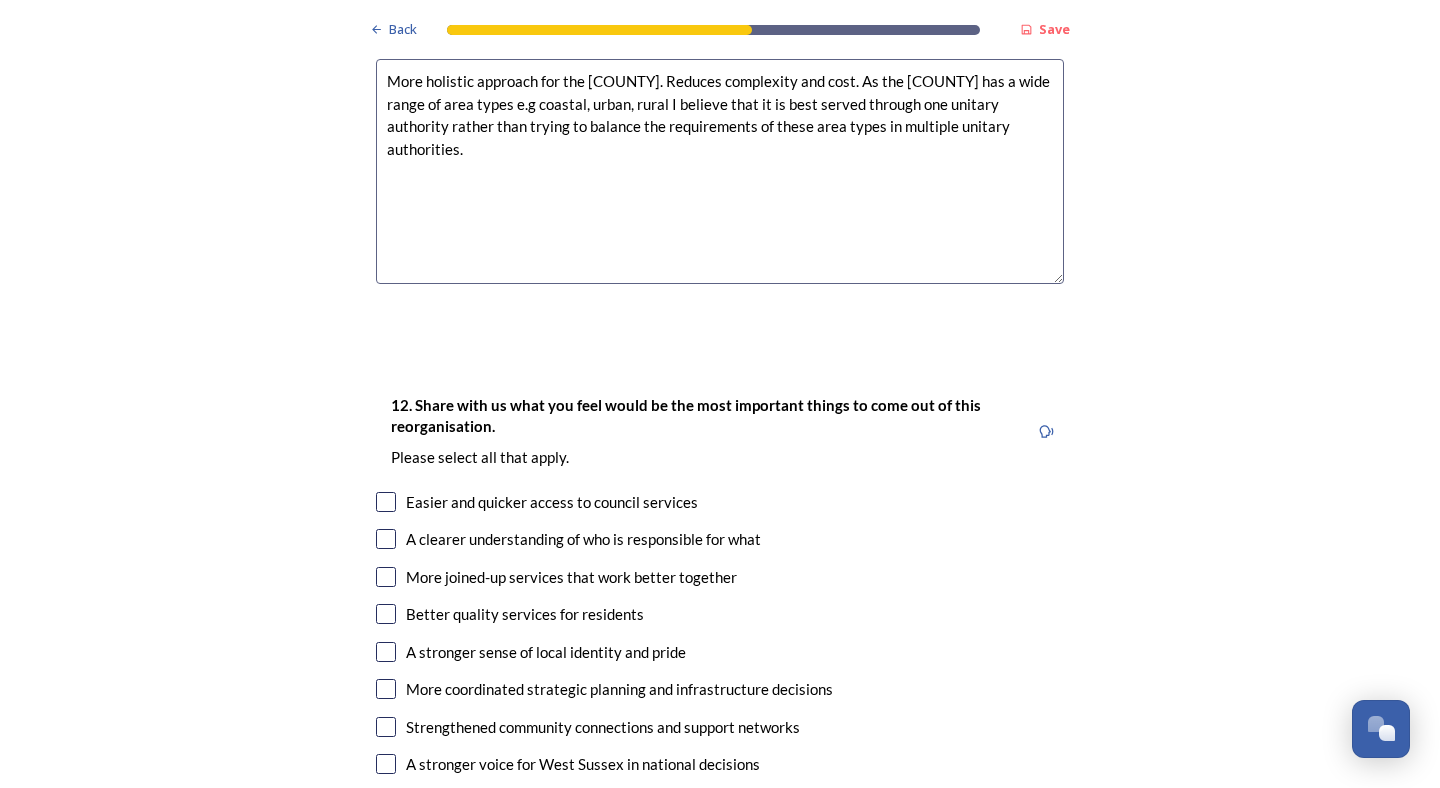 scroll, scrollTop: 3078, scrollLeft: 0, axis: vertical 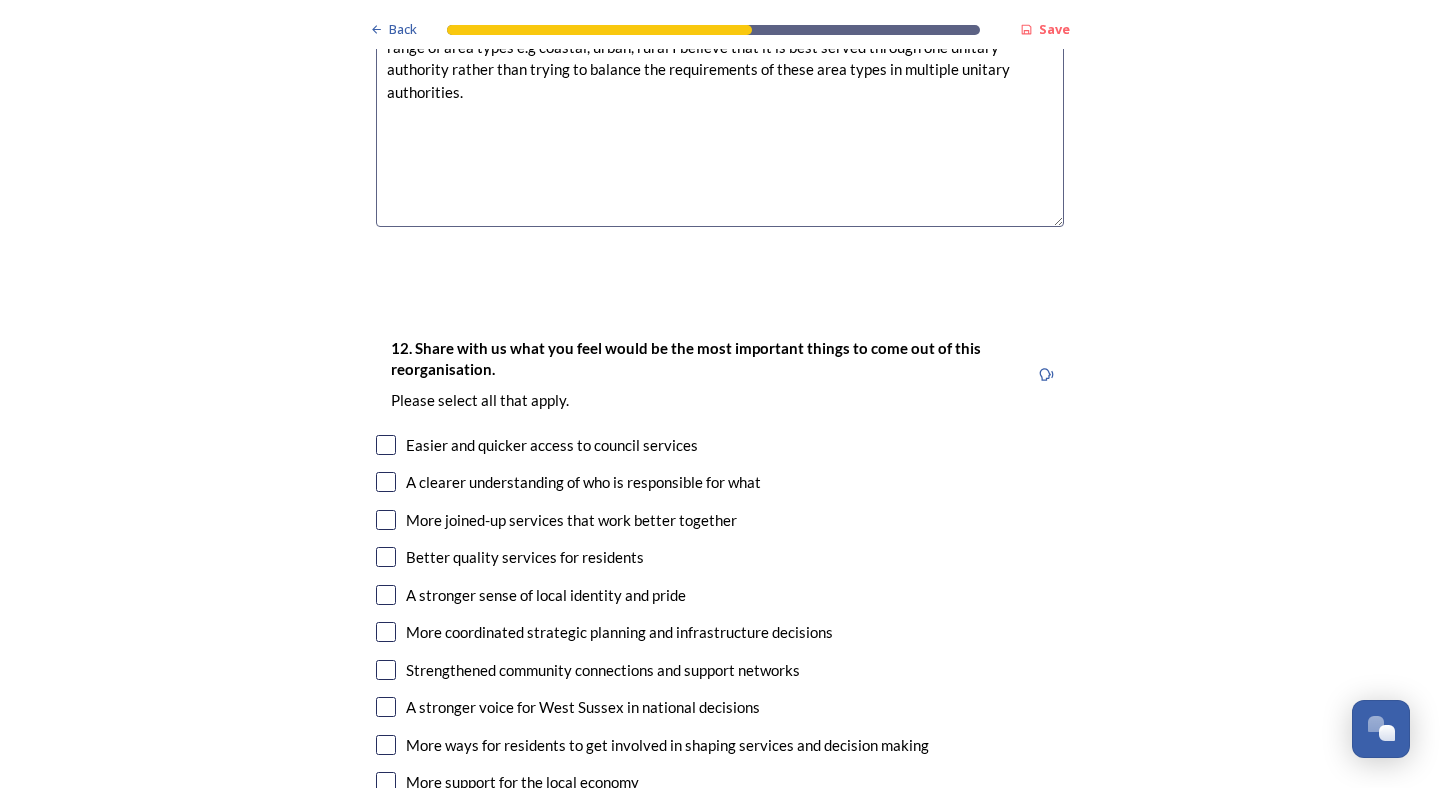 type on "More holistic approach for the [COUNTY]. Reduces complexity and cost. As the [COUNTY] has a wide range of area types e.g coastal, urban, rural I believe that it is best served through one unitary authority rather than trying to balance the requirements of these area types in multiple unitary authorities." 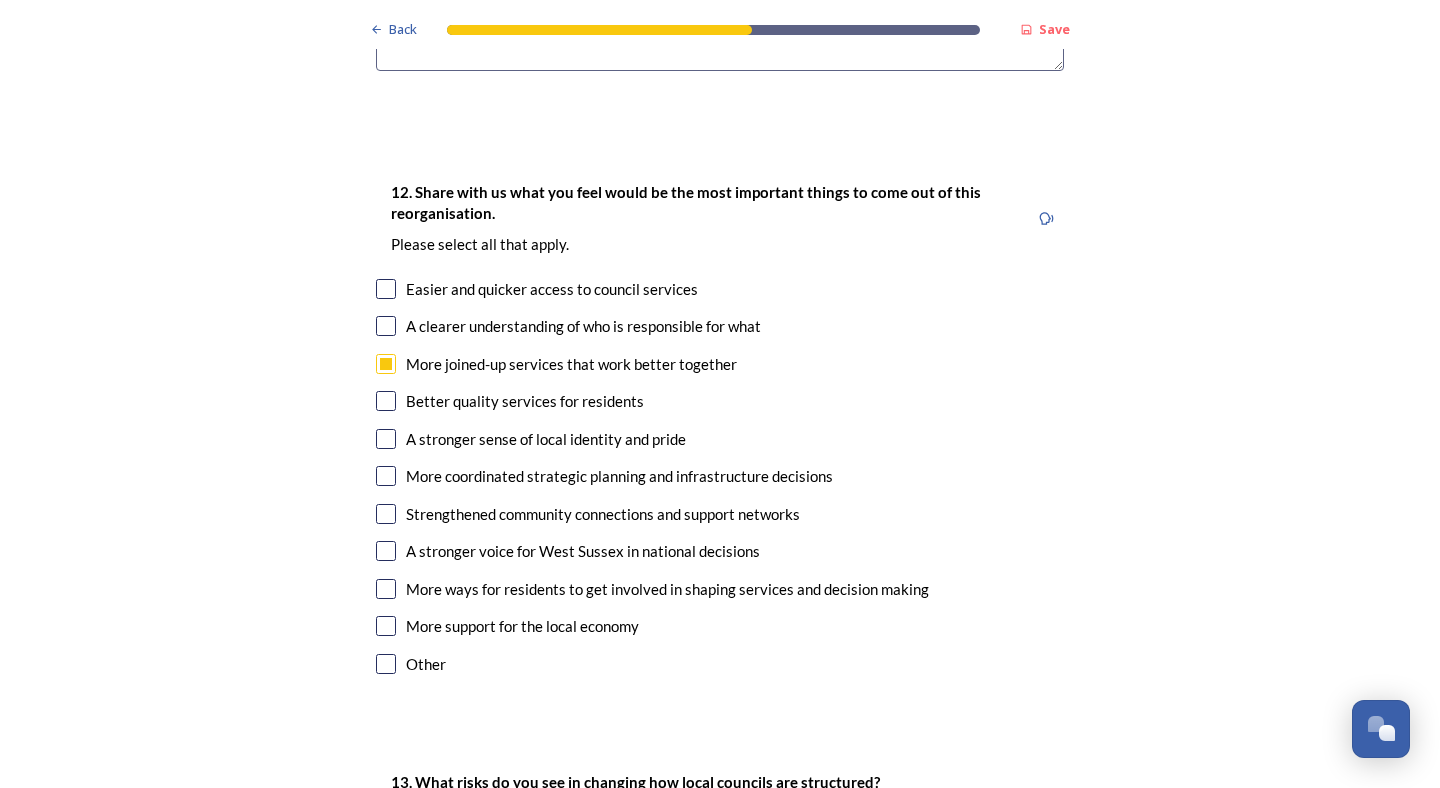 scroll, scrollTop: 3268, scrollLeft: 0, axis: vertical 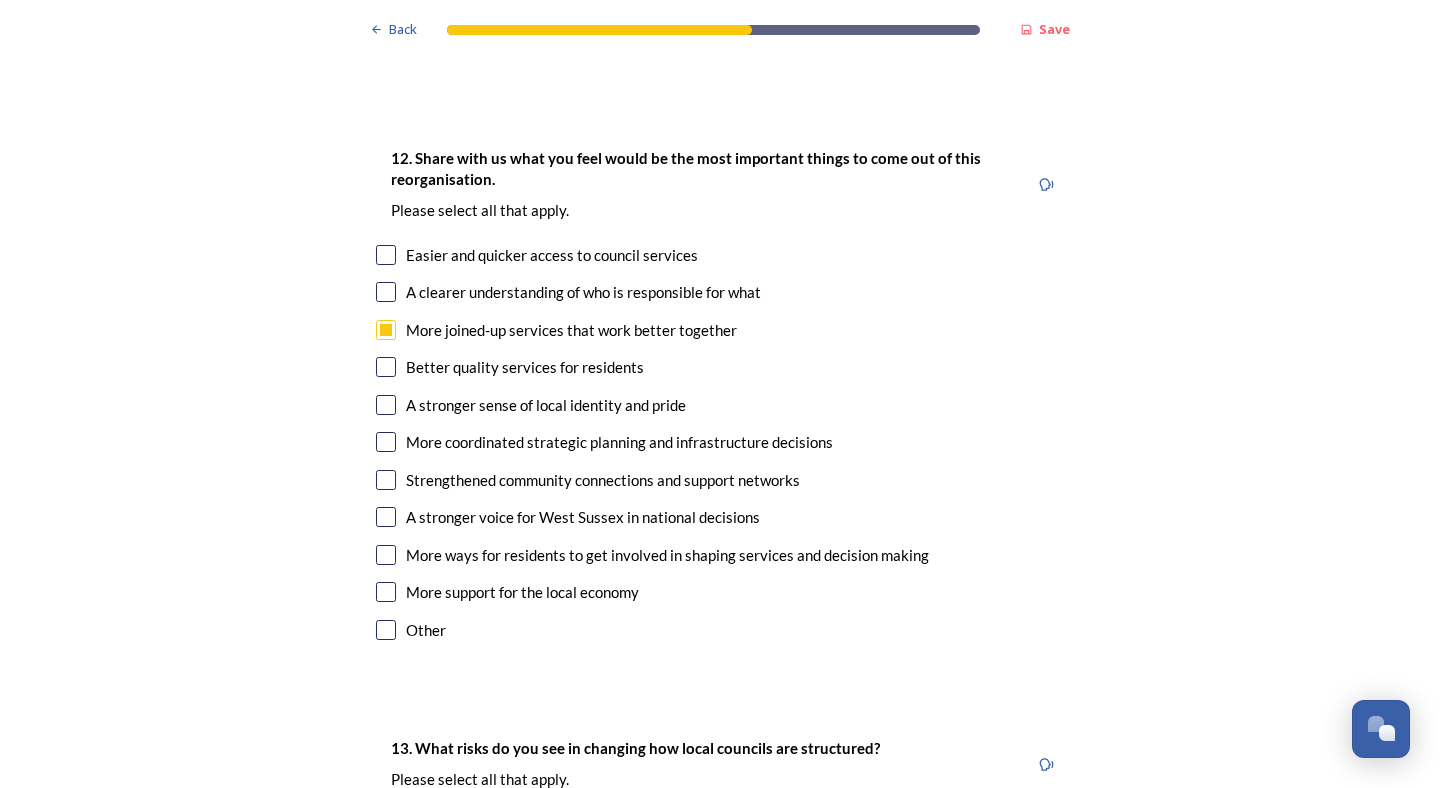 click at bounding box center [386, 367] 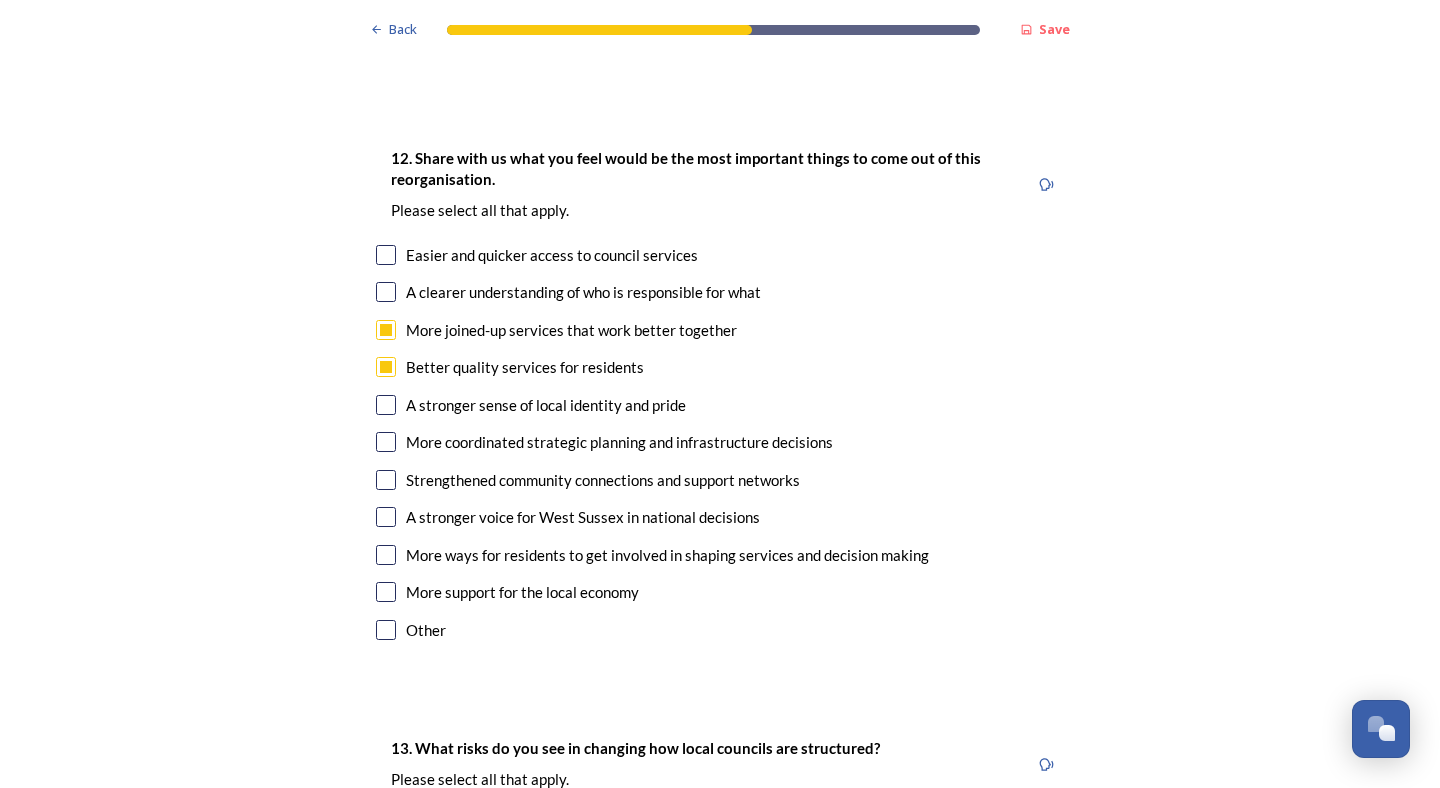 click at bounding box center (386, 442) 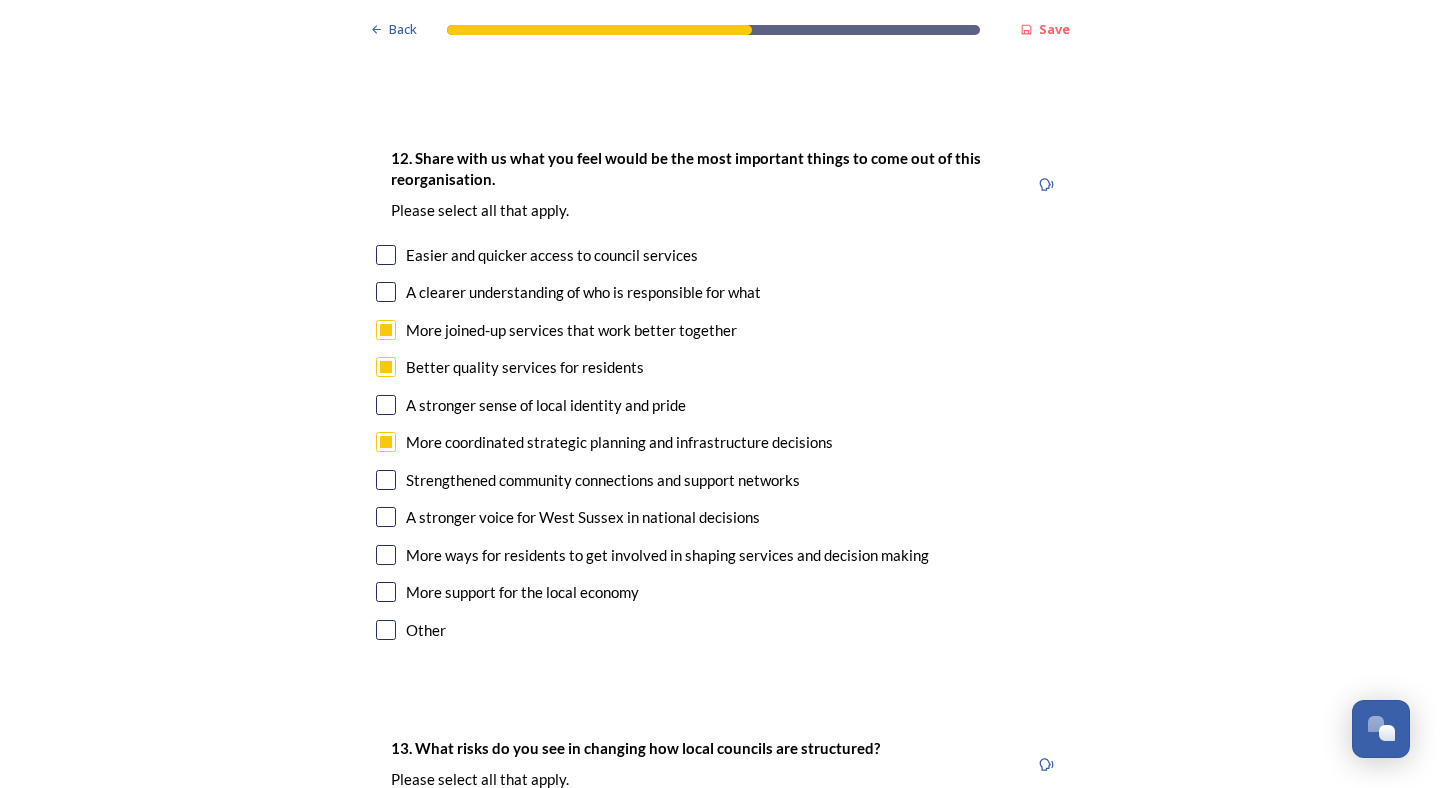 click at bounding box center (386, 480) 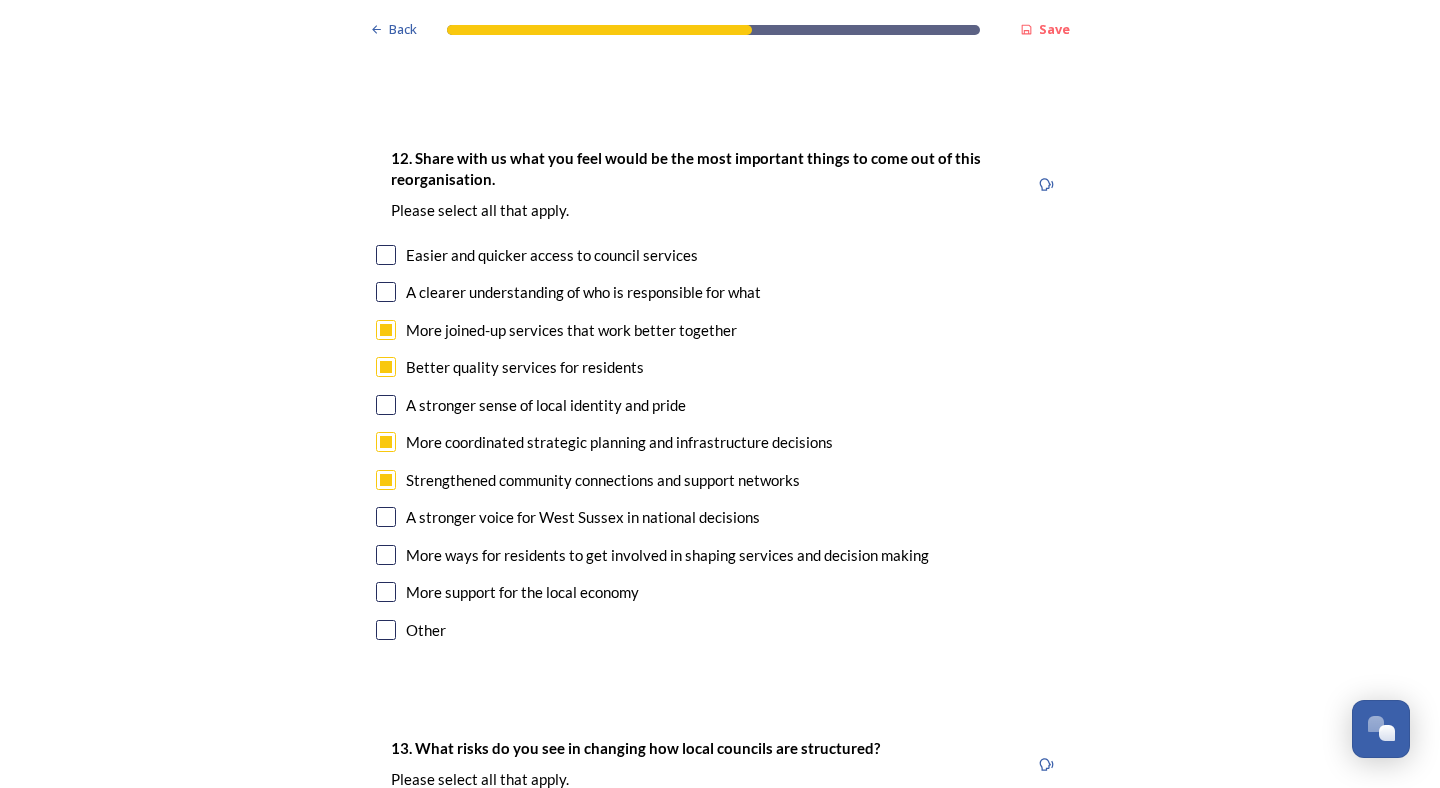 click at bounding box center [386, 555] 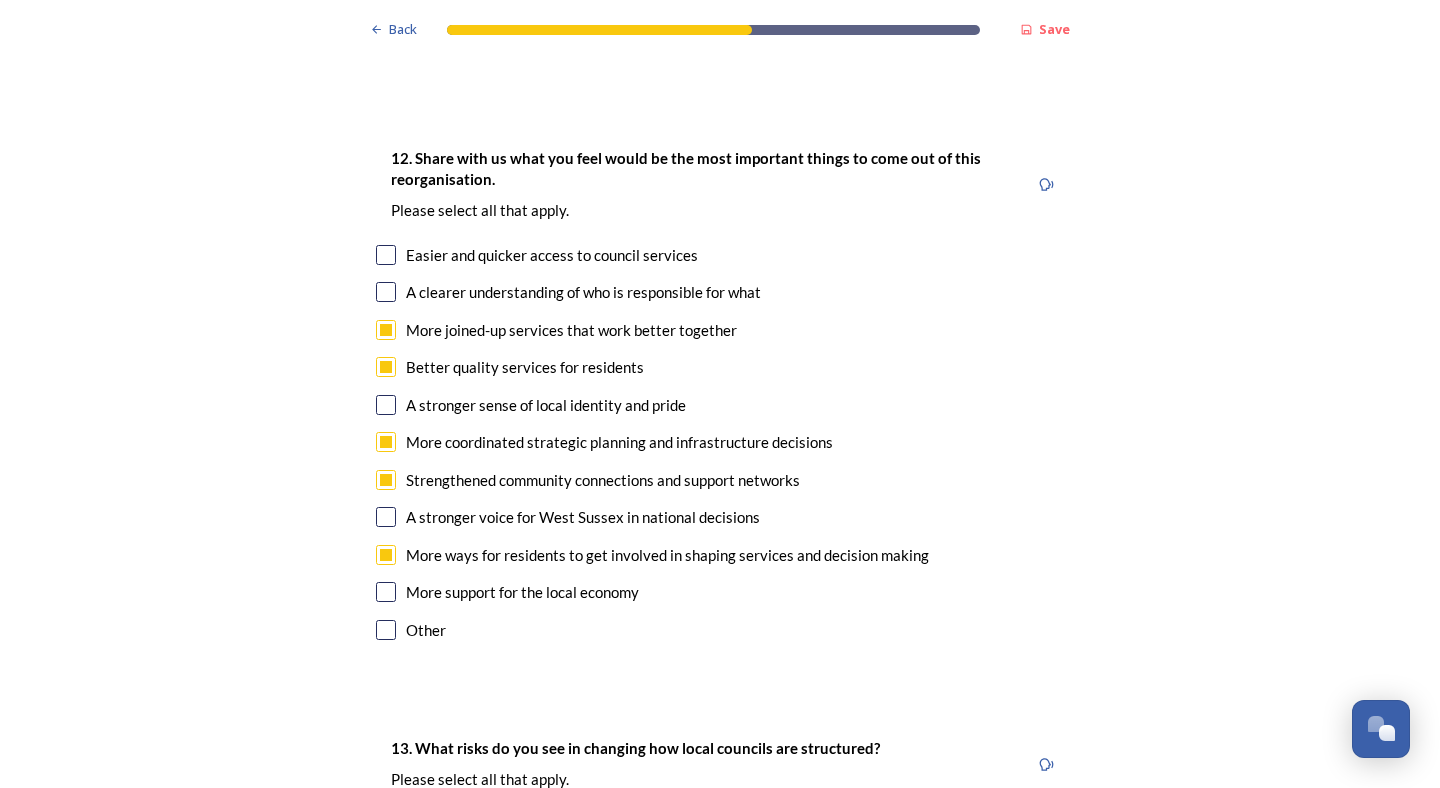 click at bounding box center [386, 592] 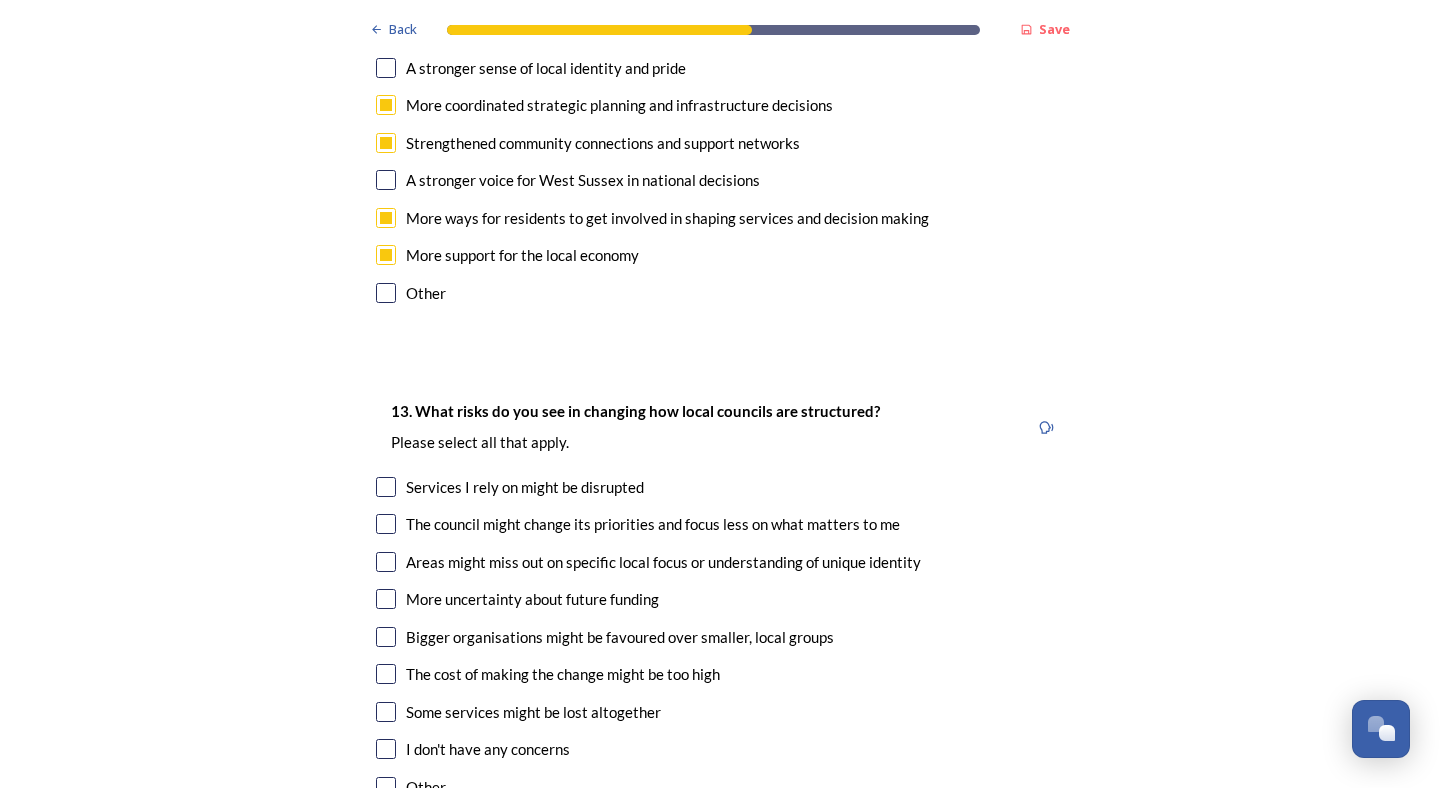 scroll, scrollTop: 3838, scrollLeft: 0, axis: vertical 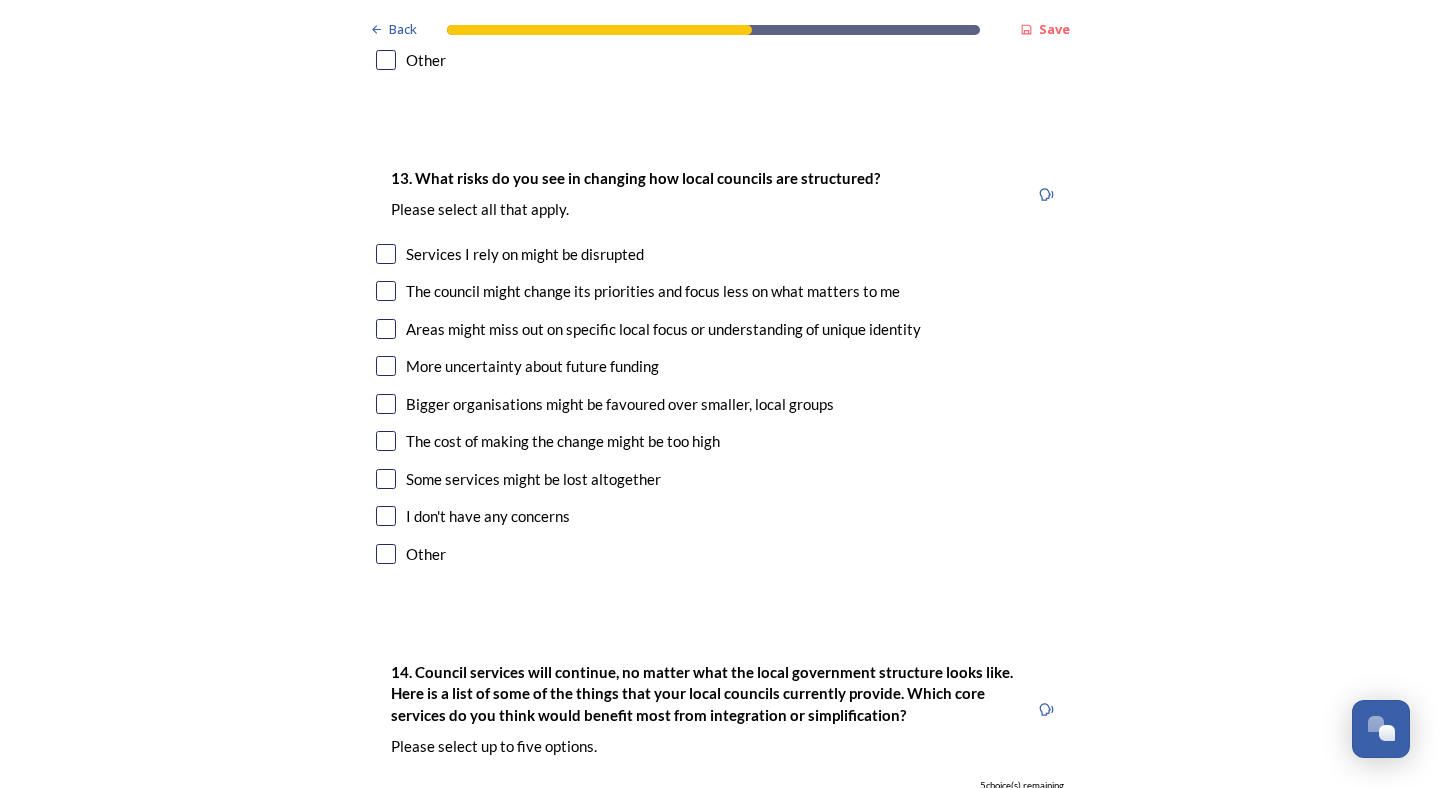 click at bounding box center [386, 291] 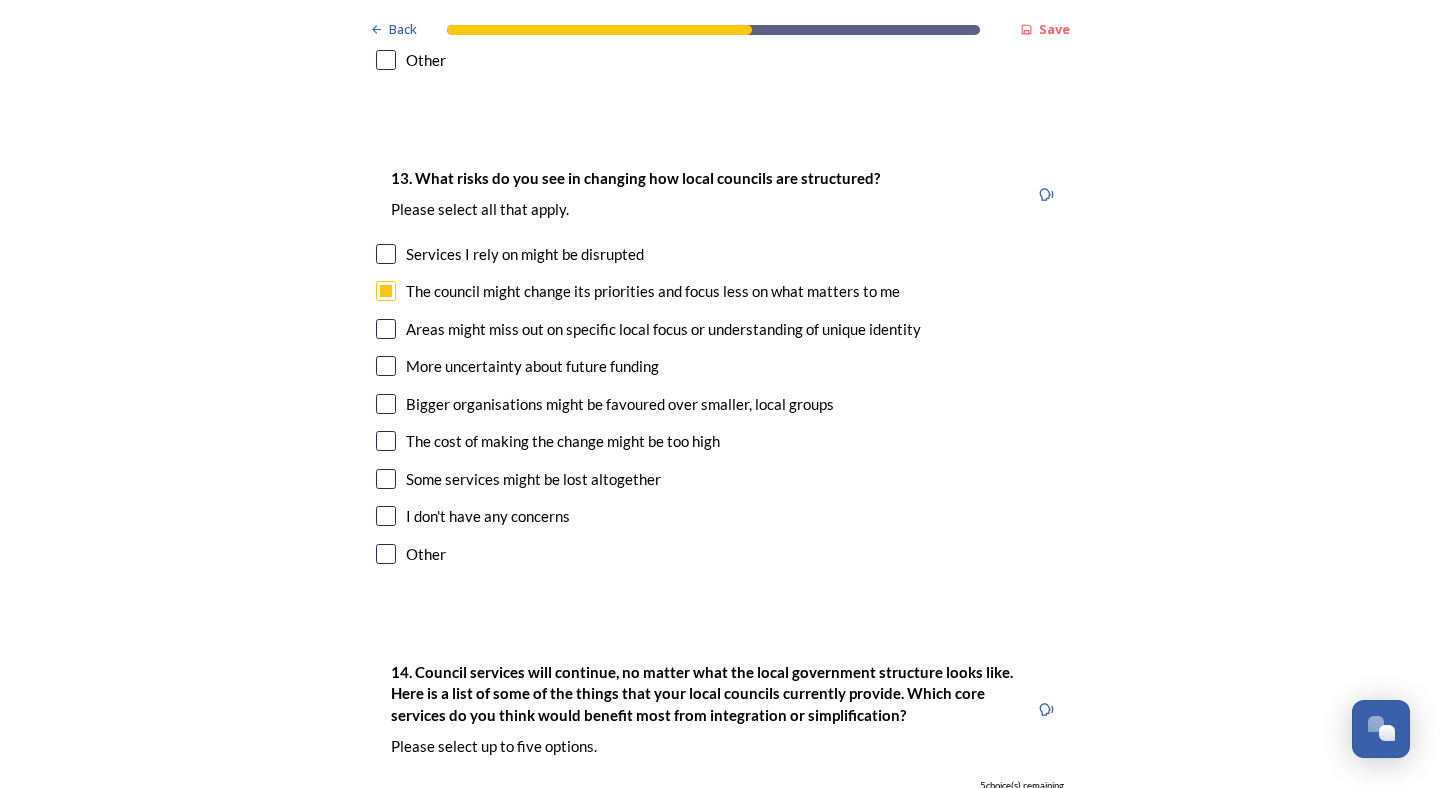 click at bounding box center [386, 254] 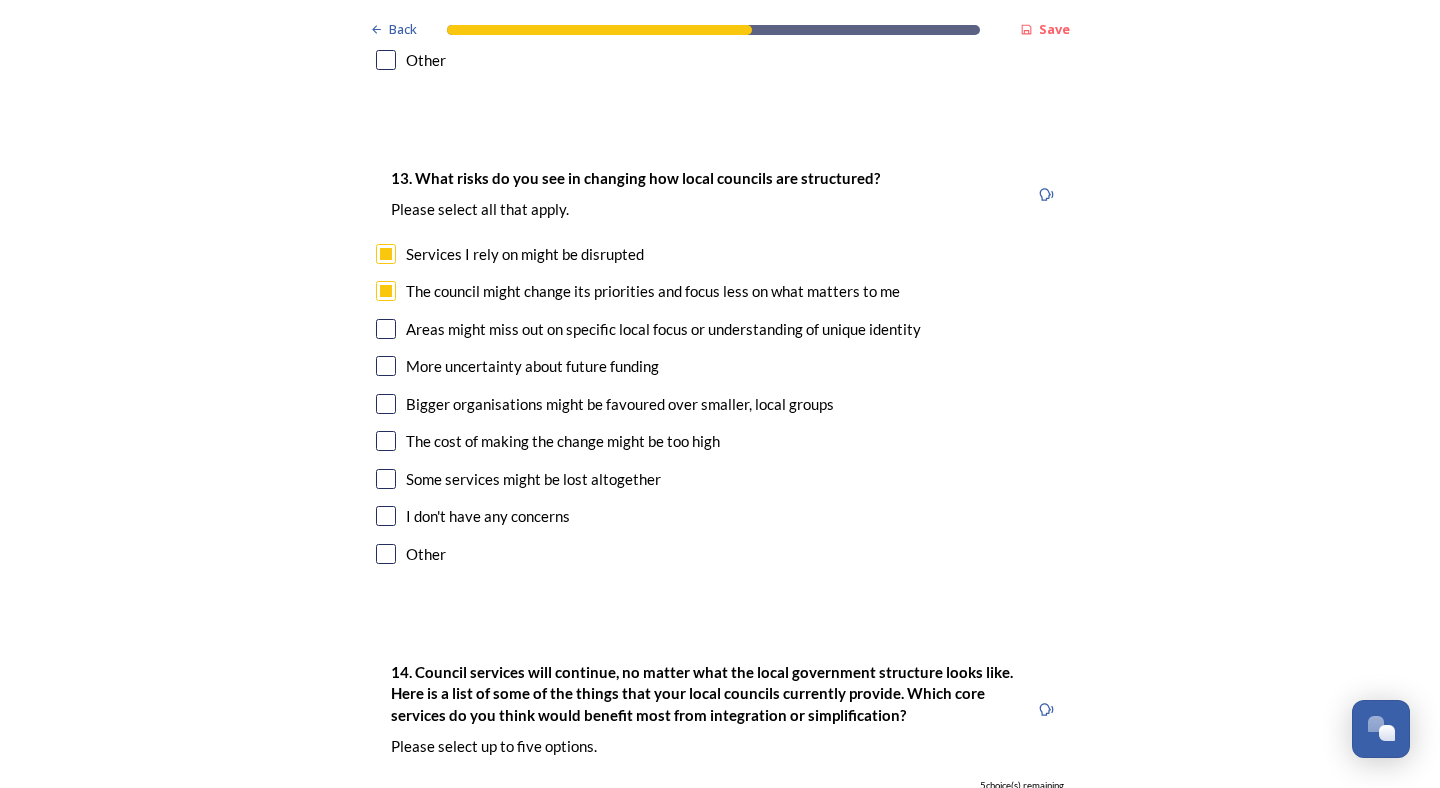 click on "Areas might miss out on specific local focus or understanding of unique identity" at bounding box center [720, 329] 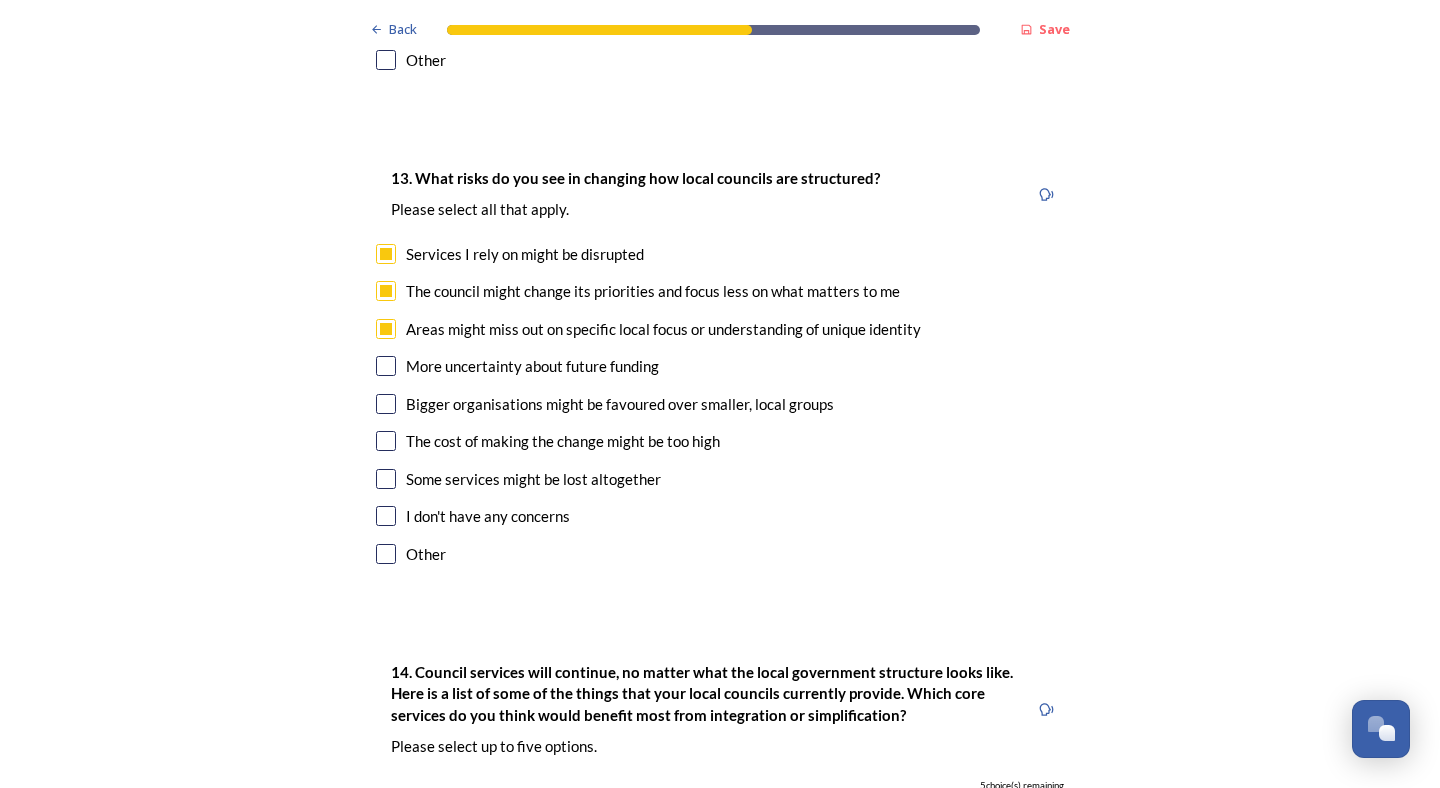 checkbox on "true" 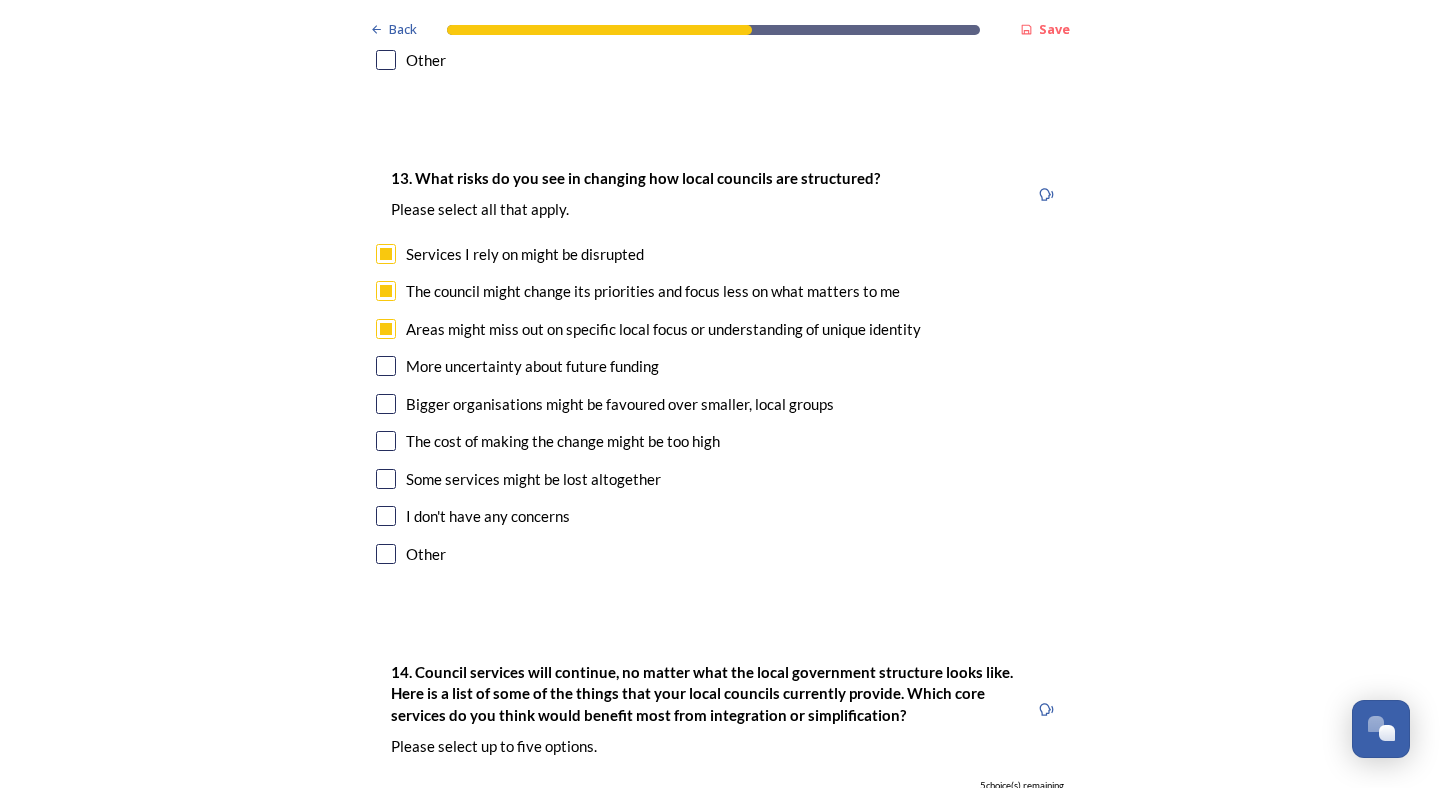 click at bounding box center (386, 254) 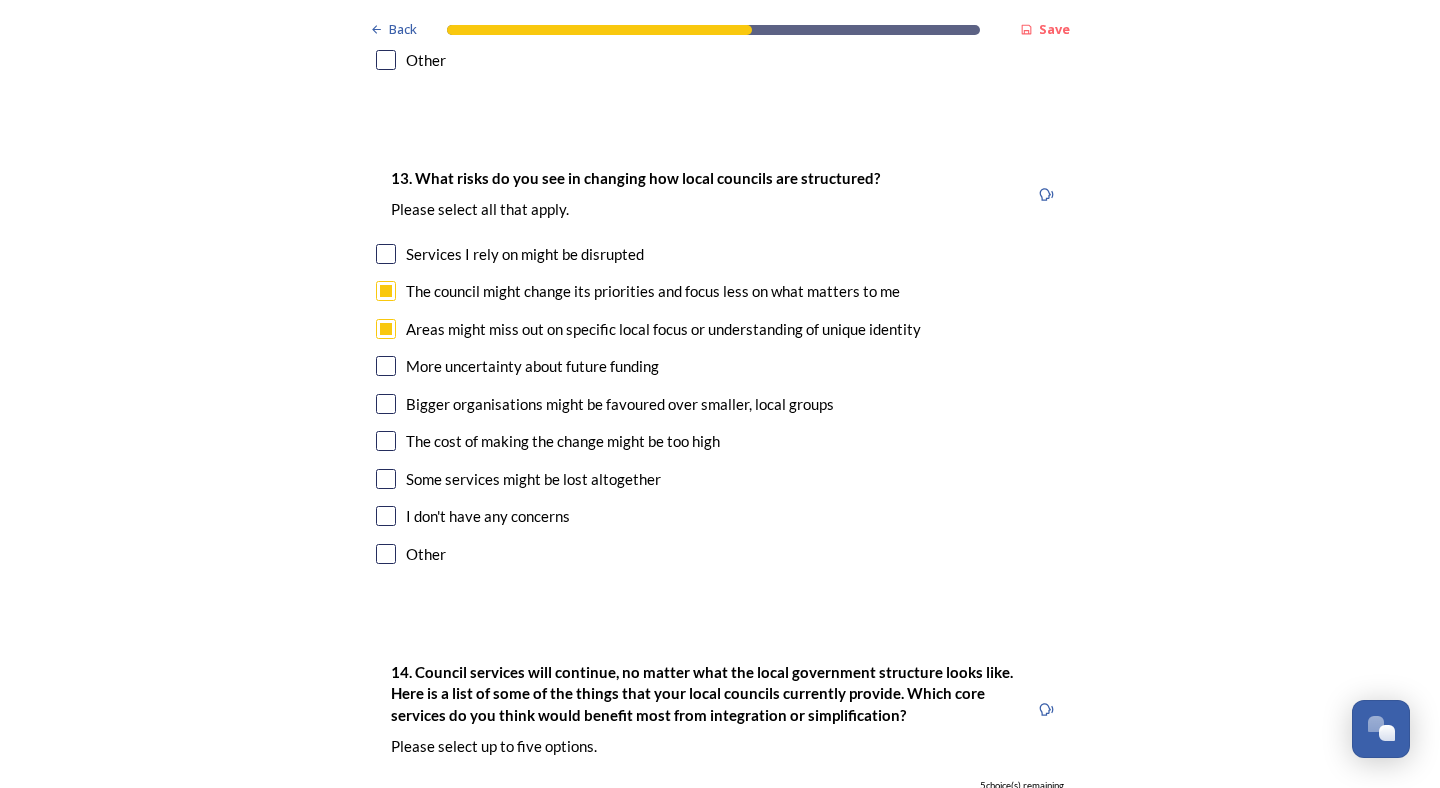 click at bounding box center [386, 441] 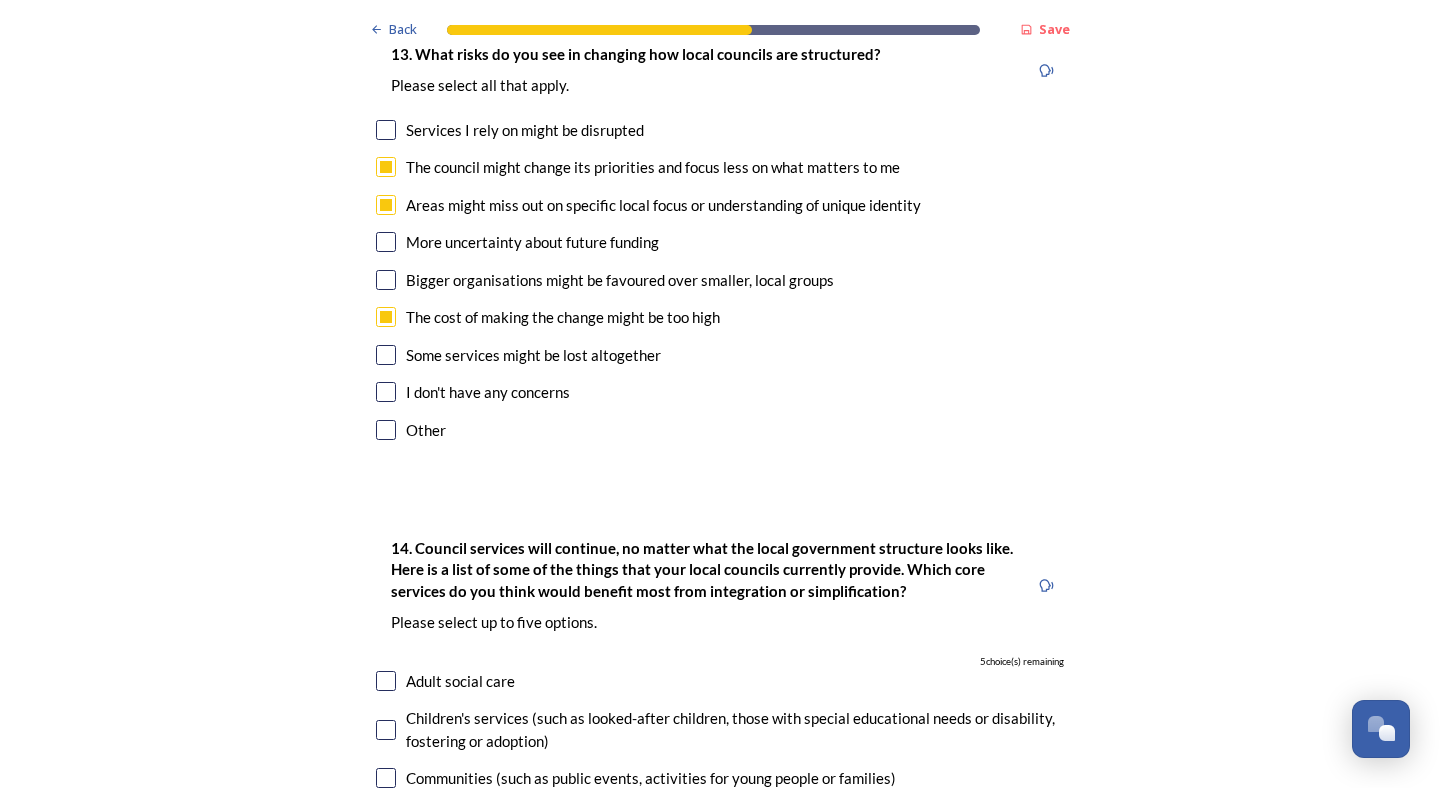 scroll, scrollTop: 3990, scrollLeft: 0, axis: vertical 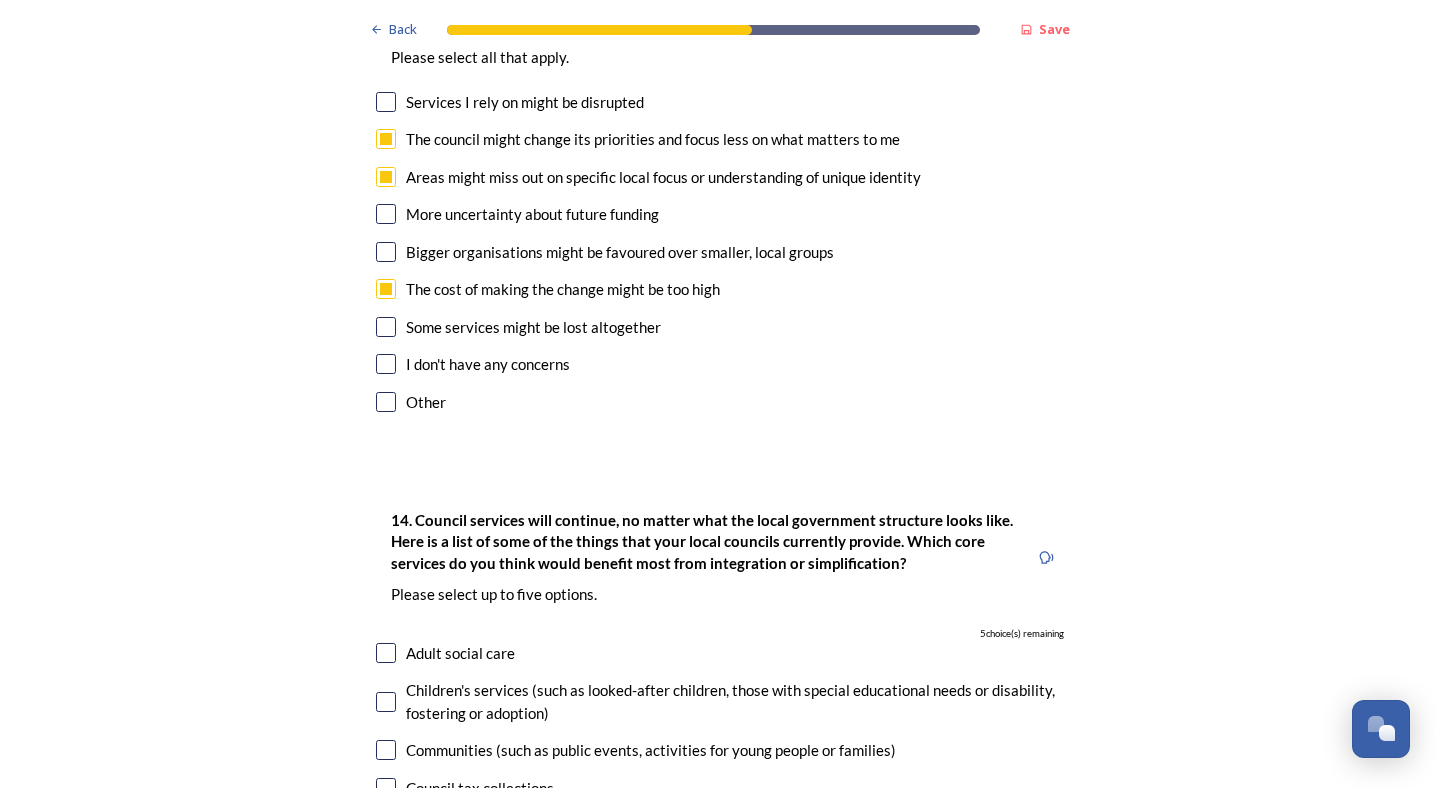 click at bounding box center [386, 327] 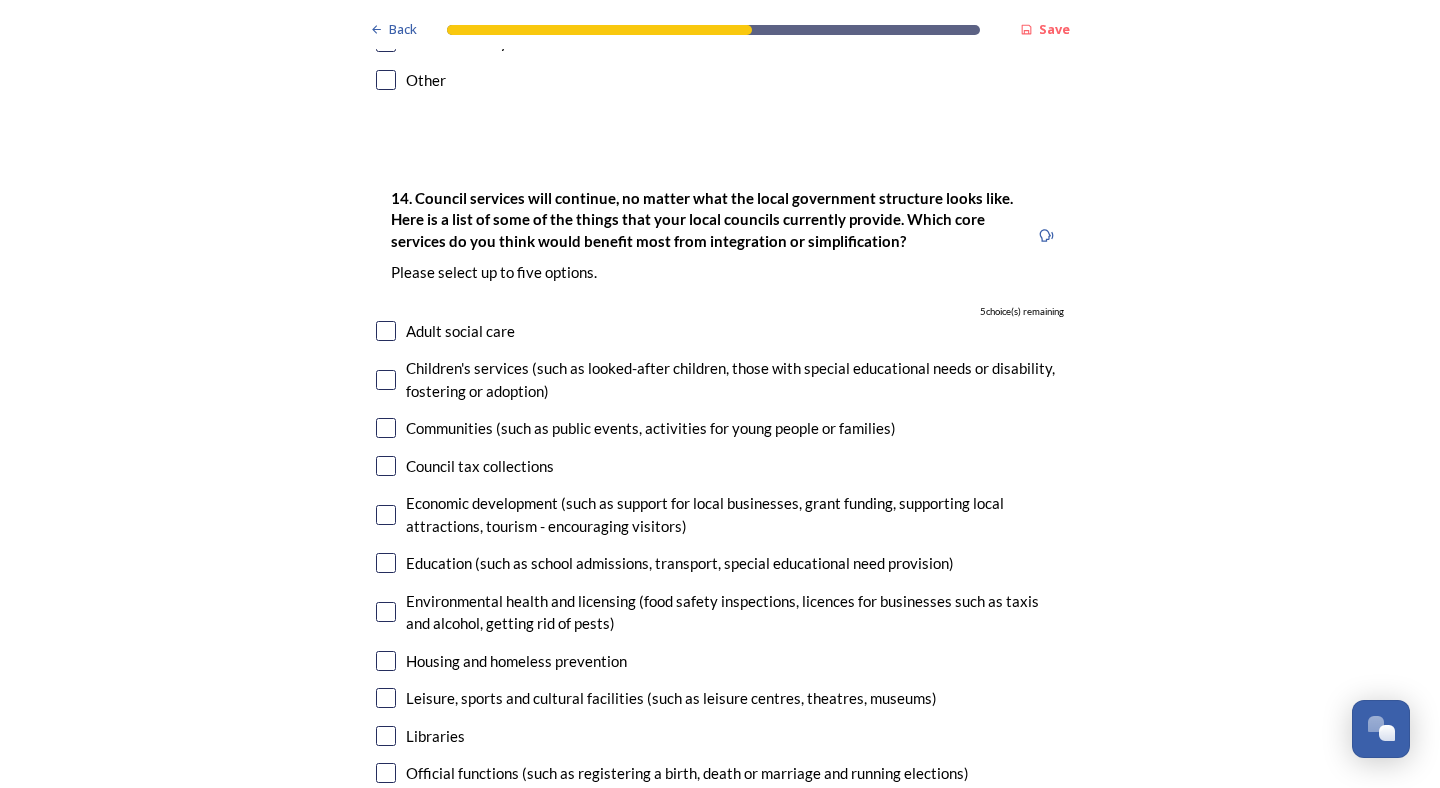 scroll, scrollTop: 4313, scrollLeft: 0, axis: vertical 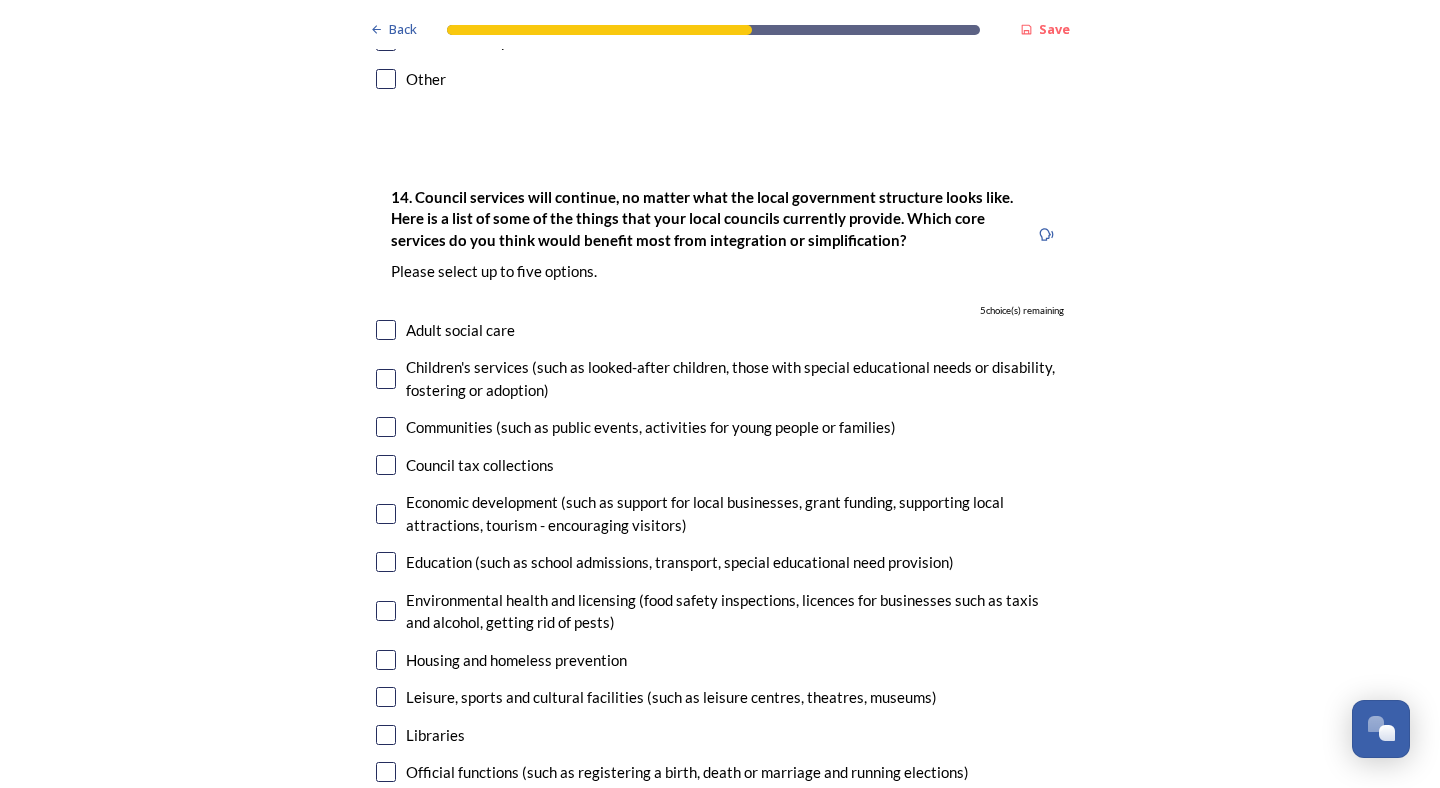 click at bounding box center [386, 330] 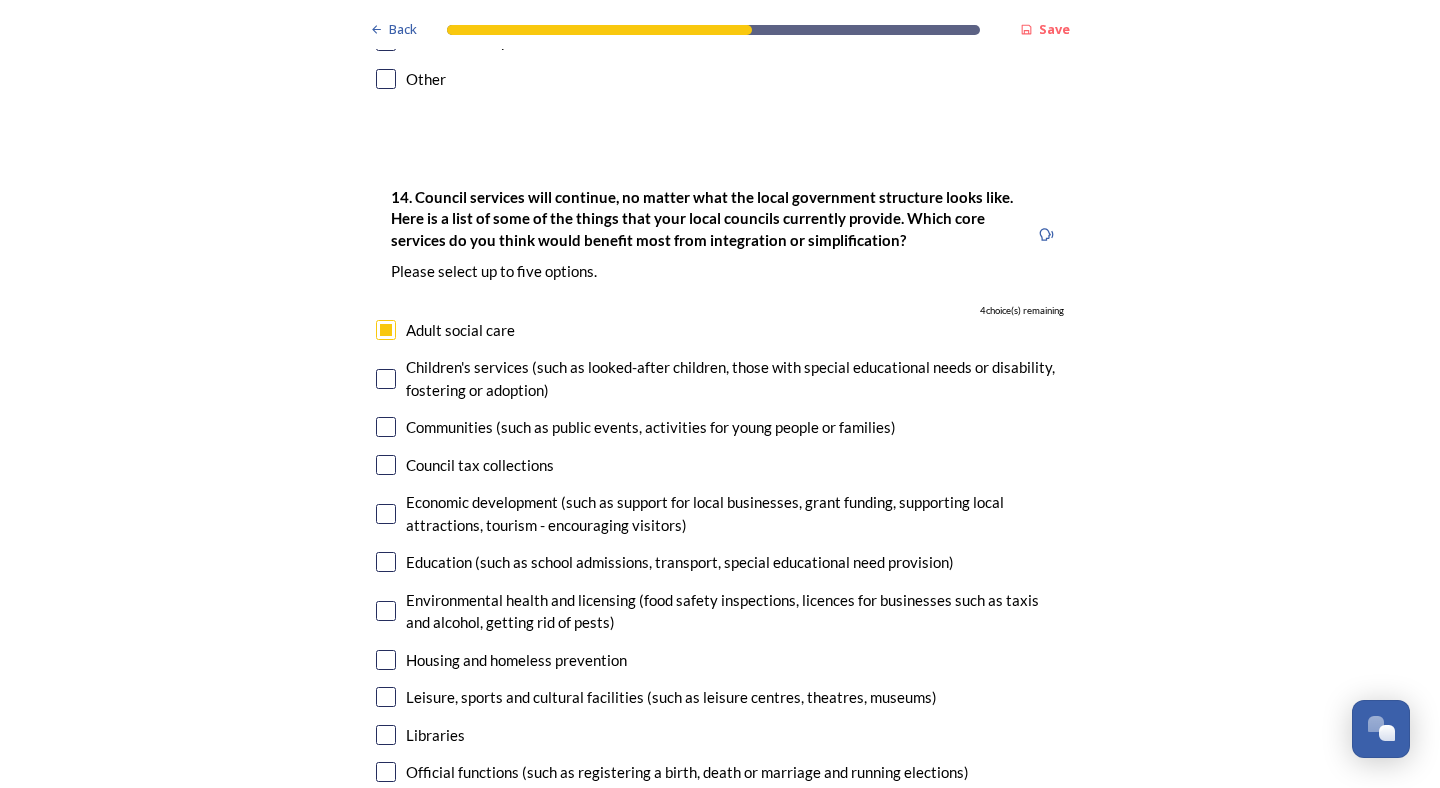 click at bounding box center (386, 379) 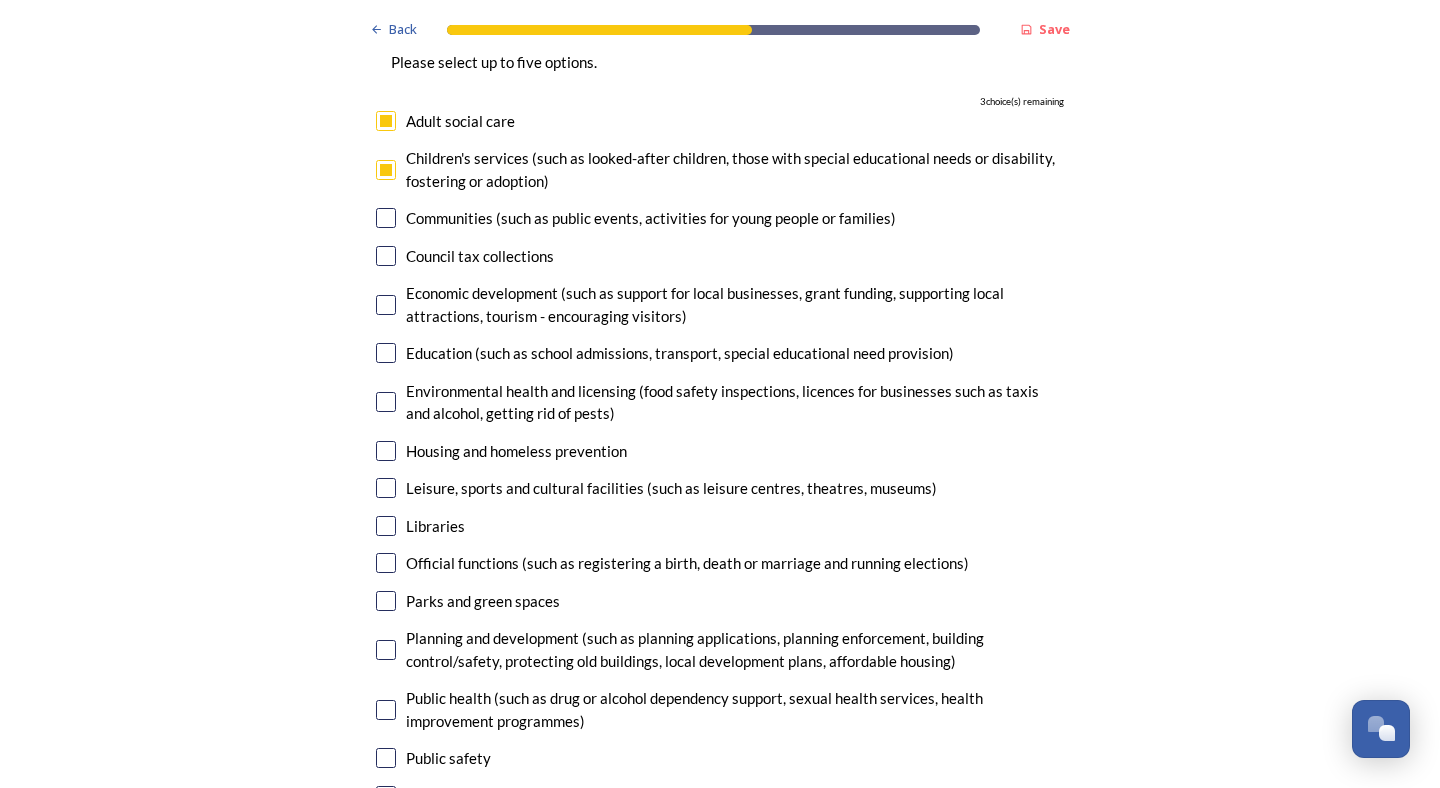 scroll, scrollTop: 4712, scrollLeft: 0, axis: vertical 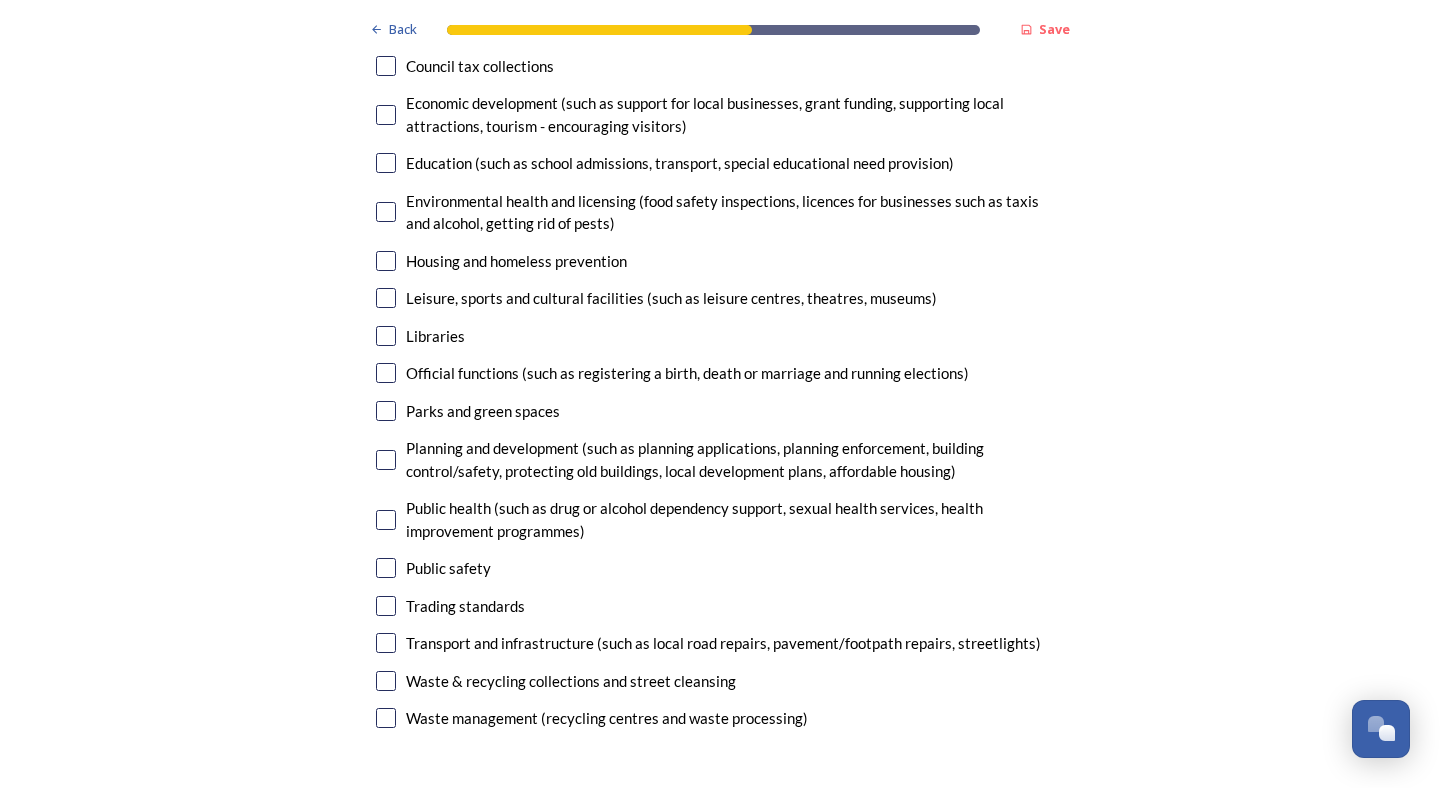 click at bounding box center [386, 460] 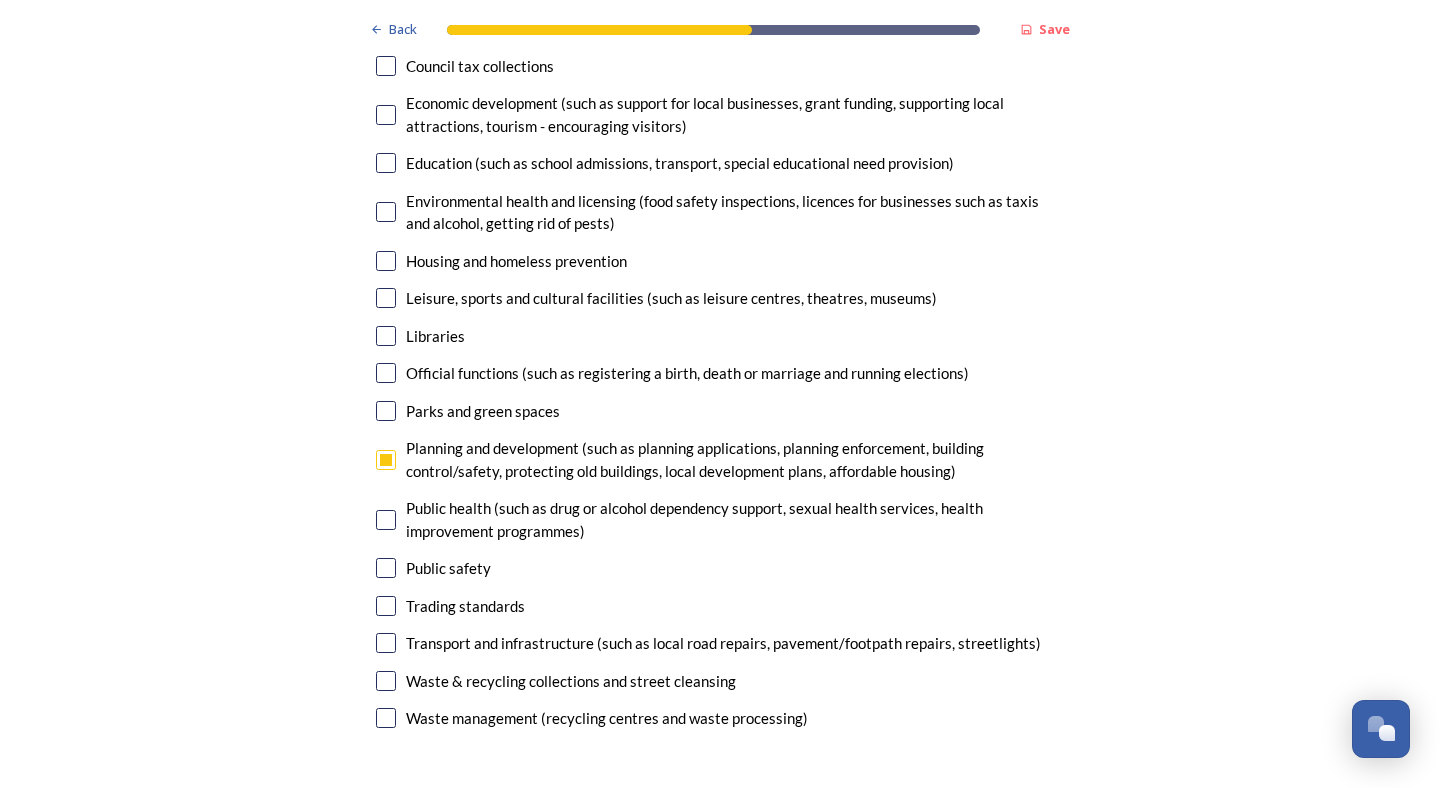 click at bounding box center [386, 643] 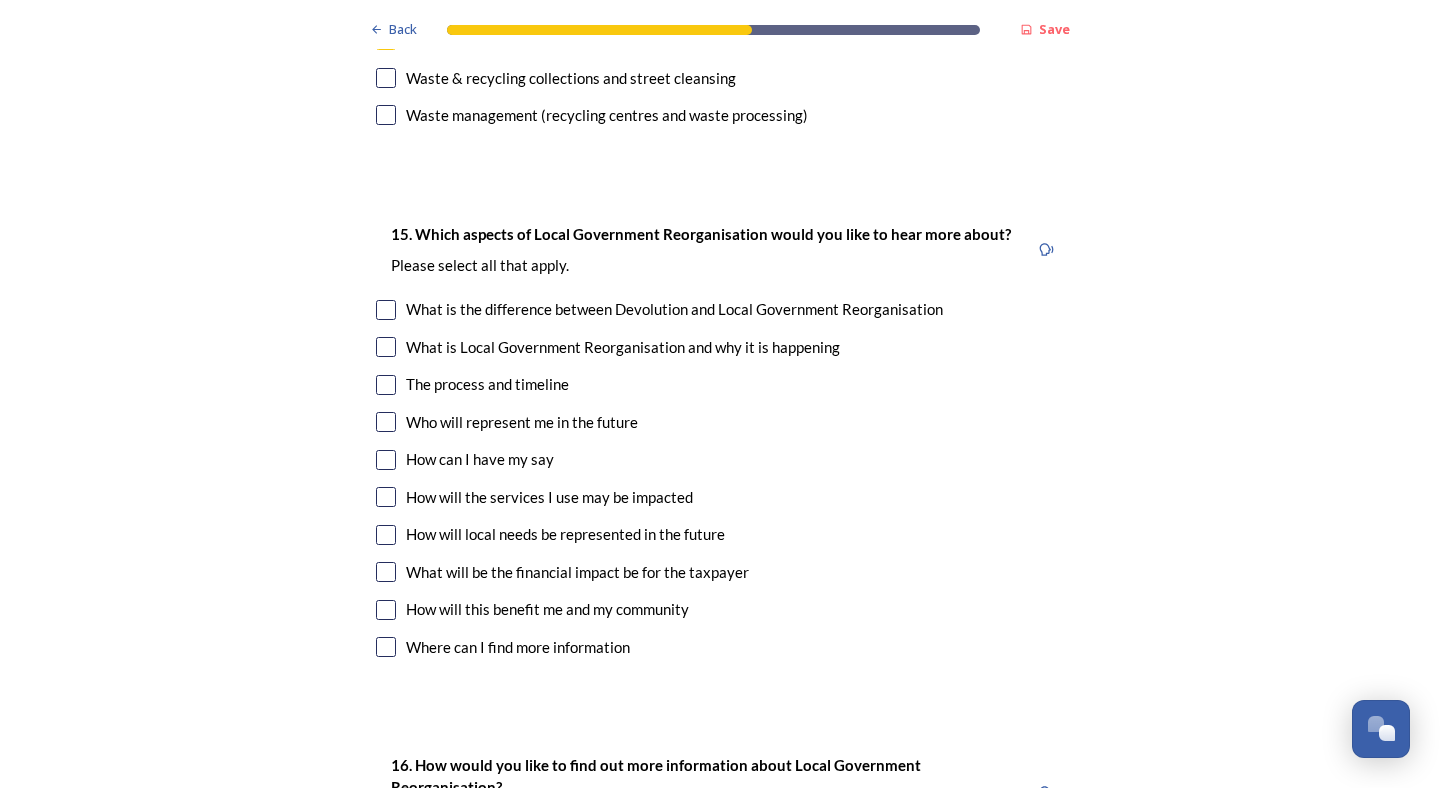 scroll, scrollTop: 5320, scrollLeft: 0, axis: vertical 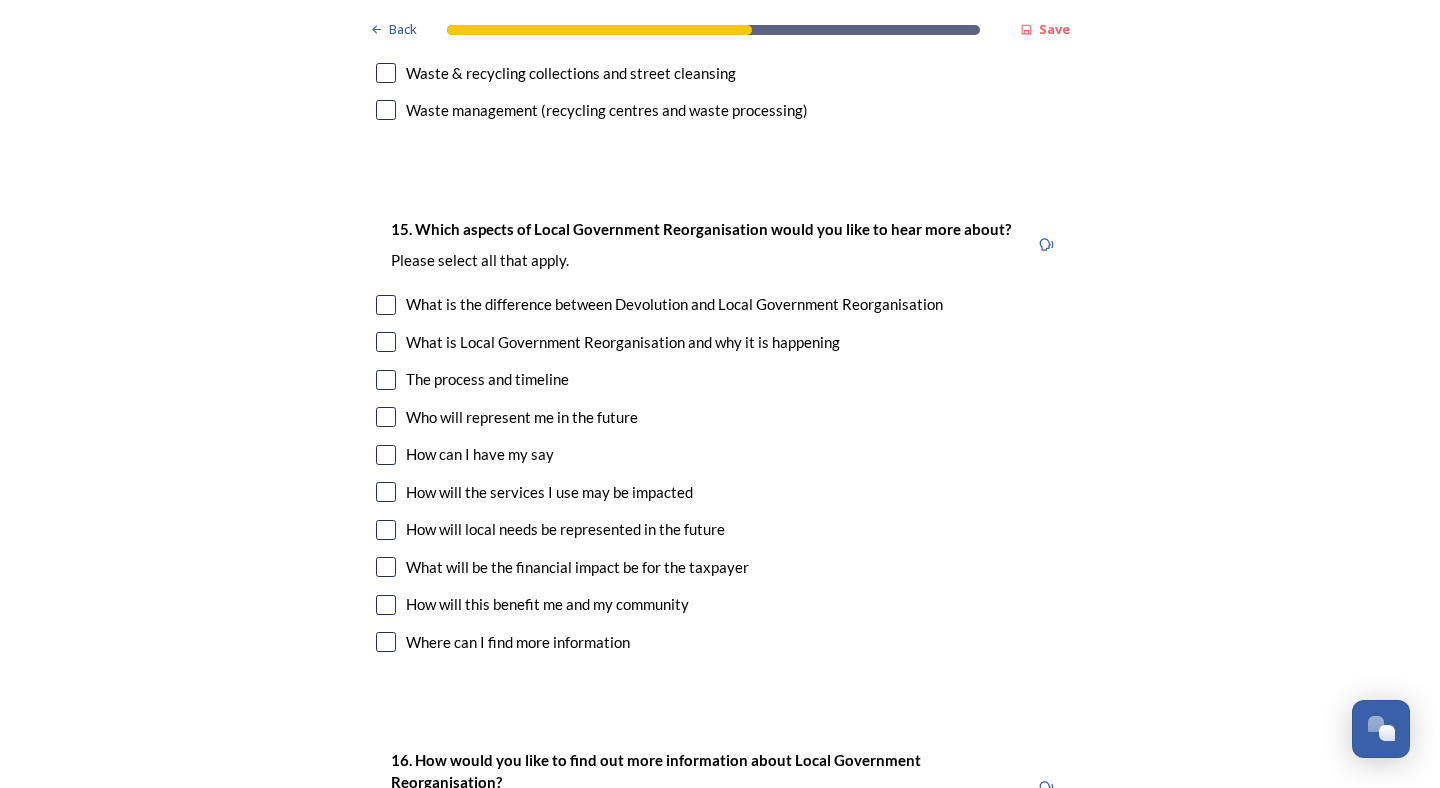click at bounding box center (386, 567) 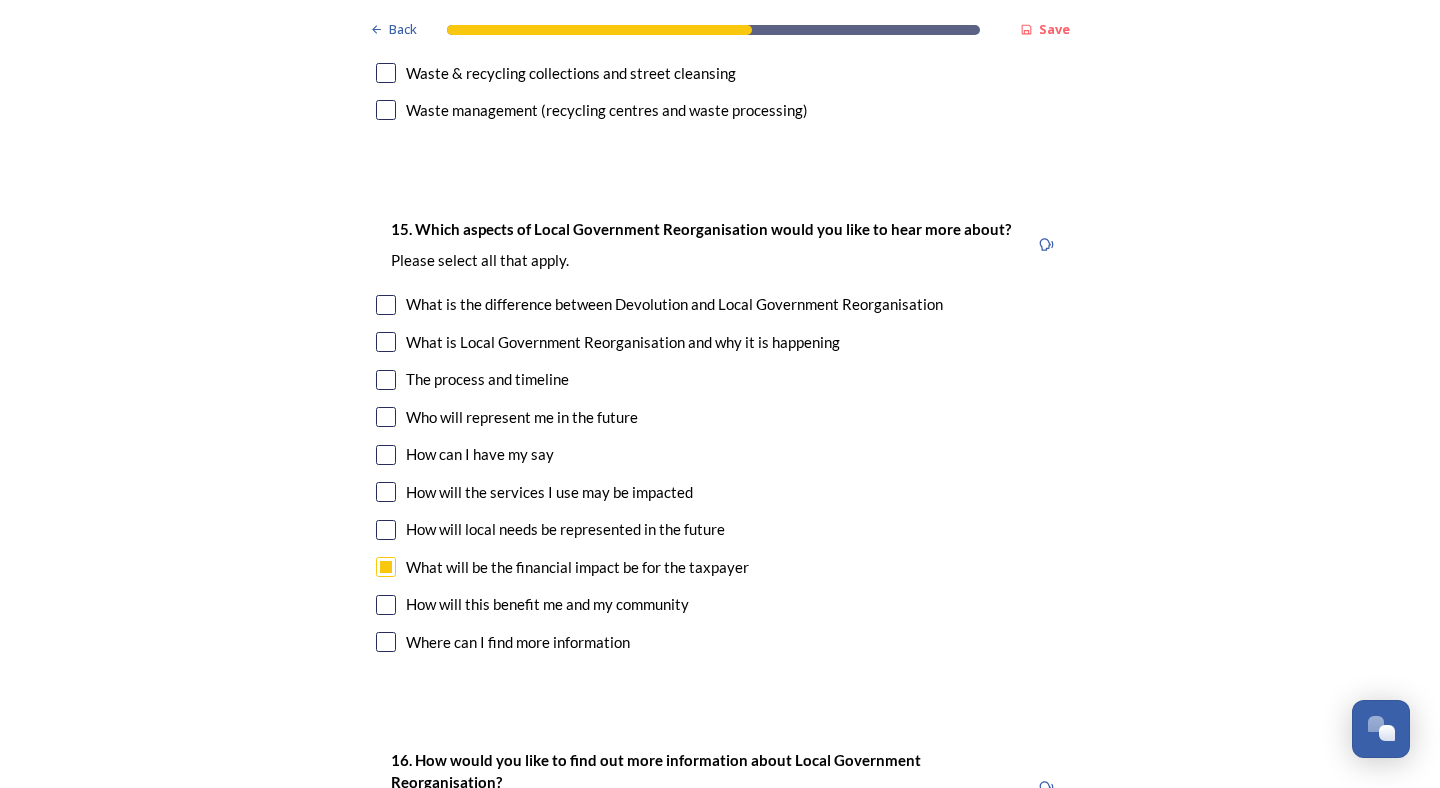 click at bounding box center (386, 605) 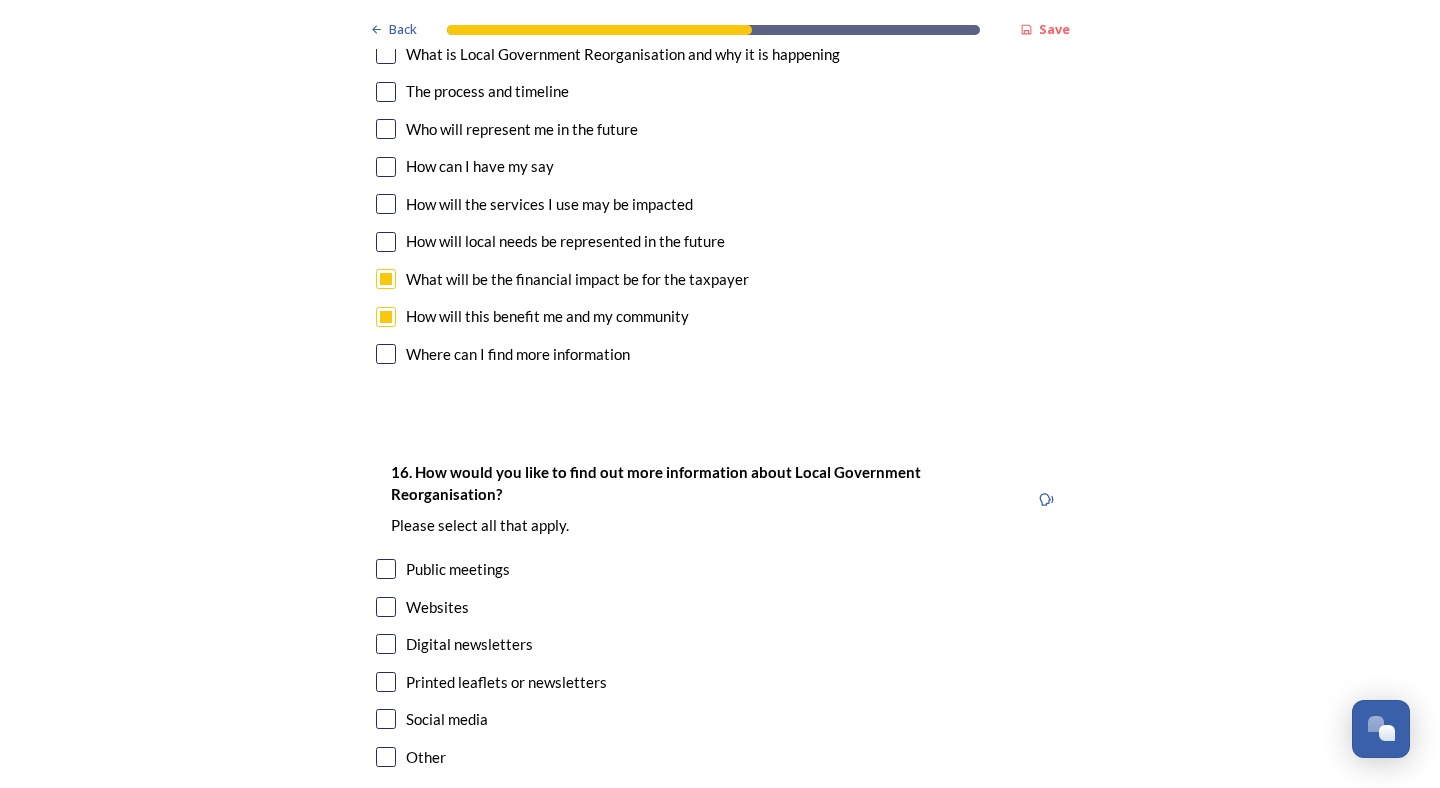 scroll, scrollTop: 5795, scrollLeft: 0, axis: vertical 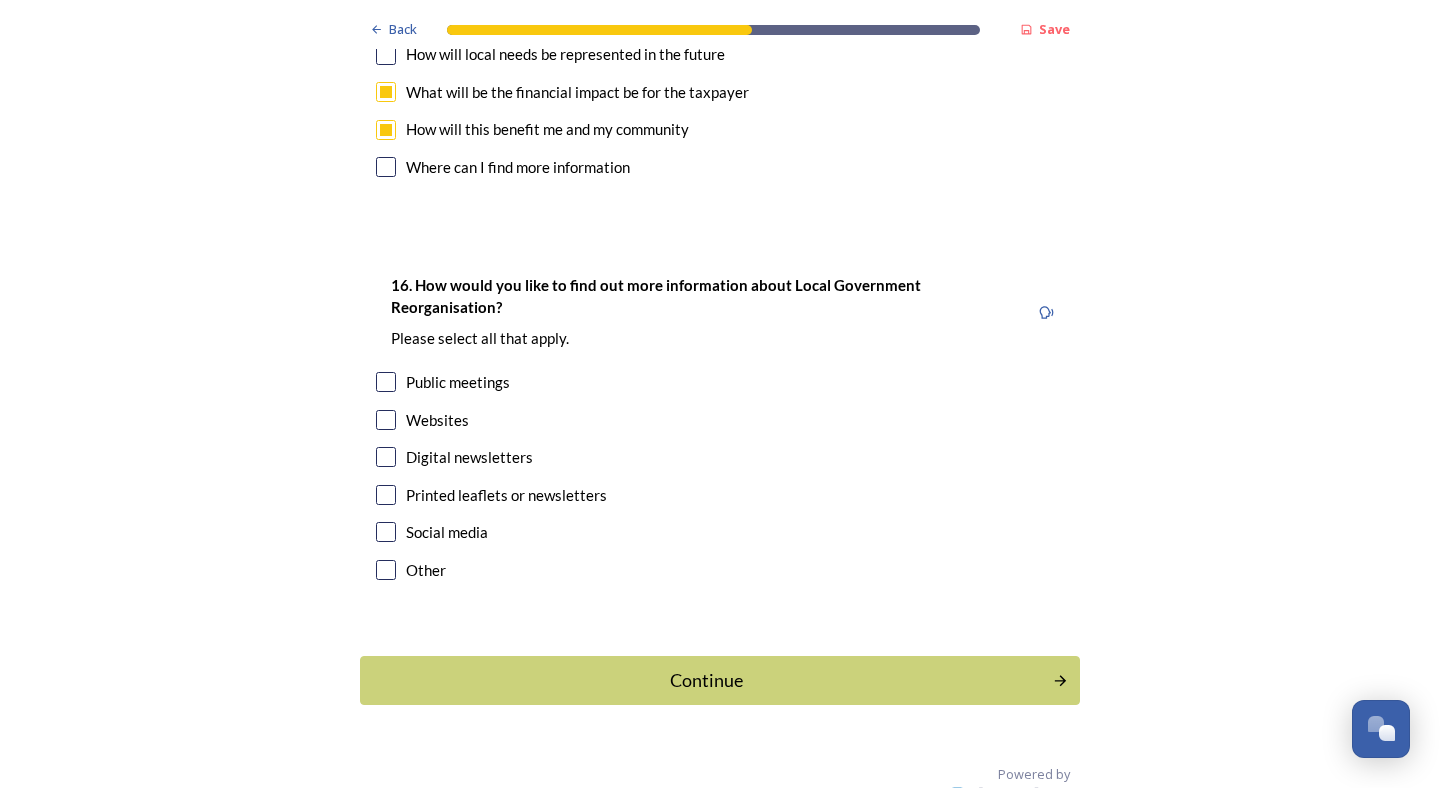 click at bounding box center (386, 420) 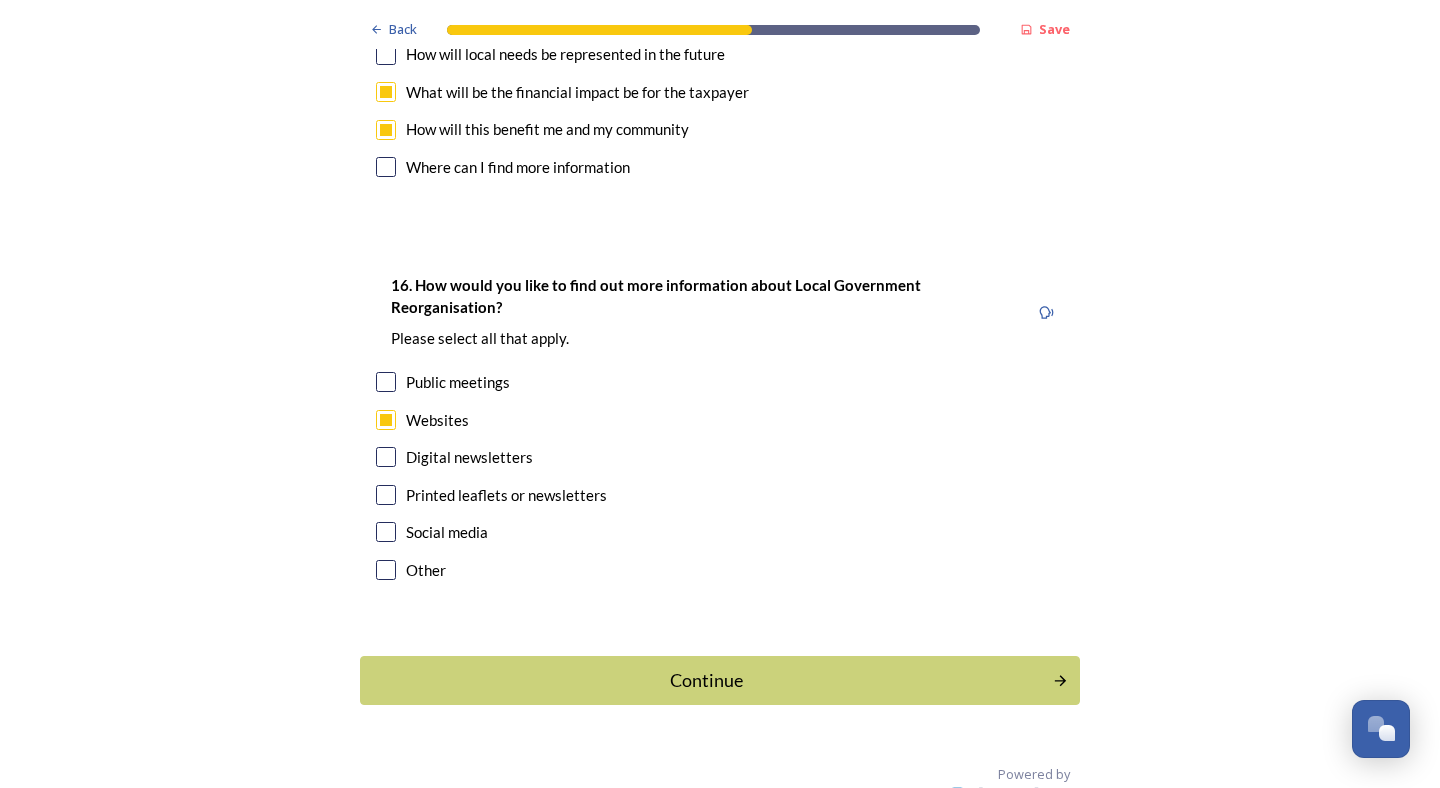 click at bounding box center (386, 457) 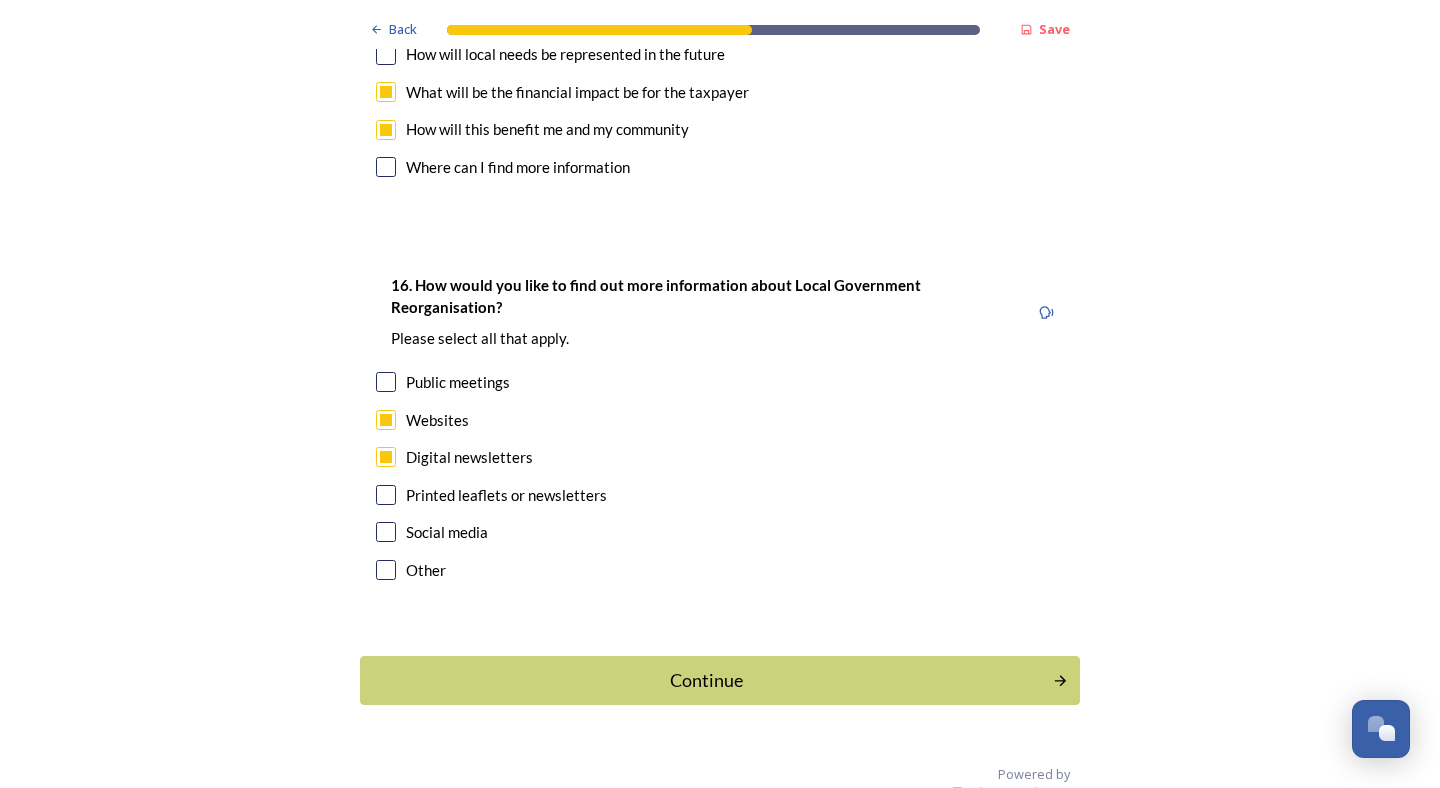 click at bounding box center (386, 532) 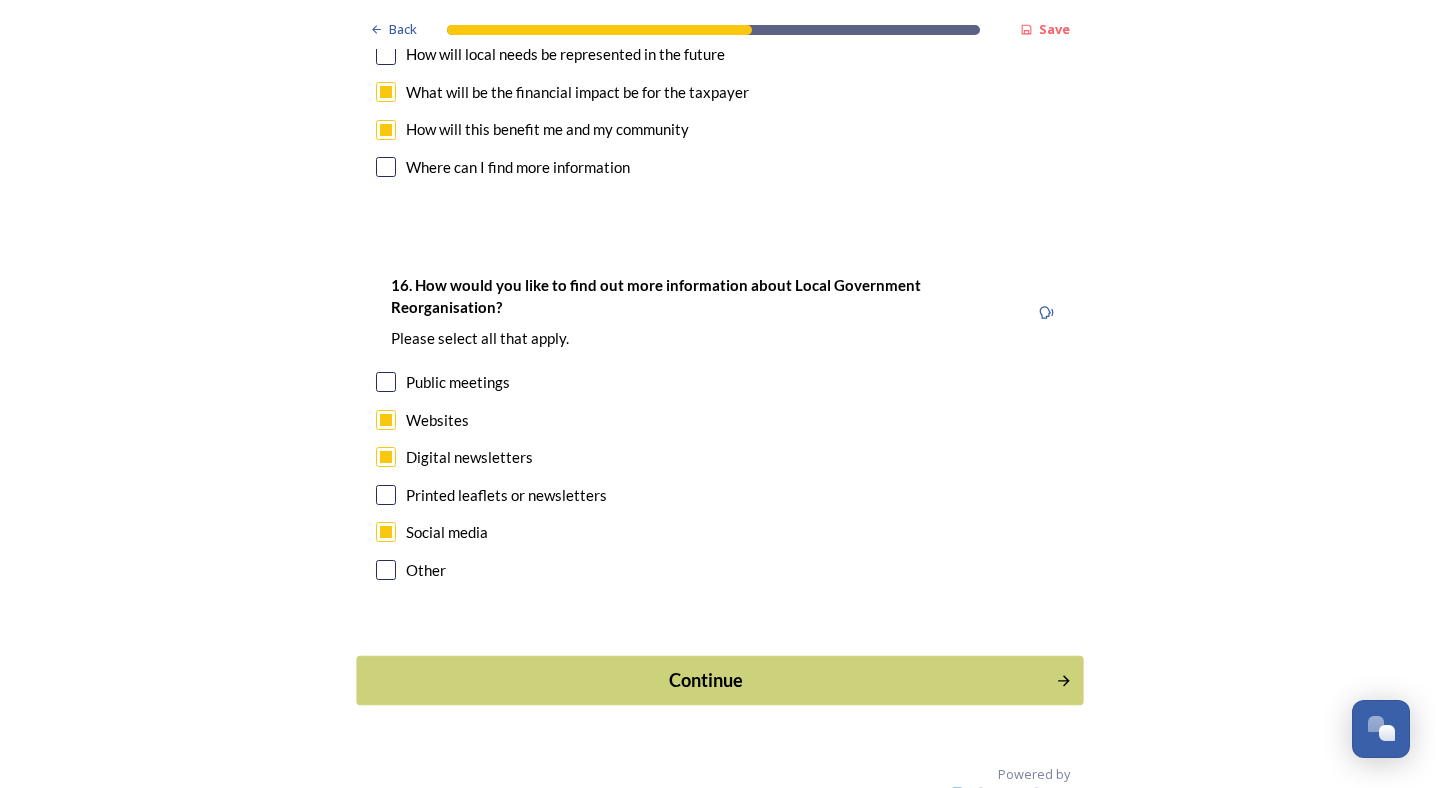 click on "Continue" at bounding box center [706, 680] 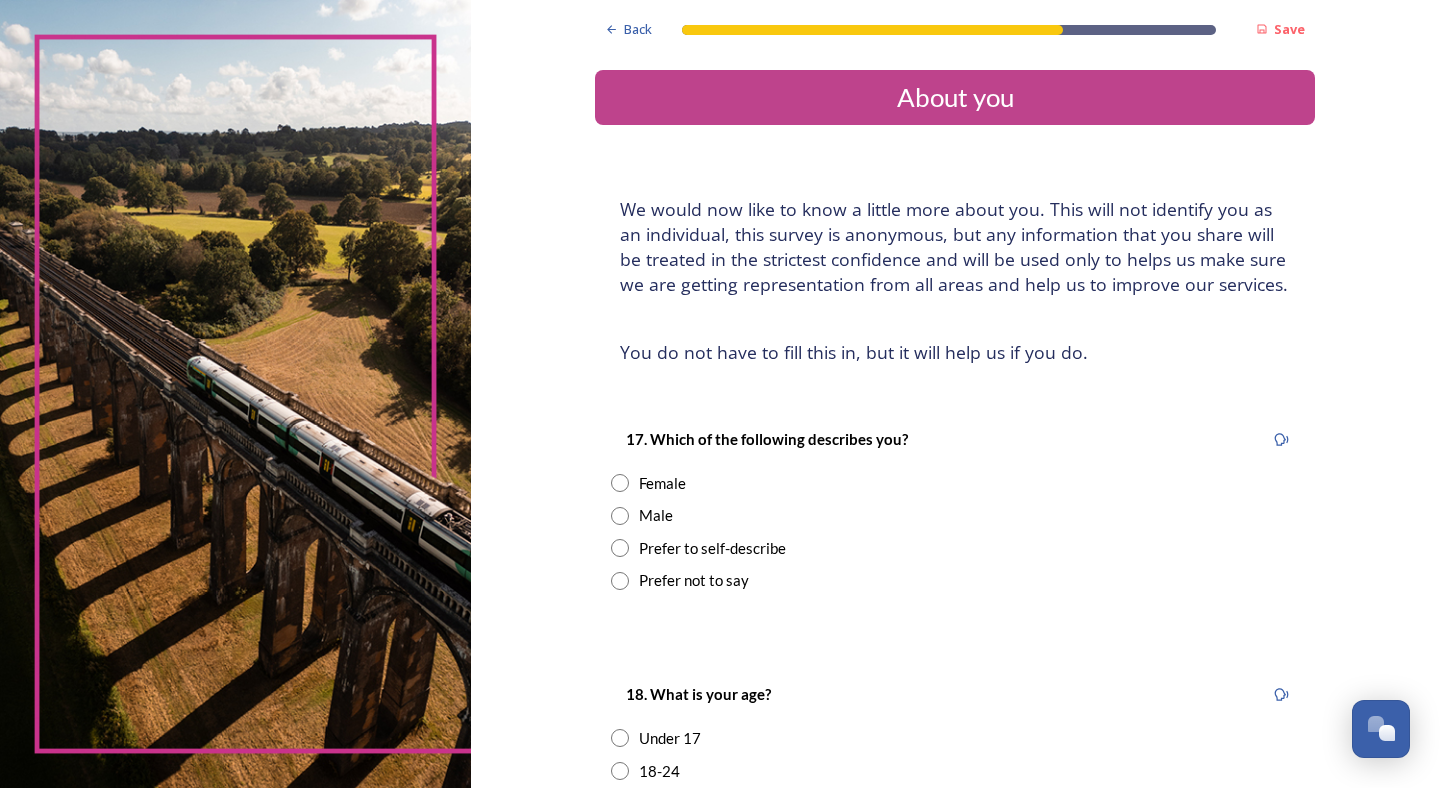 click at bounding box center [620, 483] 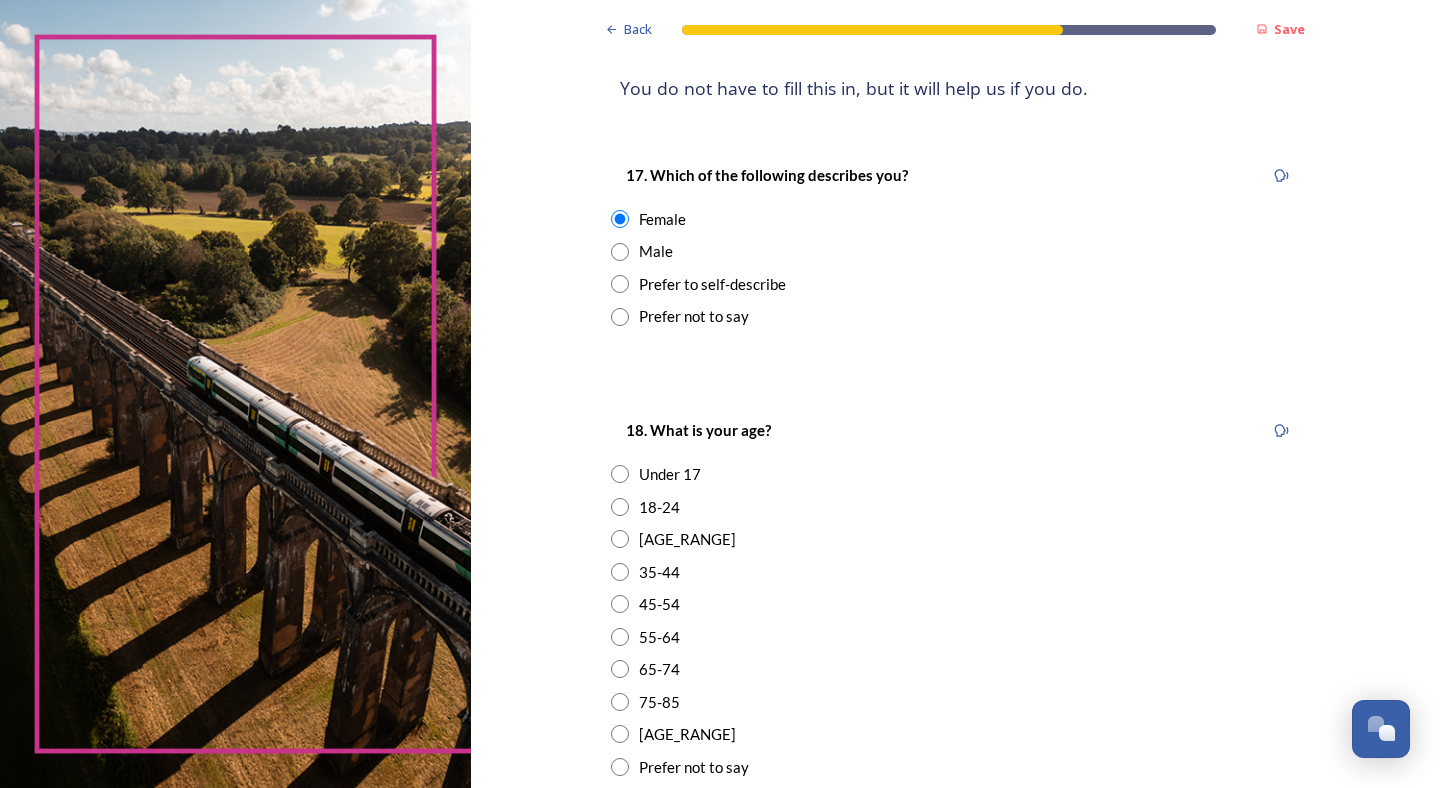 scroll, scrollTop: 266, scrollLeft: 0, axis: vertical 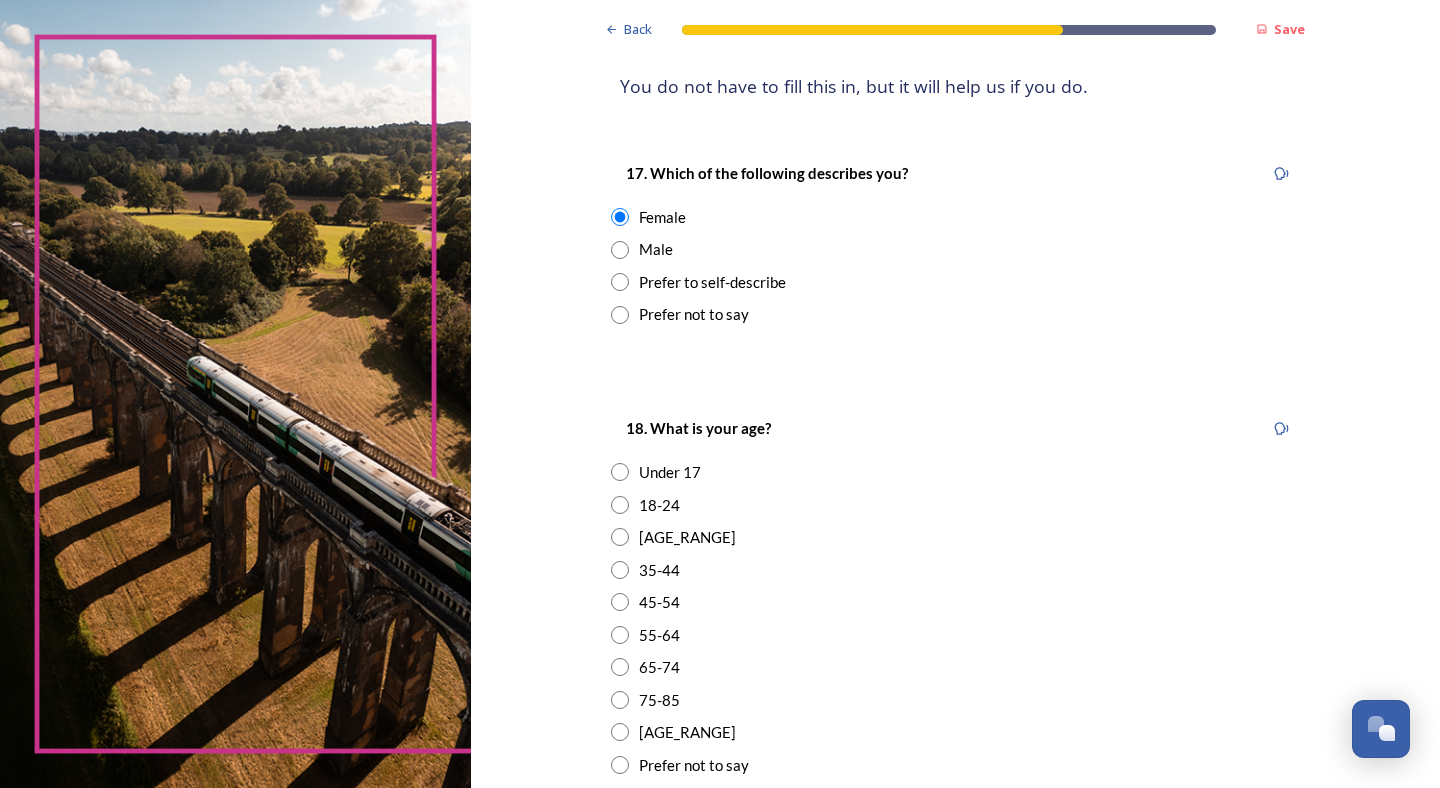 click at bounding box center [620, 667] 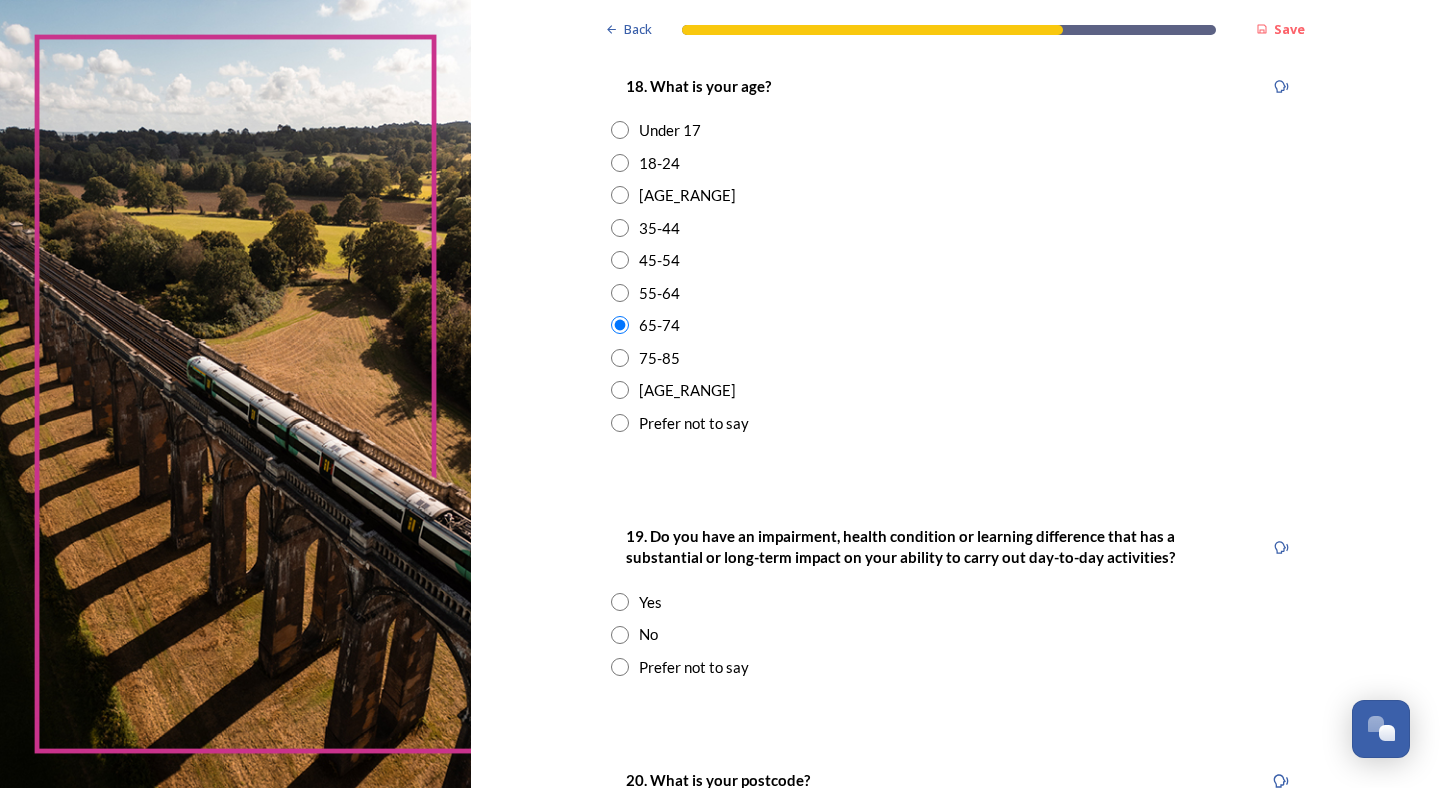 scroll, scrollTop: 817, scrollLeft: 0, axis: vertical 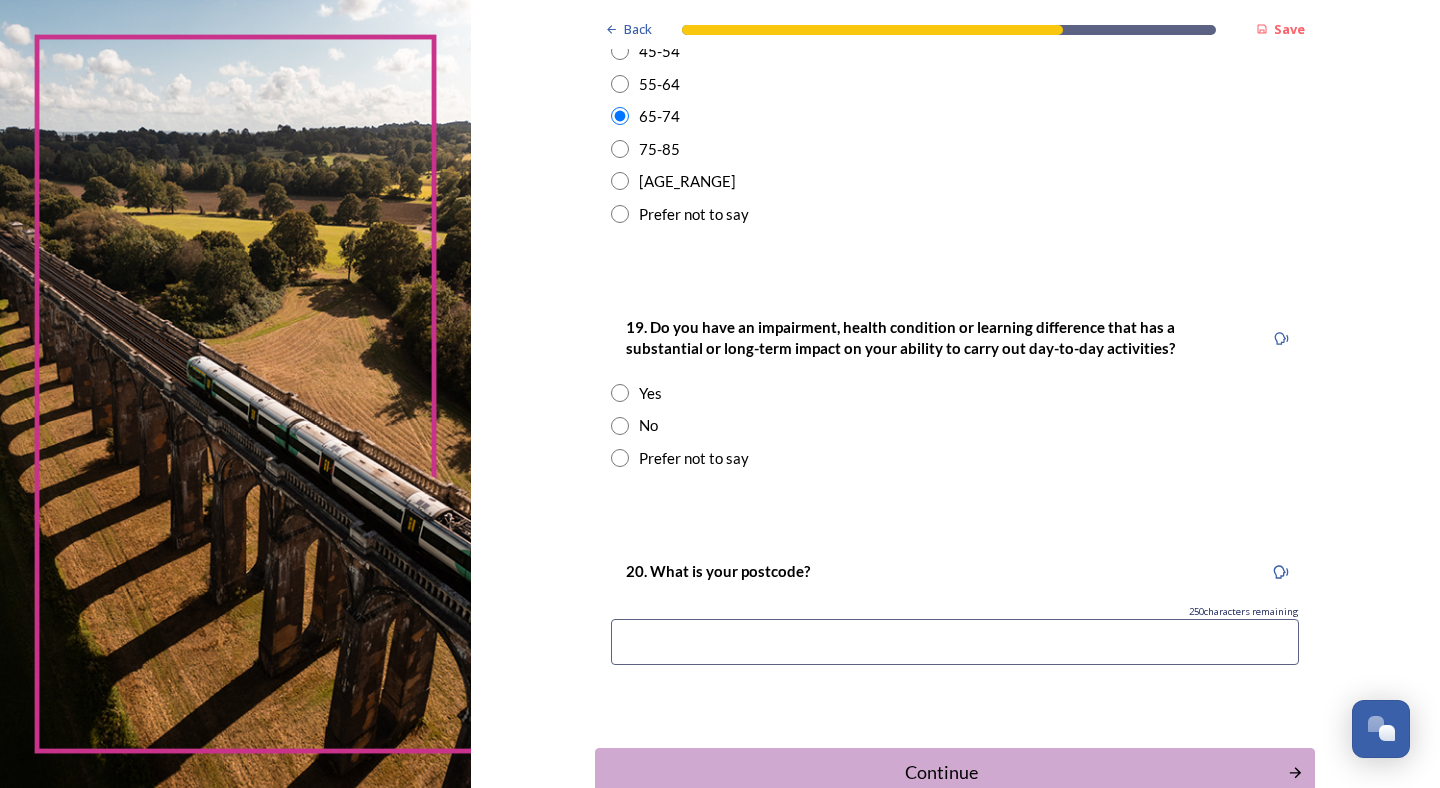 click at bounding box center [620, 426] 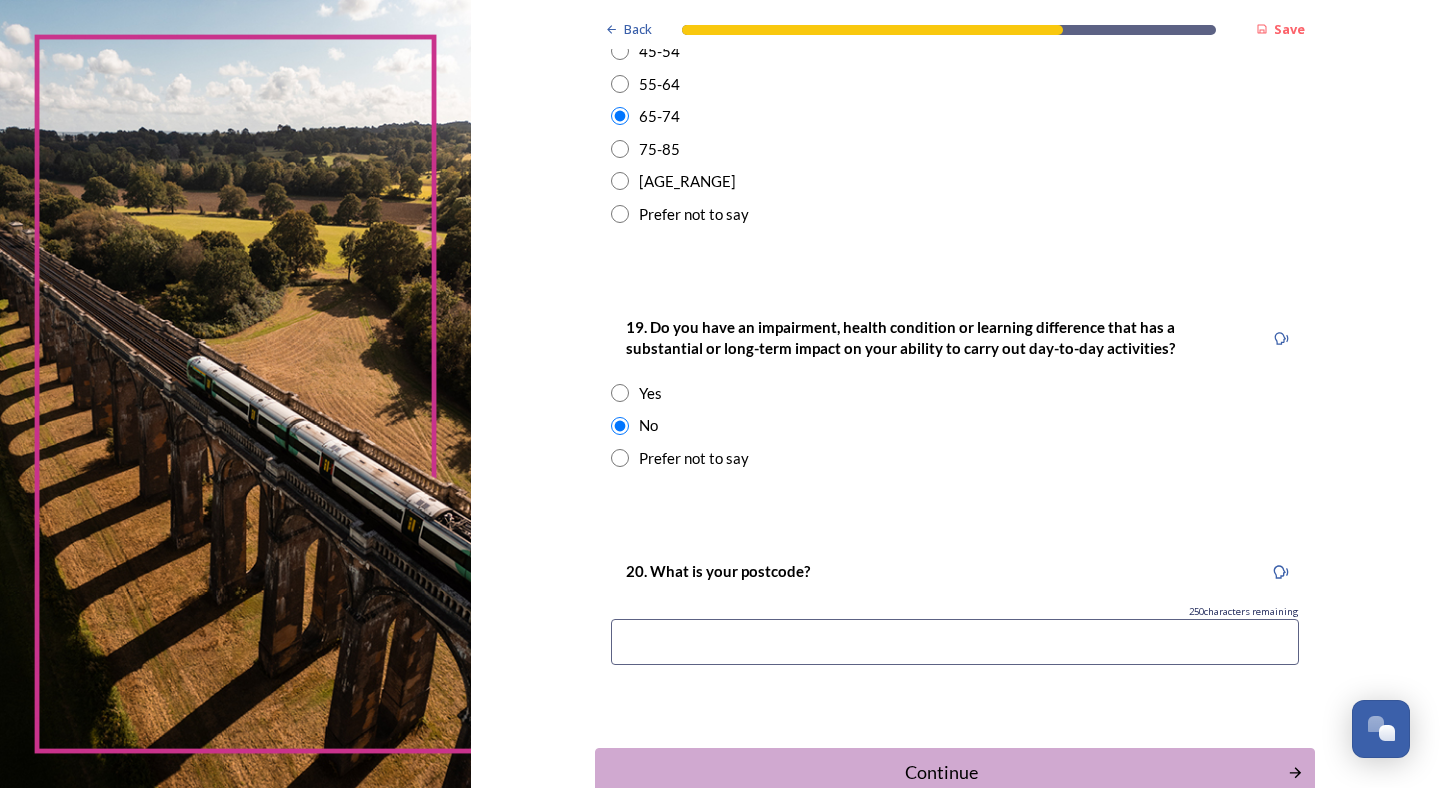 click at bounding box center [955, 642] 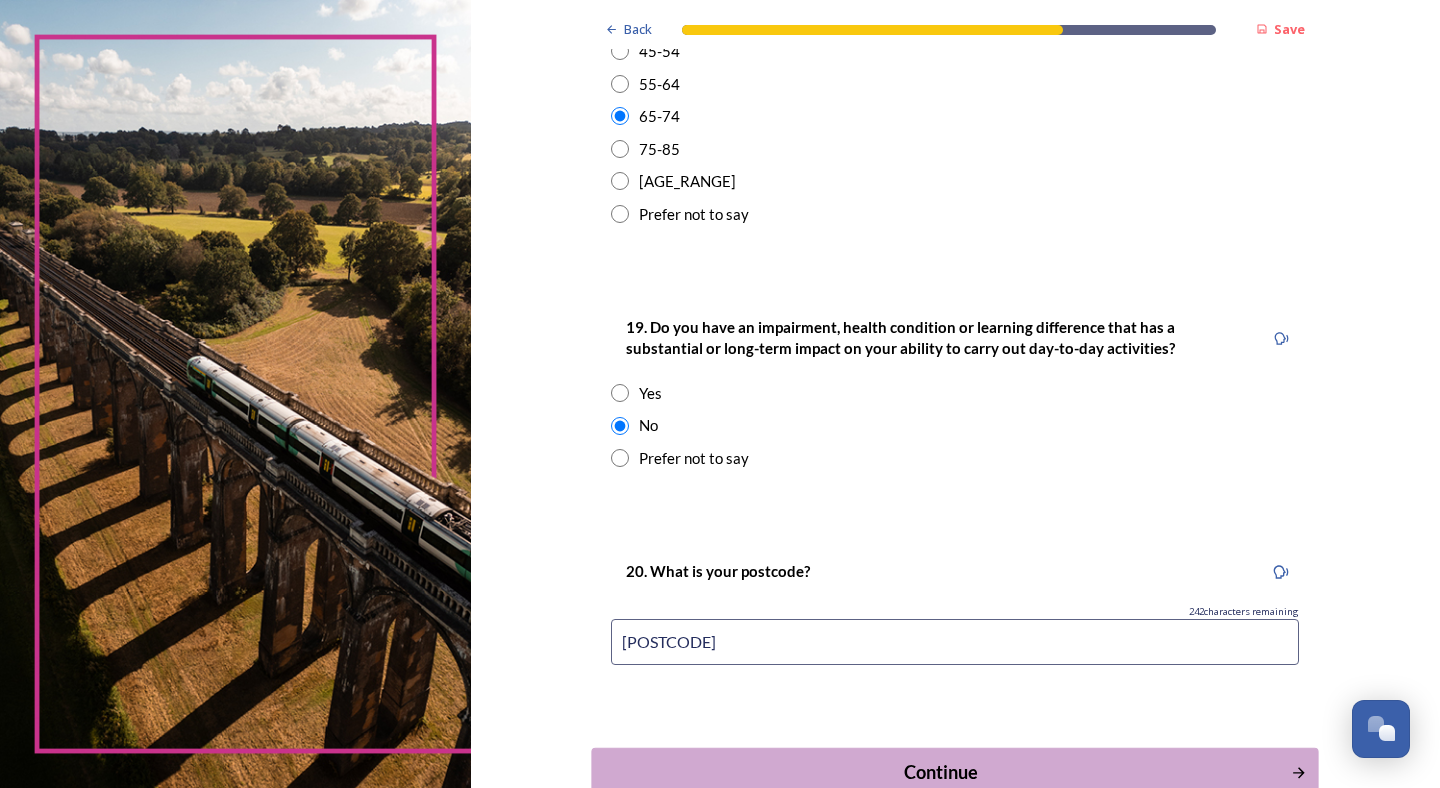 type on "[POSTCODE]" 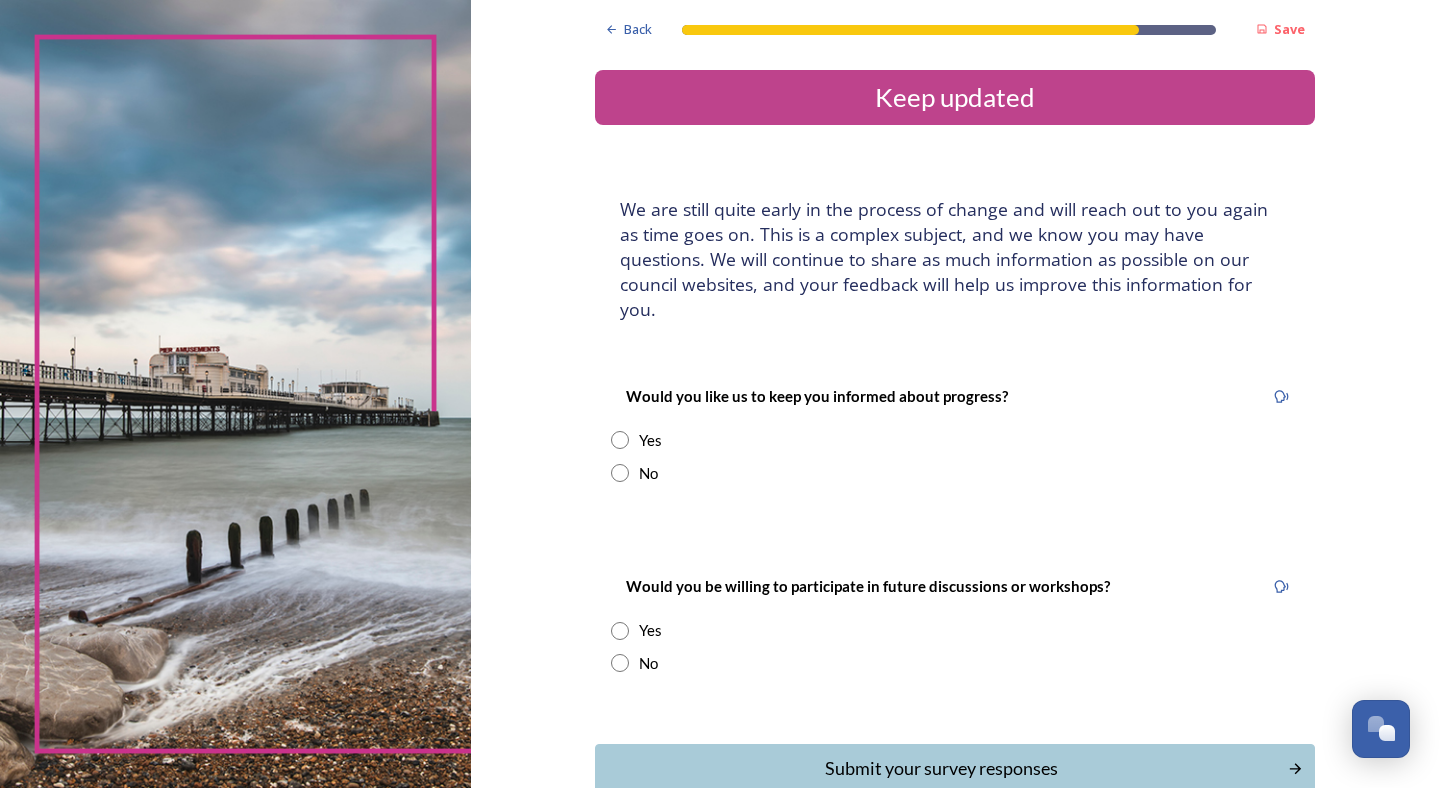 click at bounding box center (620, 440) 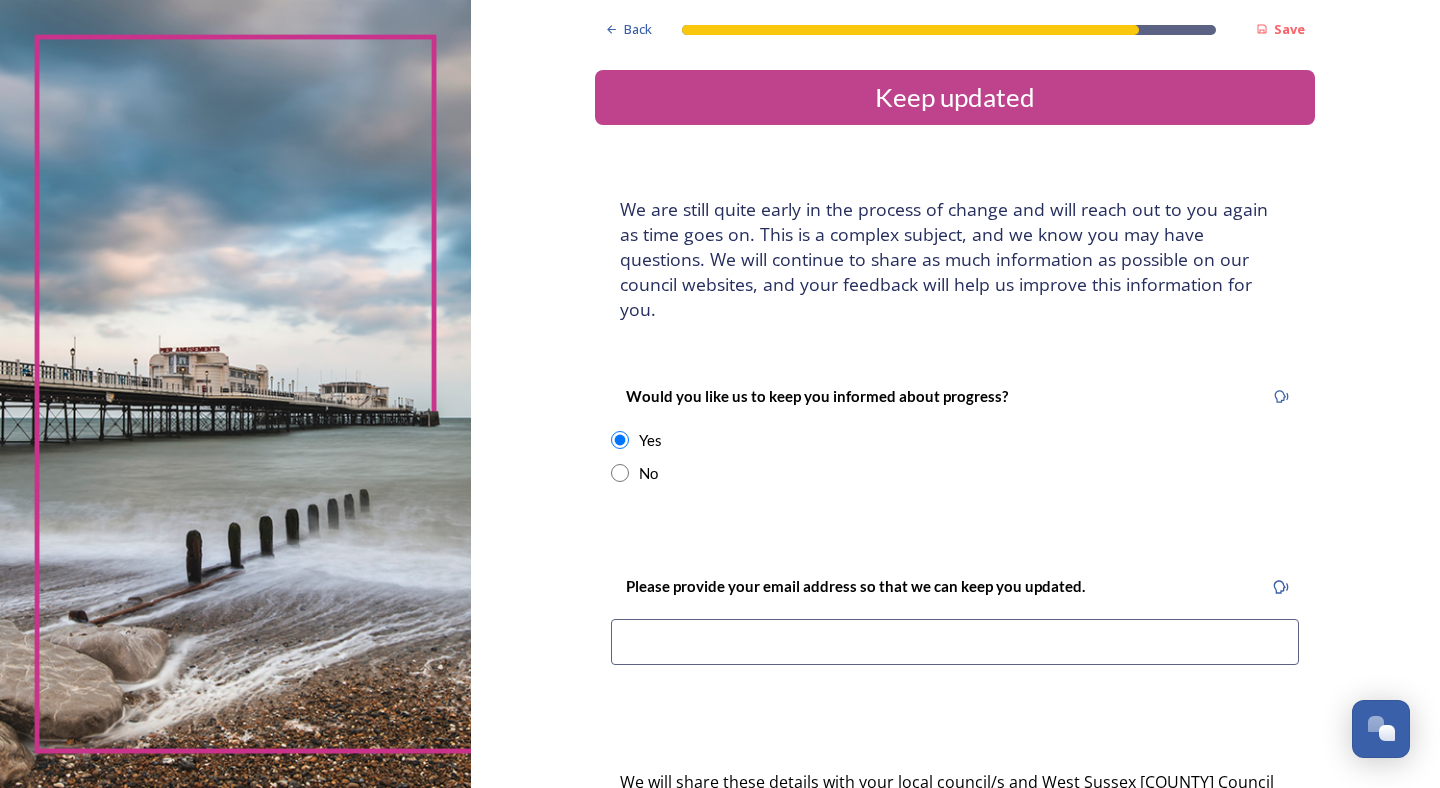 click at bounding box center (955, 642) 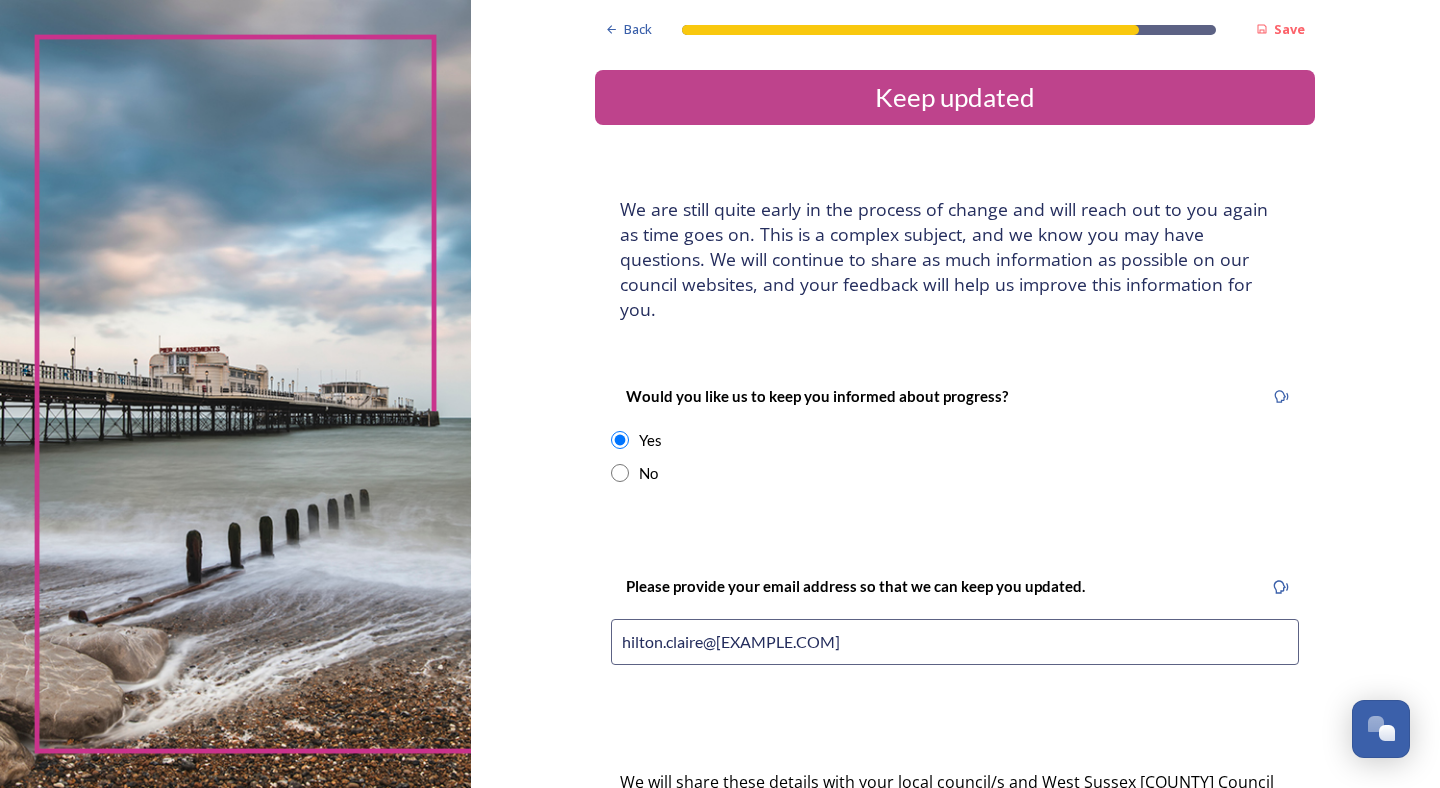 scroll, scrollTop: 323, scrollLeft: 0, axis: vertical 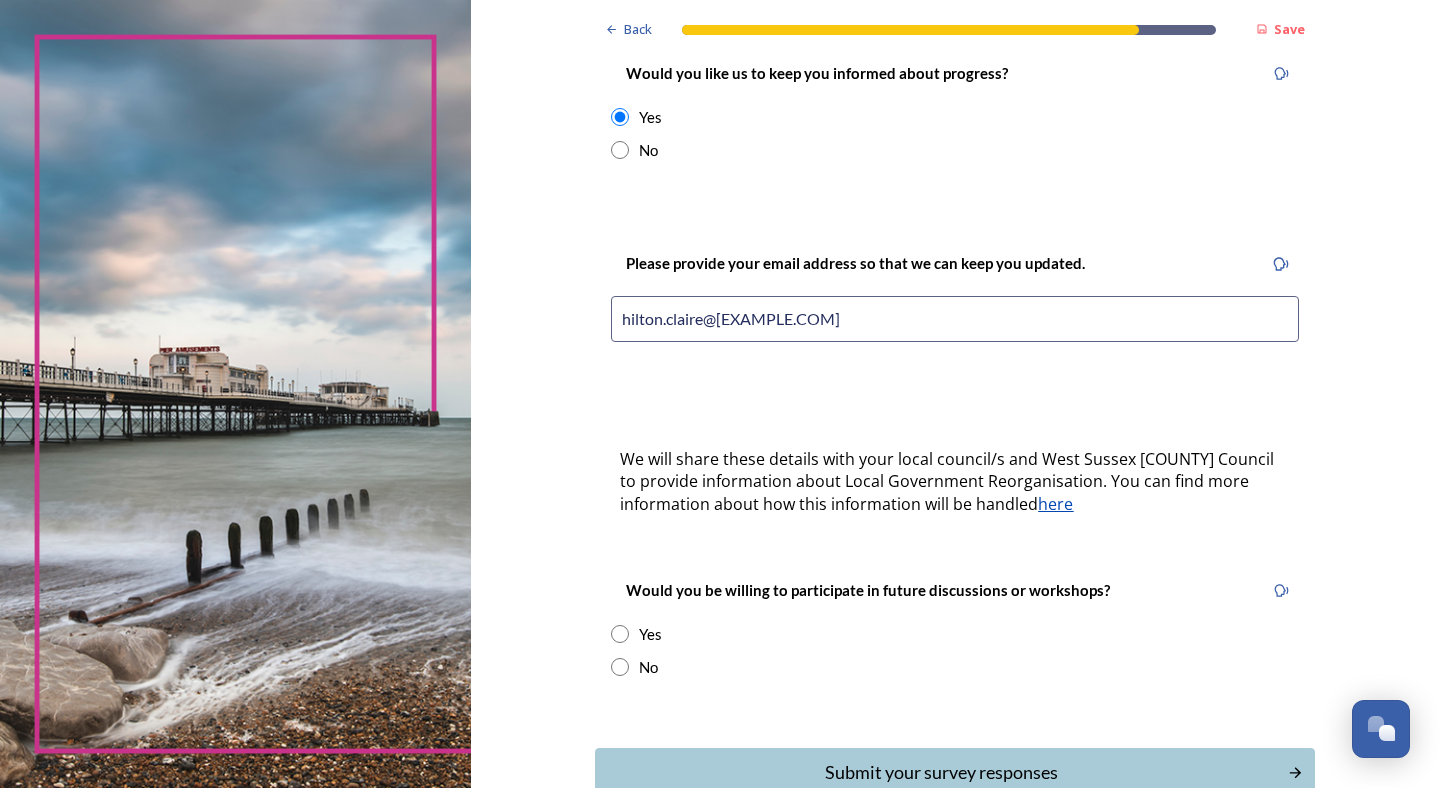 type on "hilton.claire@[EXAMPLE.COM]" 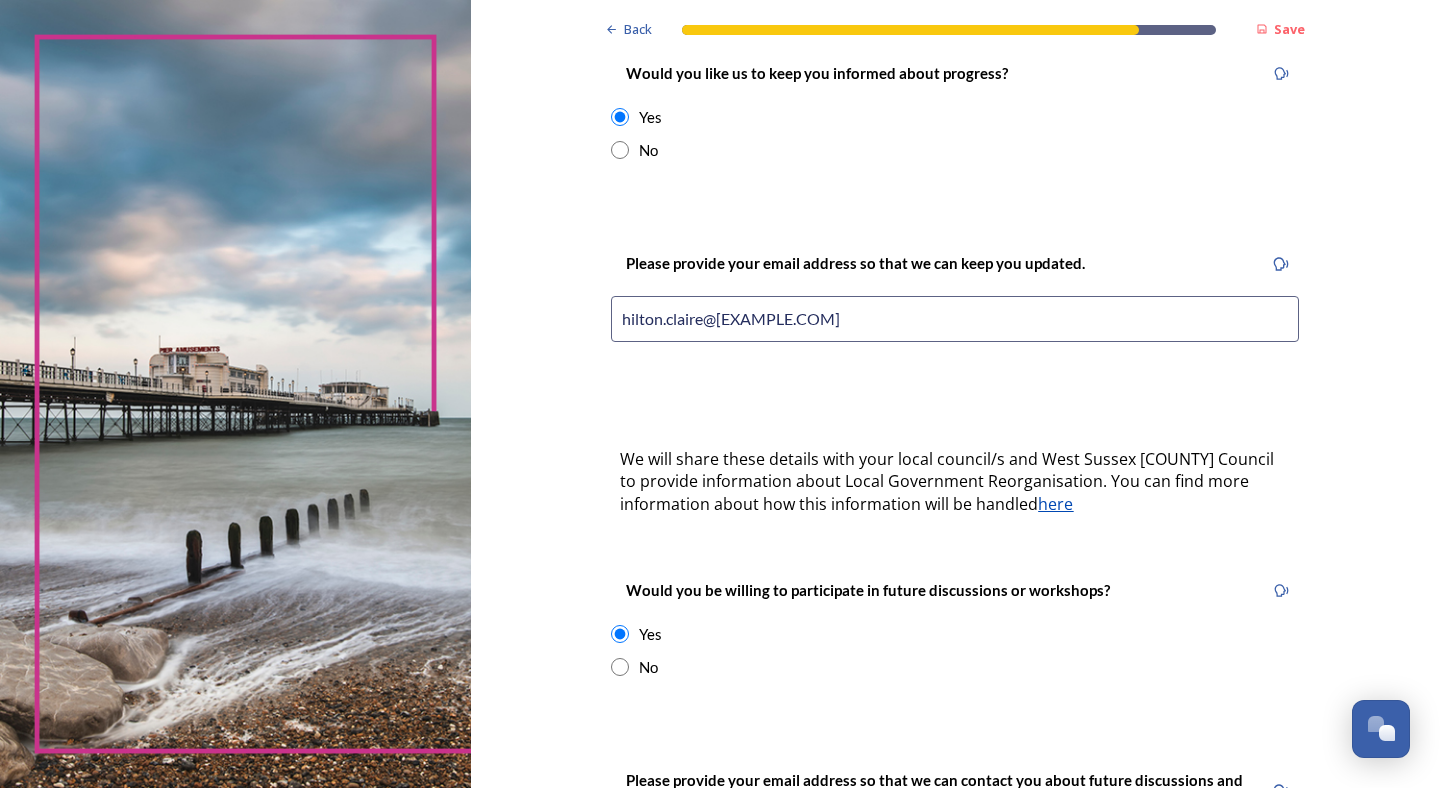 scroll, scrollTop: 665, scrollLeft: 0, axis: vertical 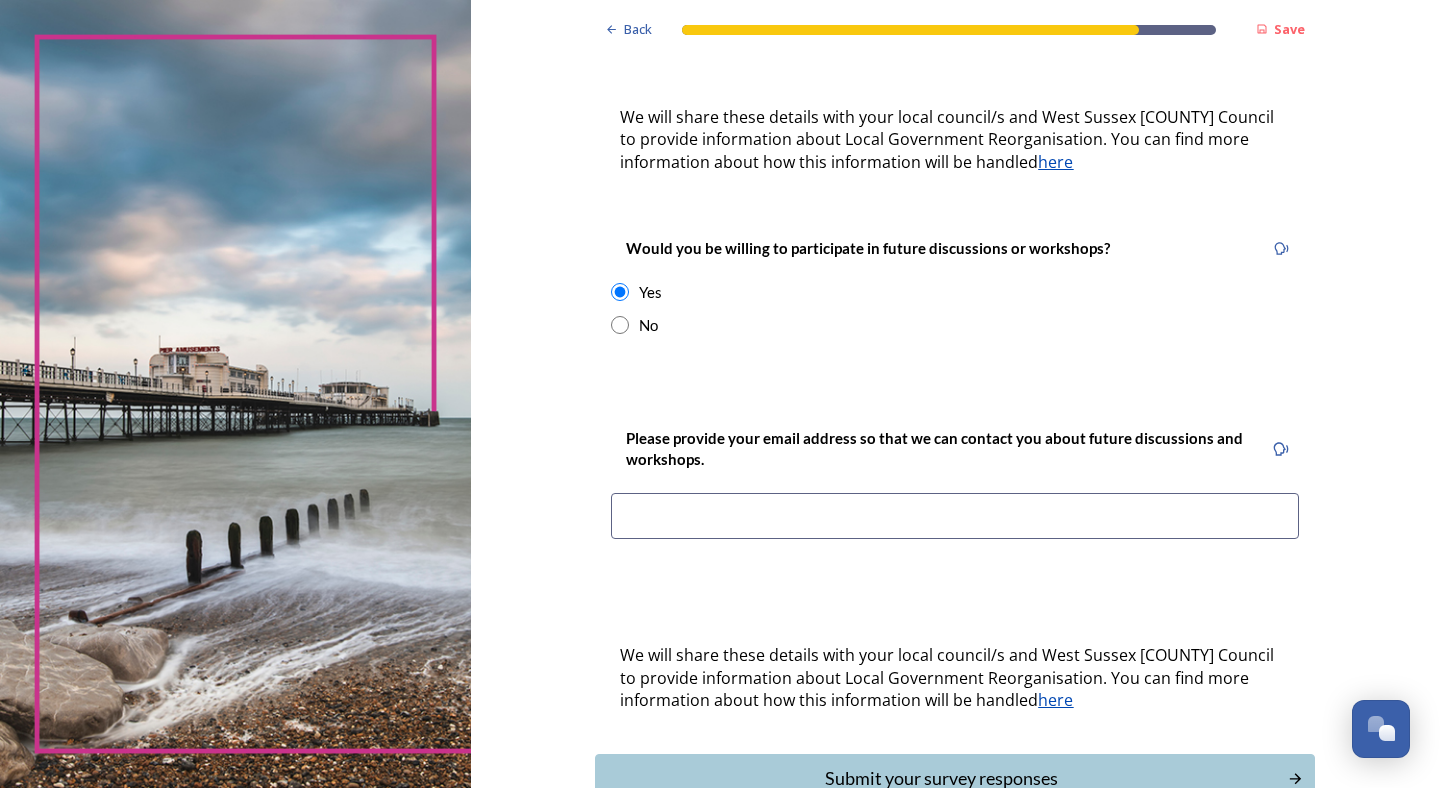 click at bounding box center (955, 516) 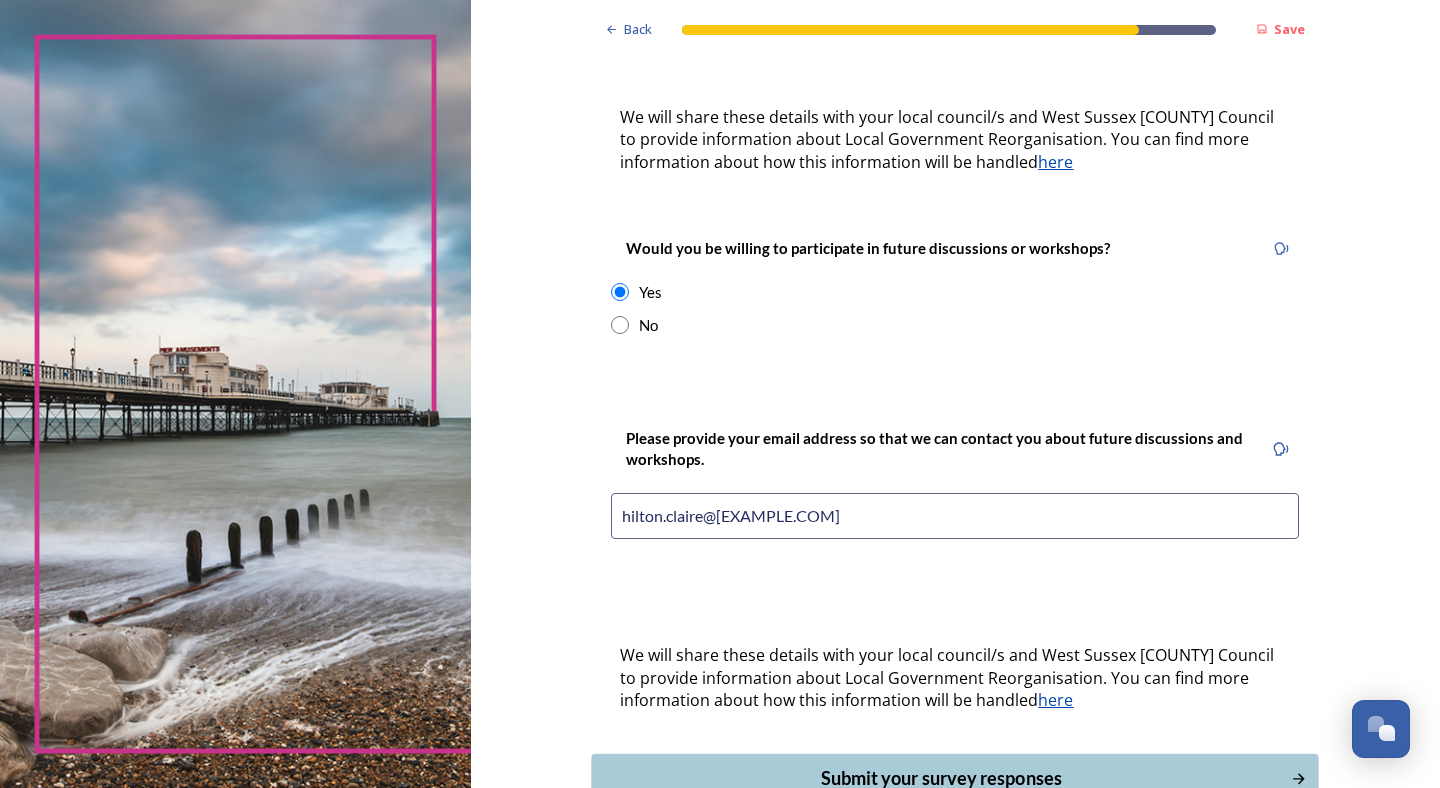 type on "hilton.claire@[EXAMPLE.COM]" 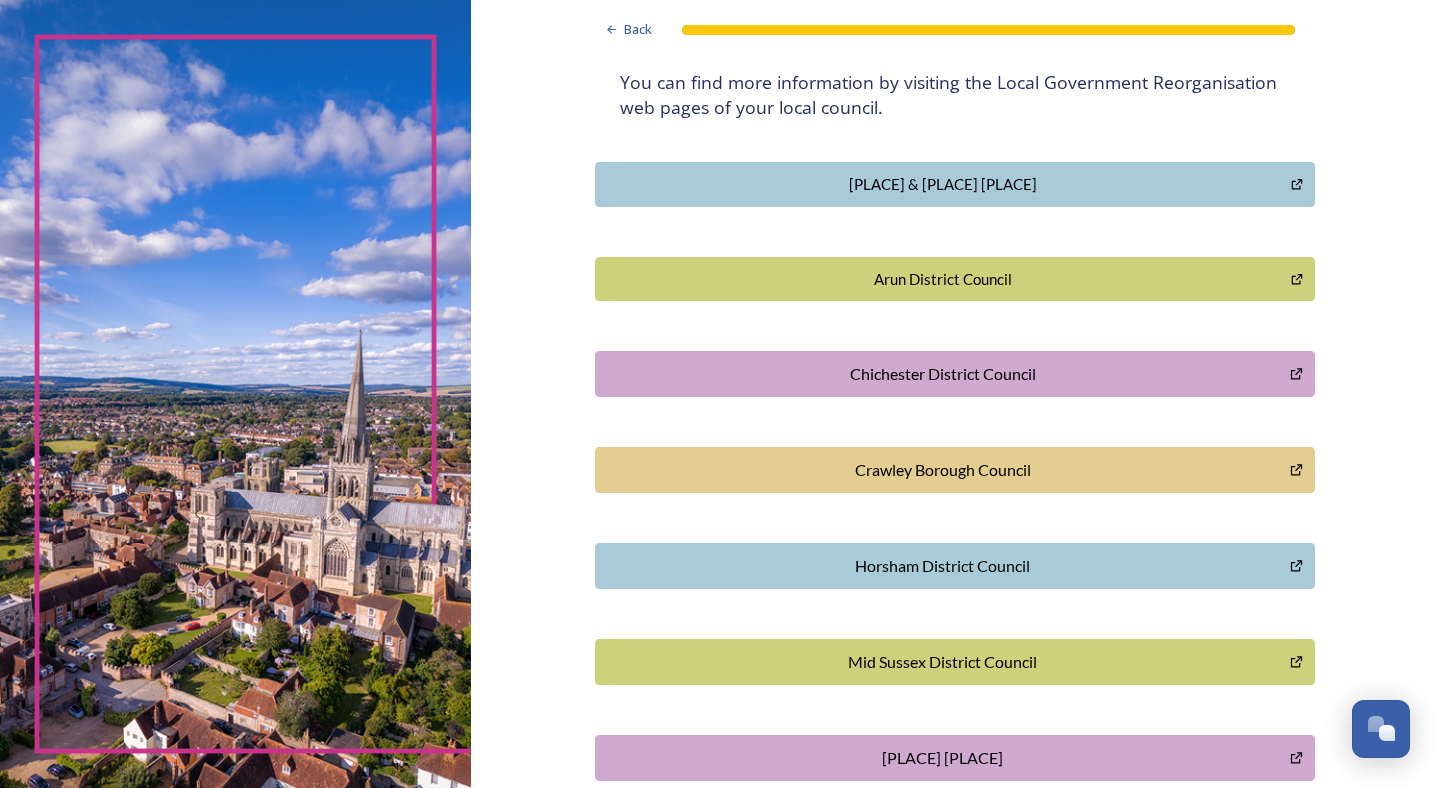 scroll, scrollTop: 475, scrollLeft: 0, axis: vertical 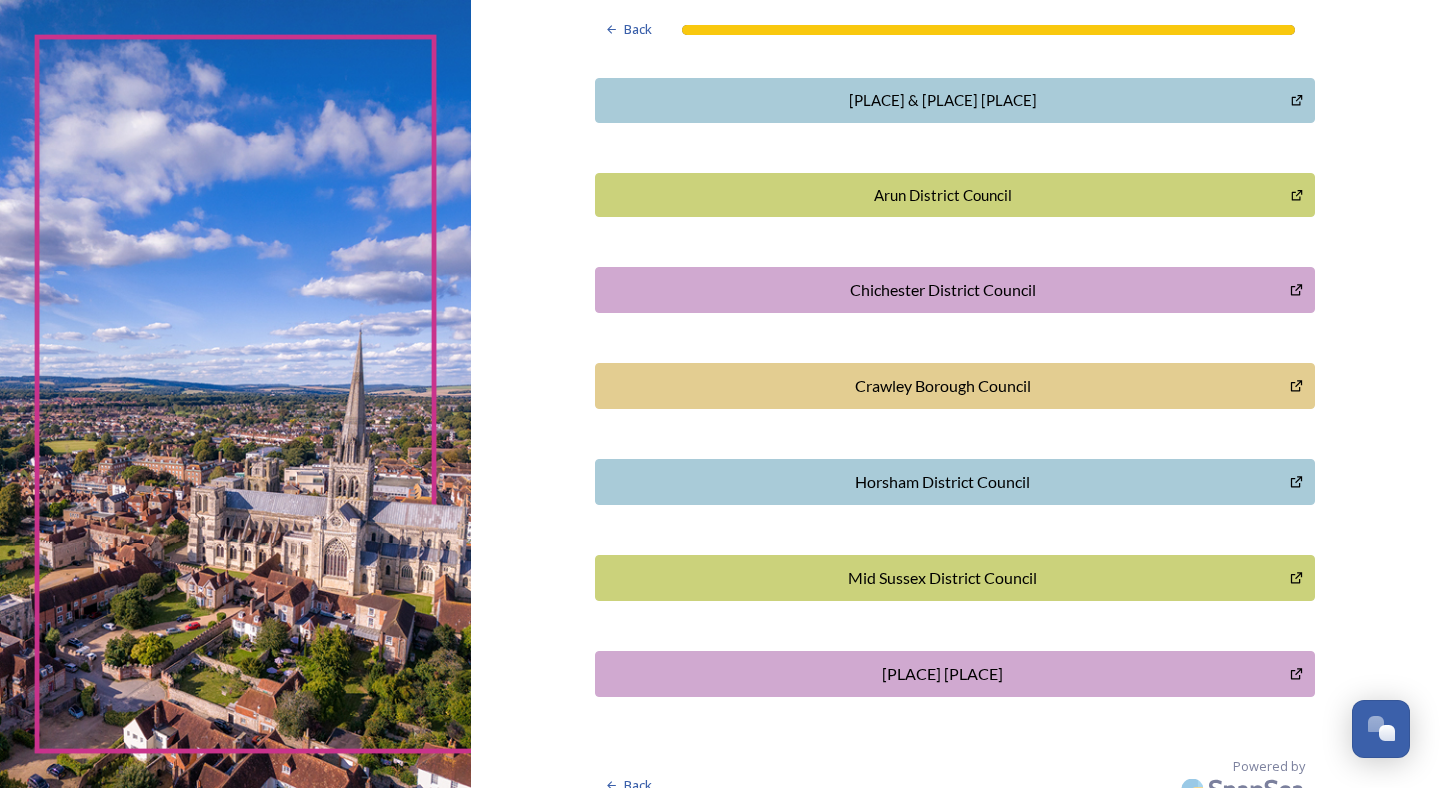 click on "Mid Sussex District Council" at bounding box center [942, 578] 